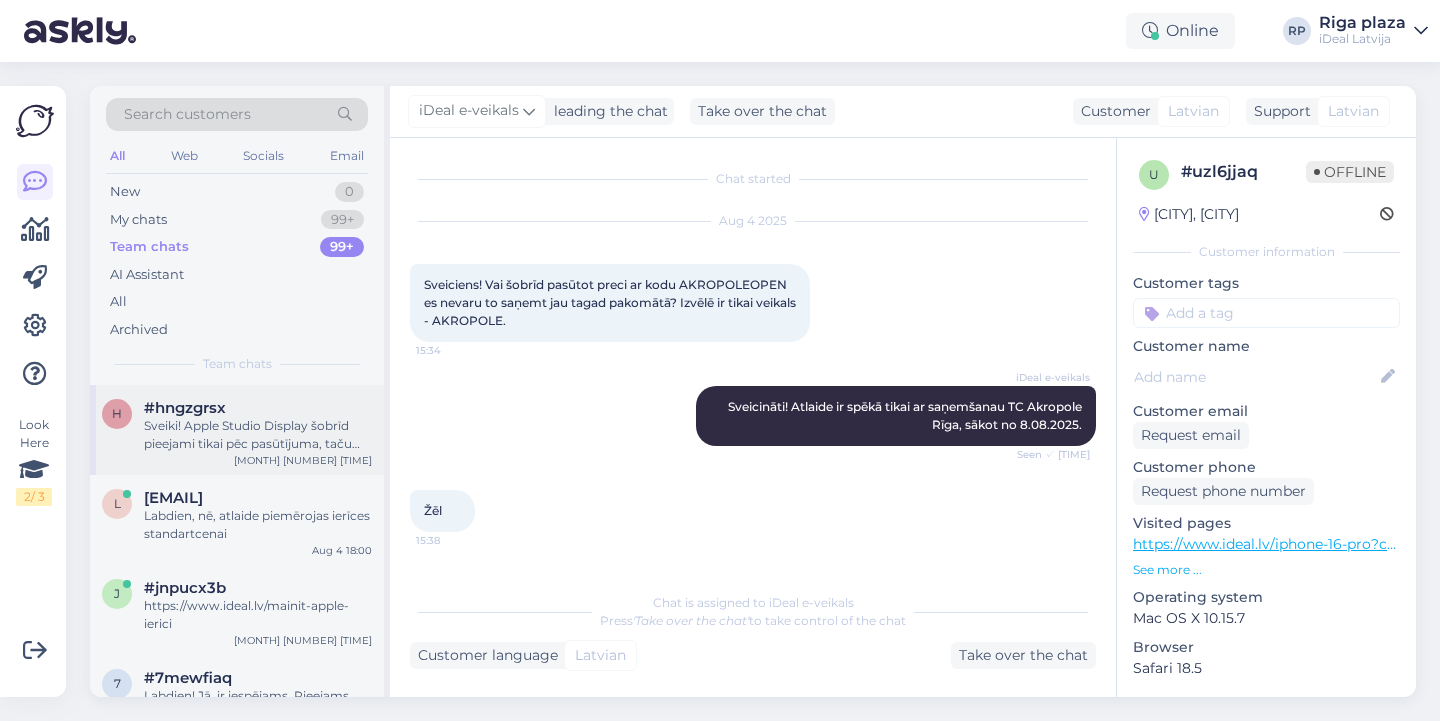scroll, scrollTop: 0, scrollLeft: 0, axis: both 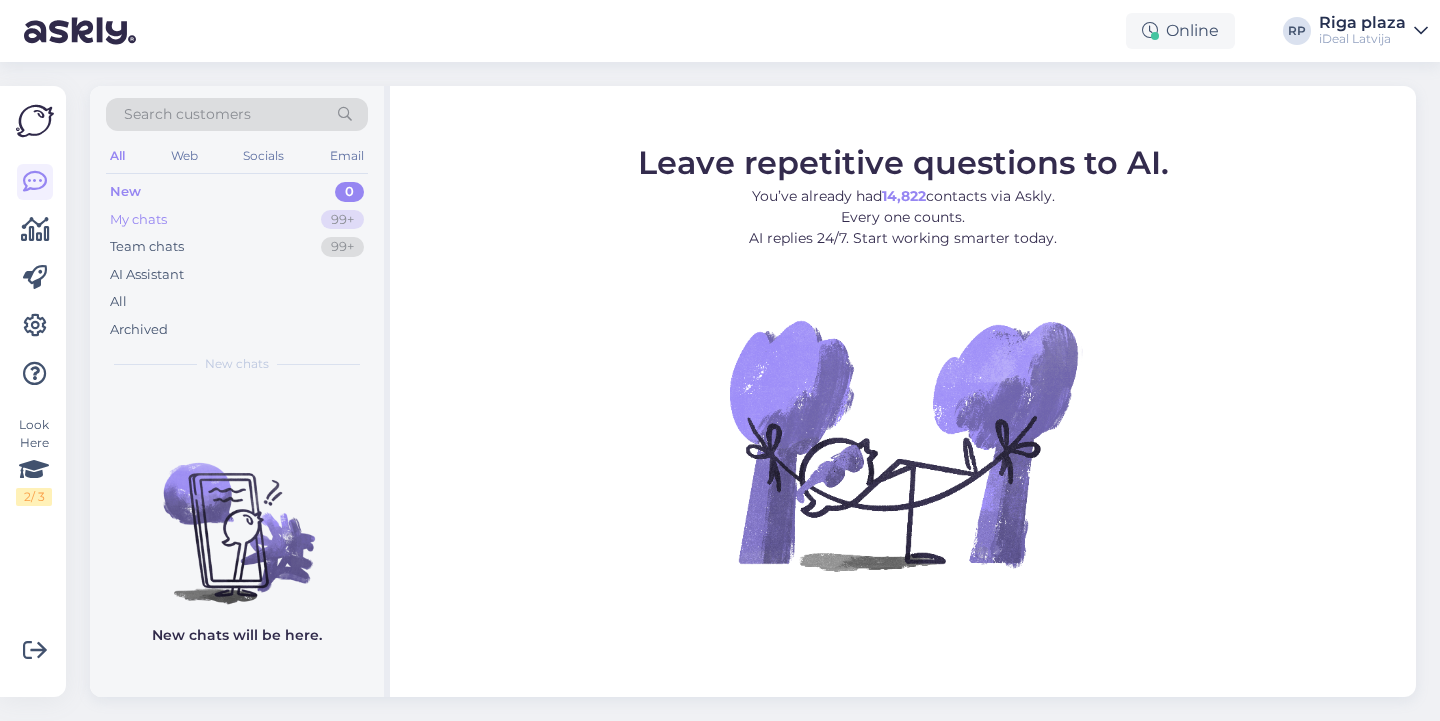 click on "99+" at bounding box center (342, 220) 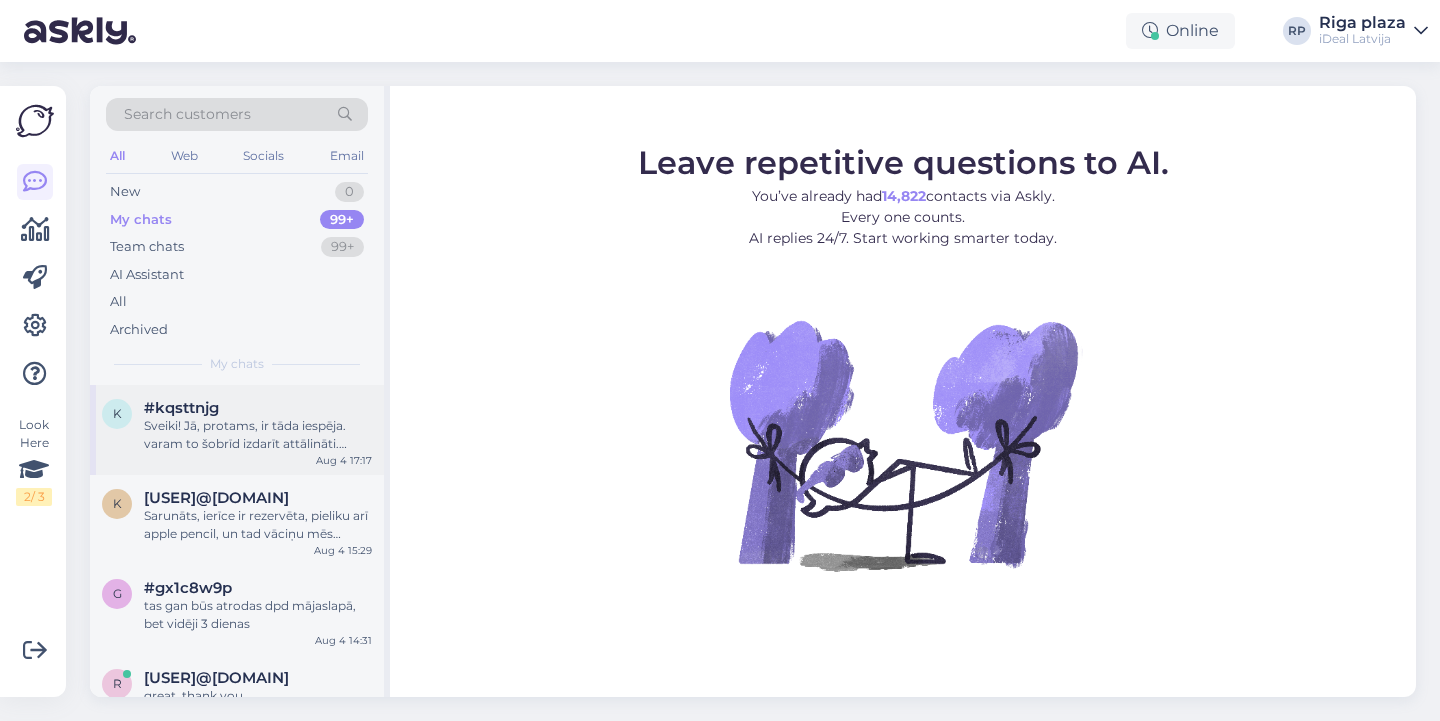 click on "Sveiki! Jā, protams, ir tāda iespēja. varam to šobrīd izdarīt attālināti. vēlaties ierīci saņemt uz vietas ideal filiālē vai ar pakomātu?" at bounding box center (258, 435) 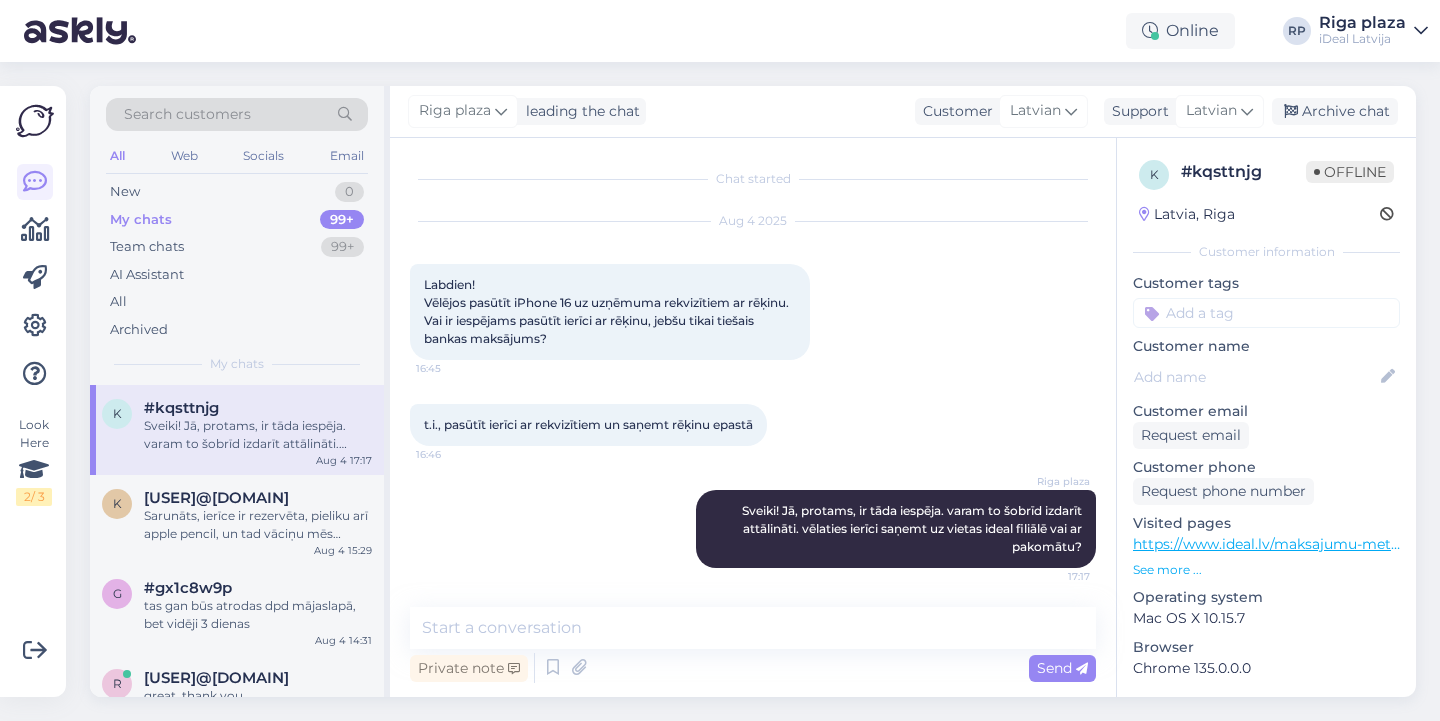 scroll, scrollTop: 19, scrollLeft: 0, axis: vertical 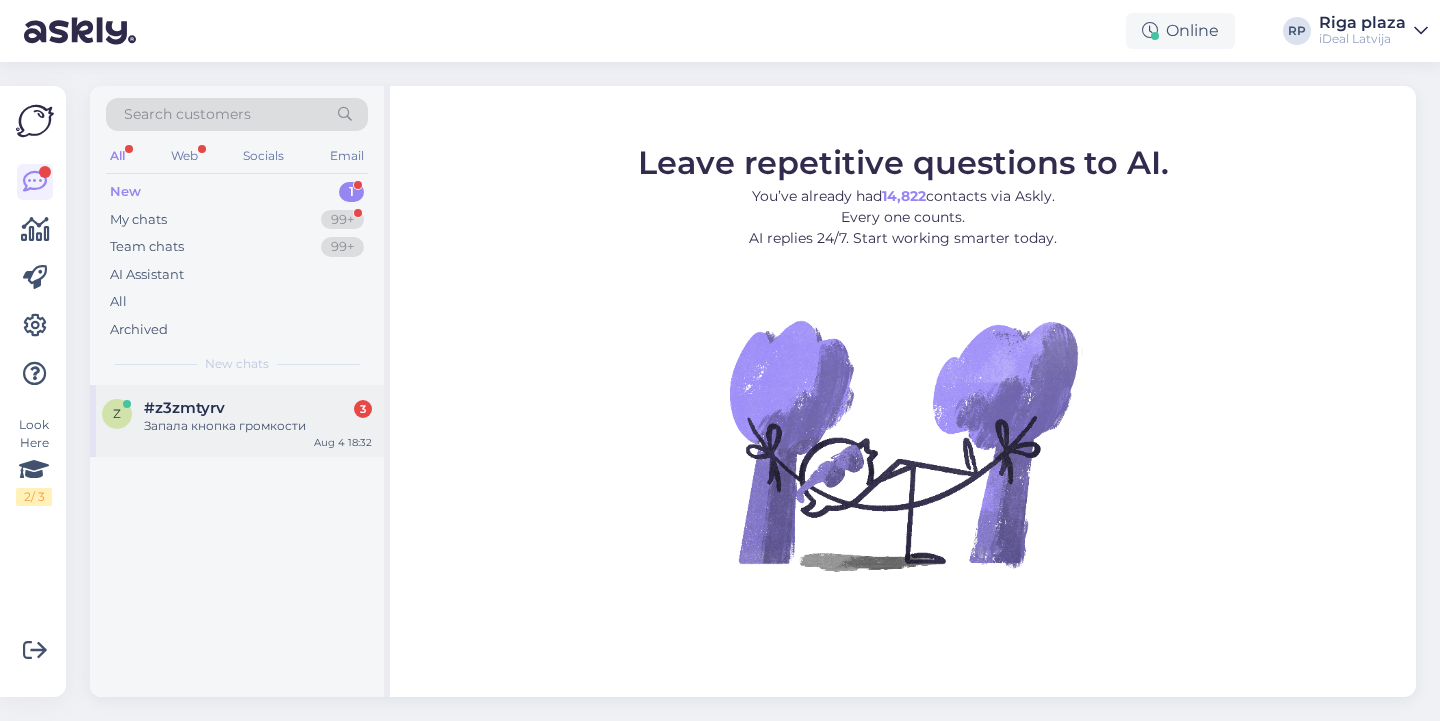 click on "z #z3zmtyrv 3 Запала кнопка громкости Aug 4 18:32" at bounding box center (237, 421) 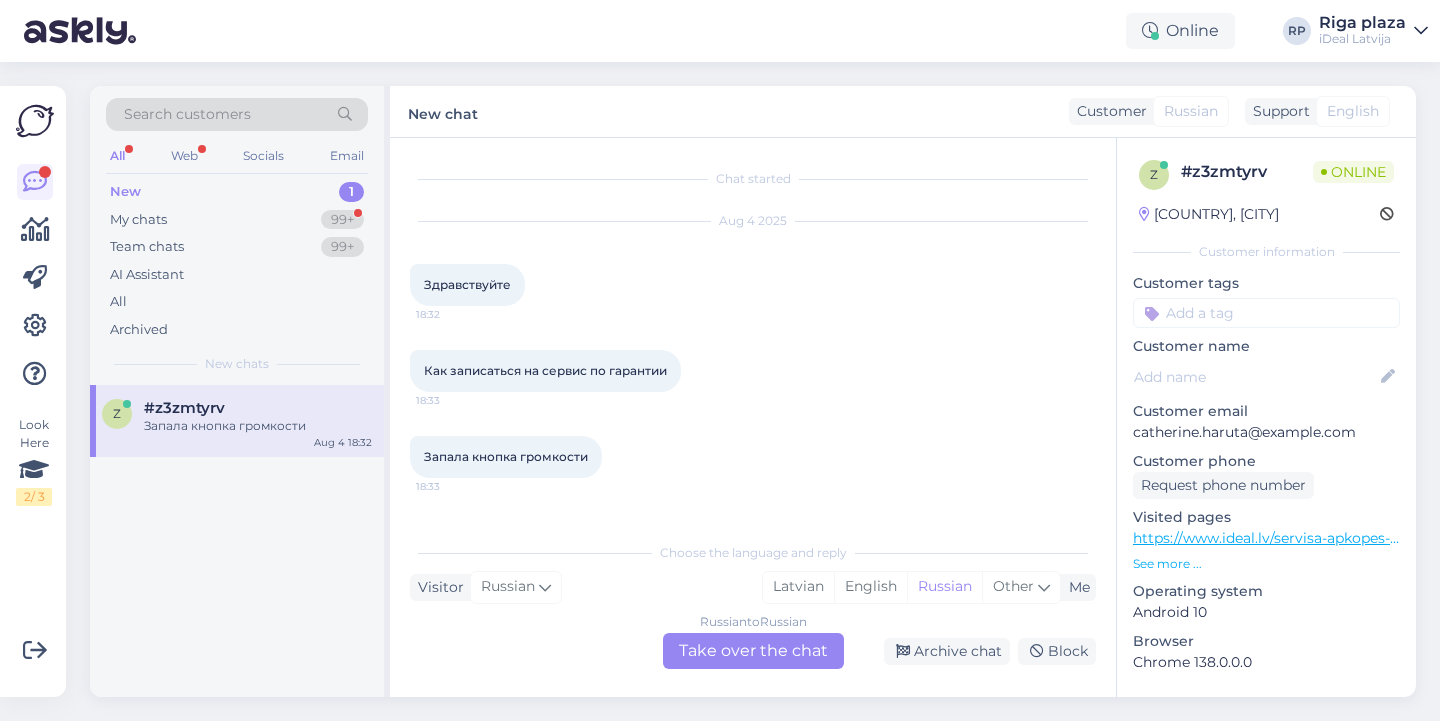 click on "English" at bounding box center (1353, 111) 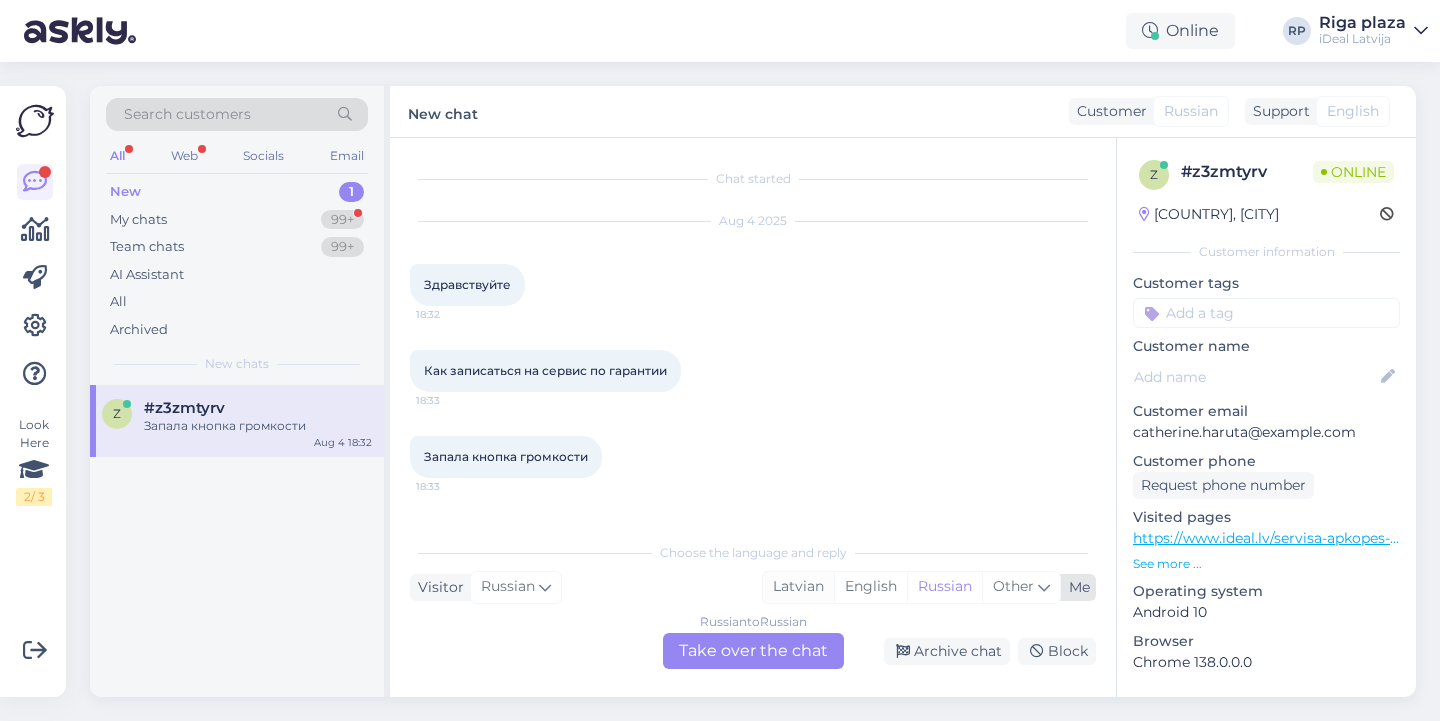 click on "Latvian" at bounding box center [798, 587] 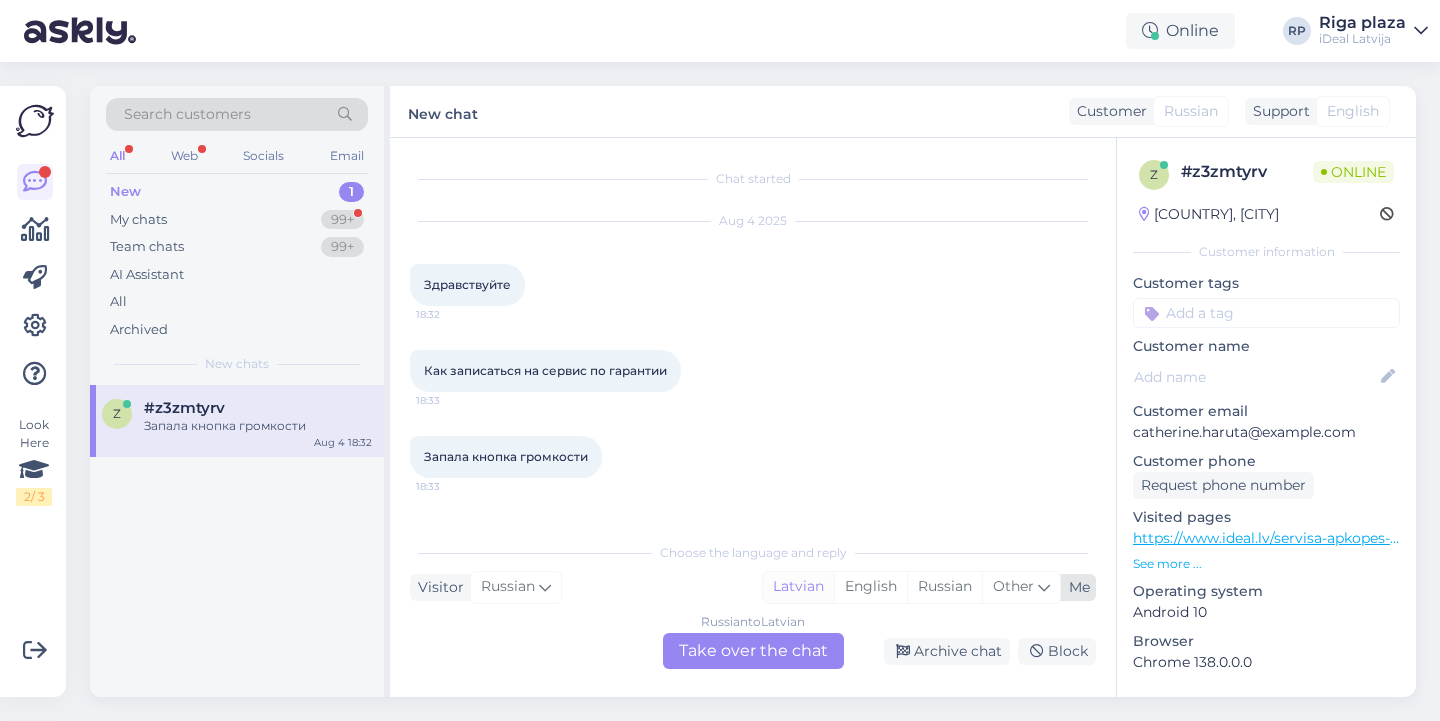 click on "Latvian" at bounding box center (798, 587) 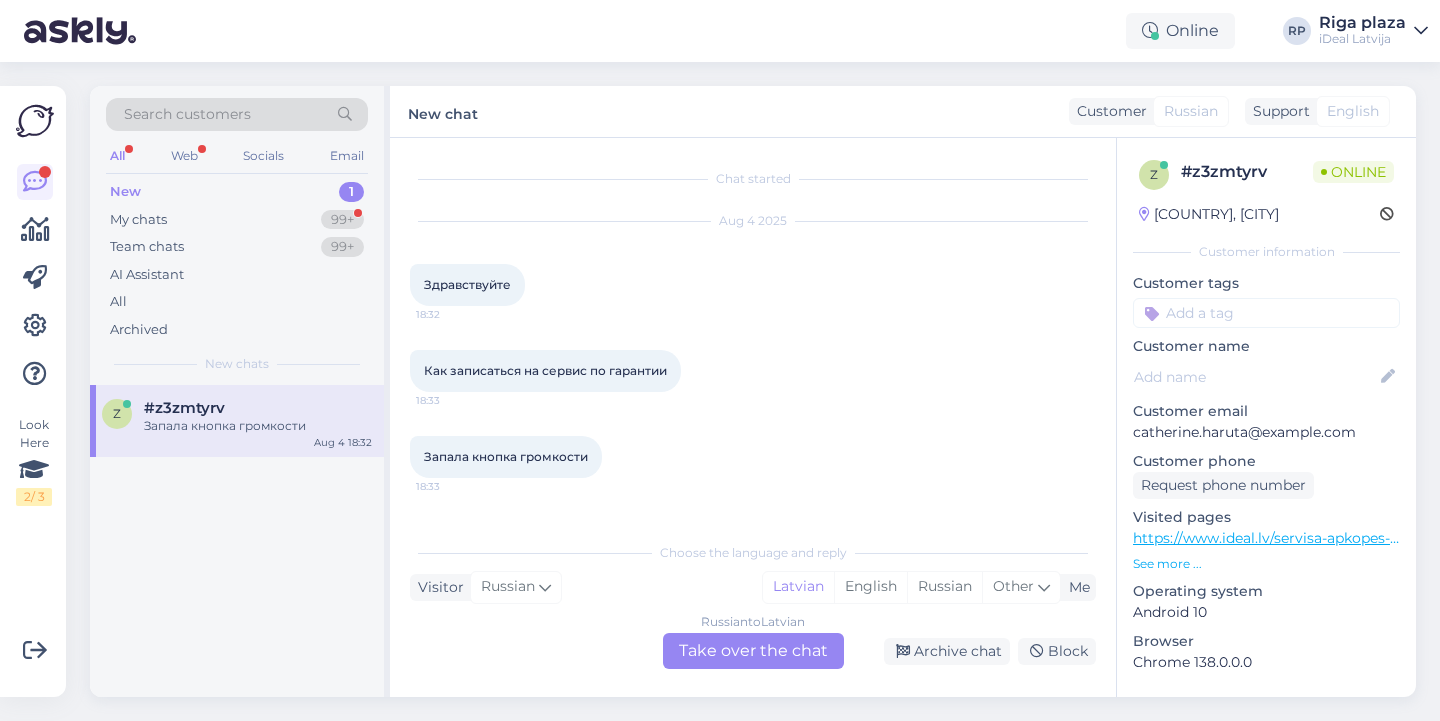 click on "Russian  to  Latvian Take over the chat" at bounding box center [753, 651] 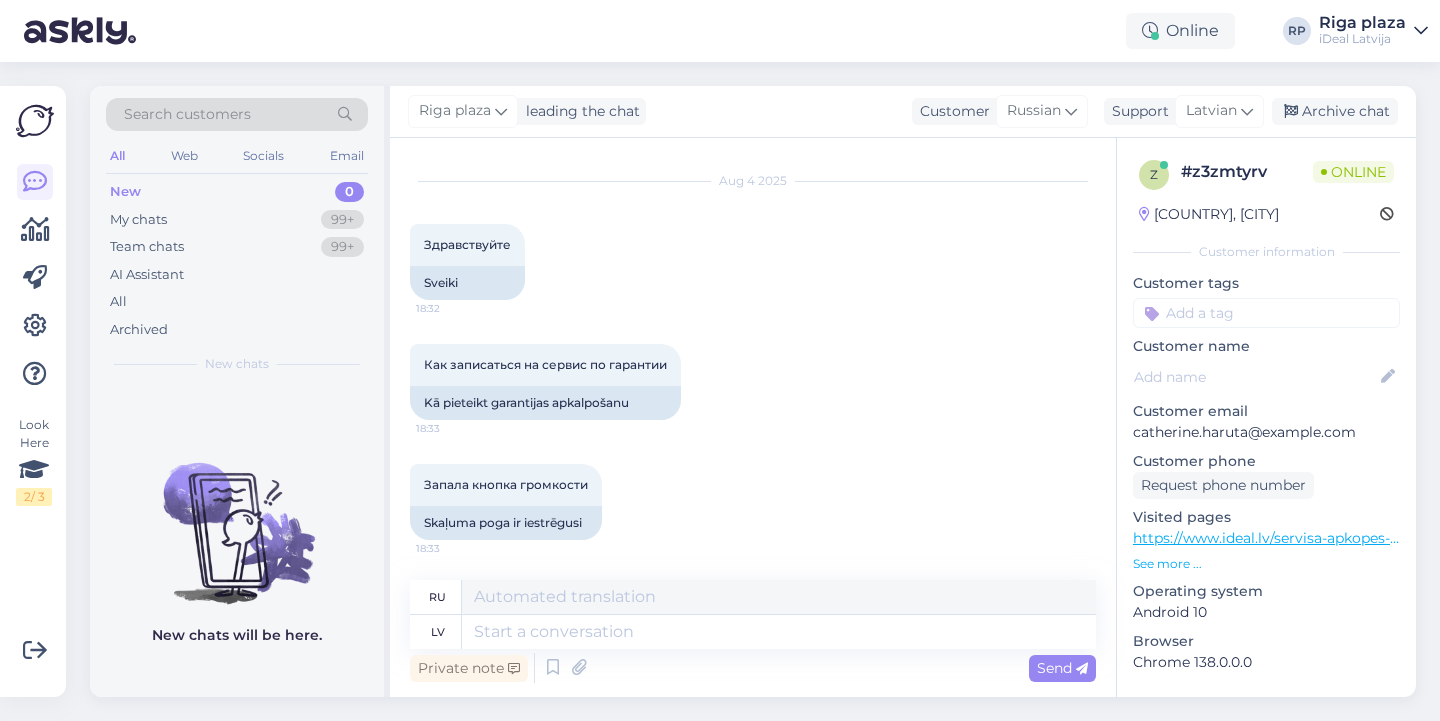 scroll, scrollTop: 40, scrollLeft: 0, axis: vertical 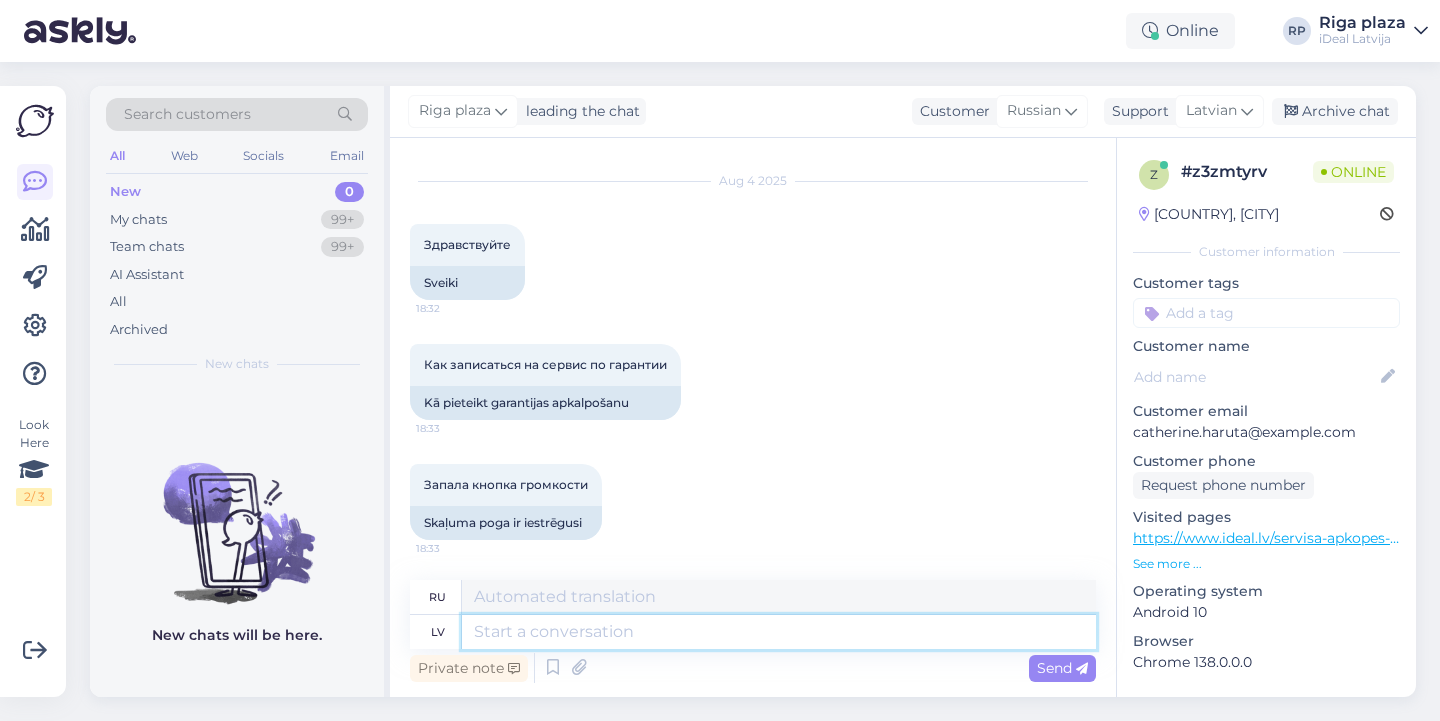 click at bounding box center (779, 632) 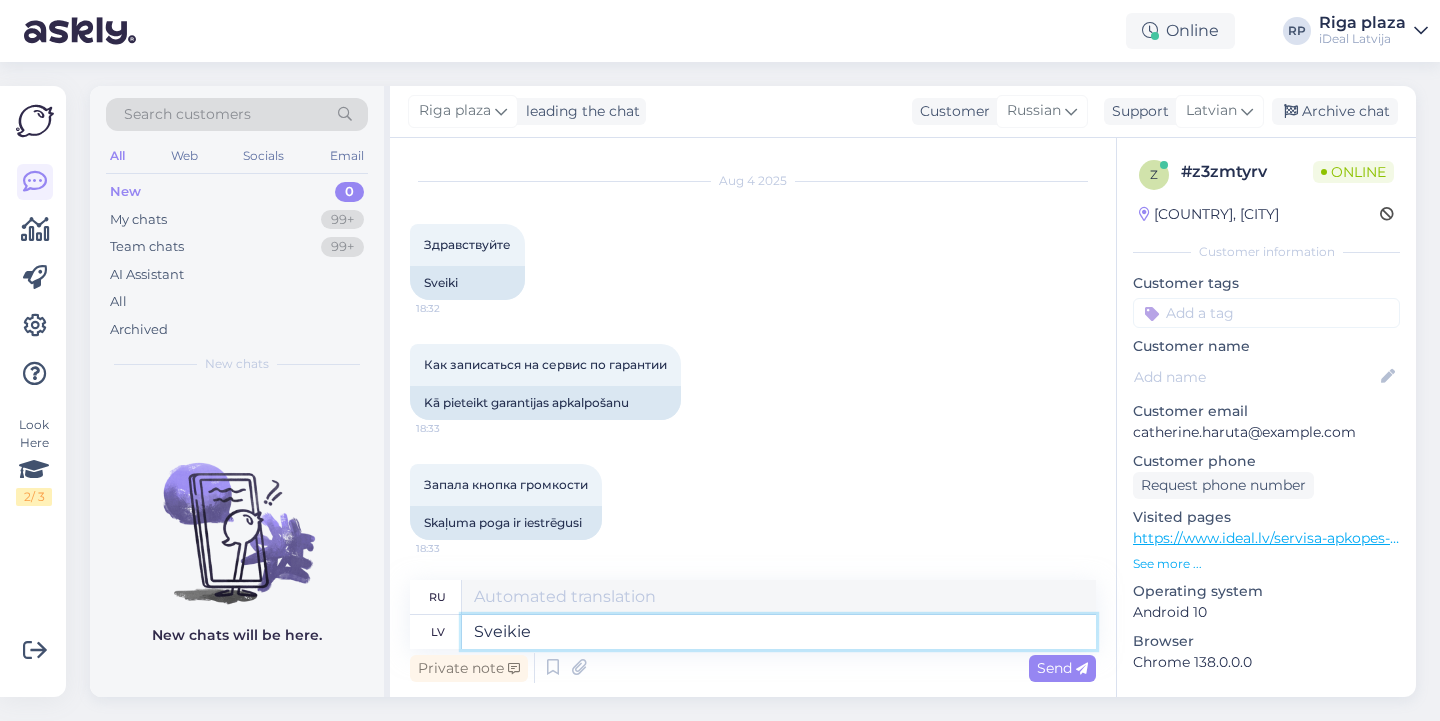 type on "Sveikie!" 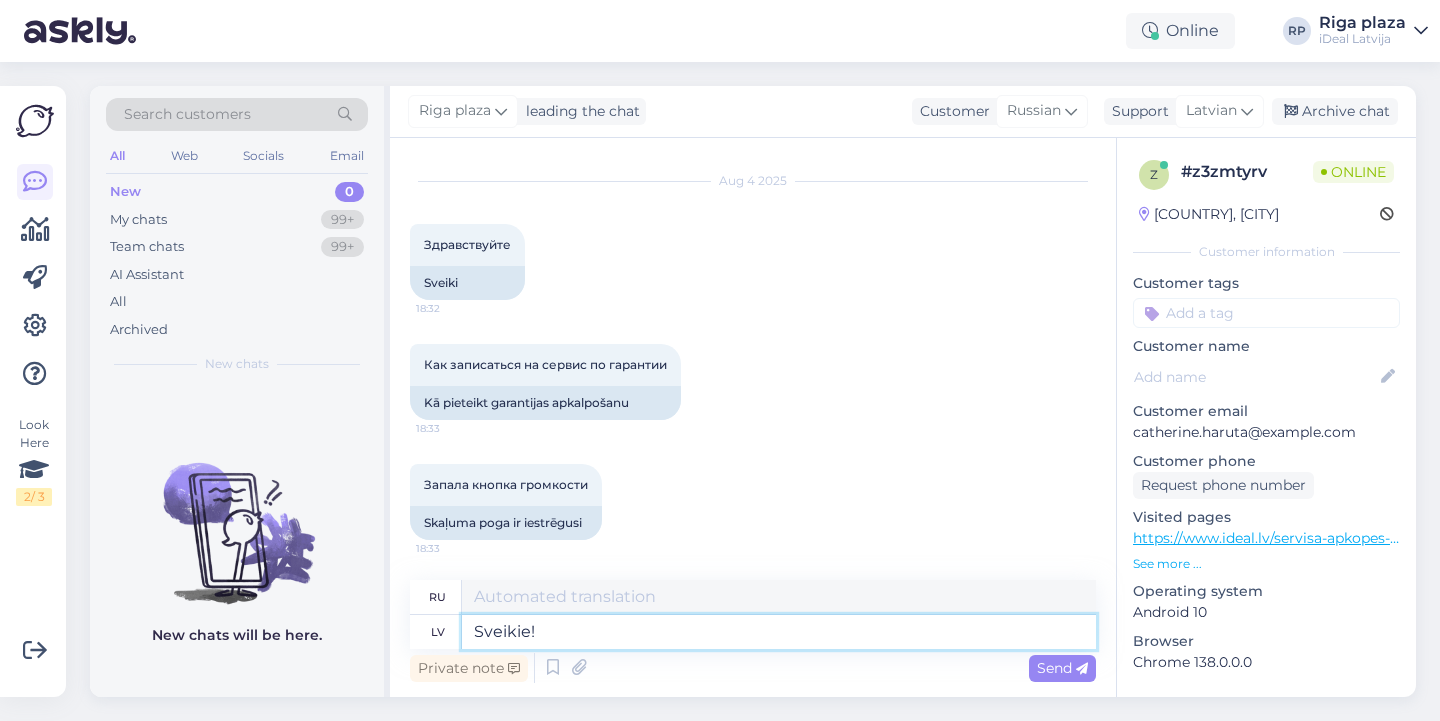 type on "Привет!" 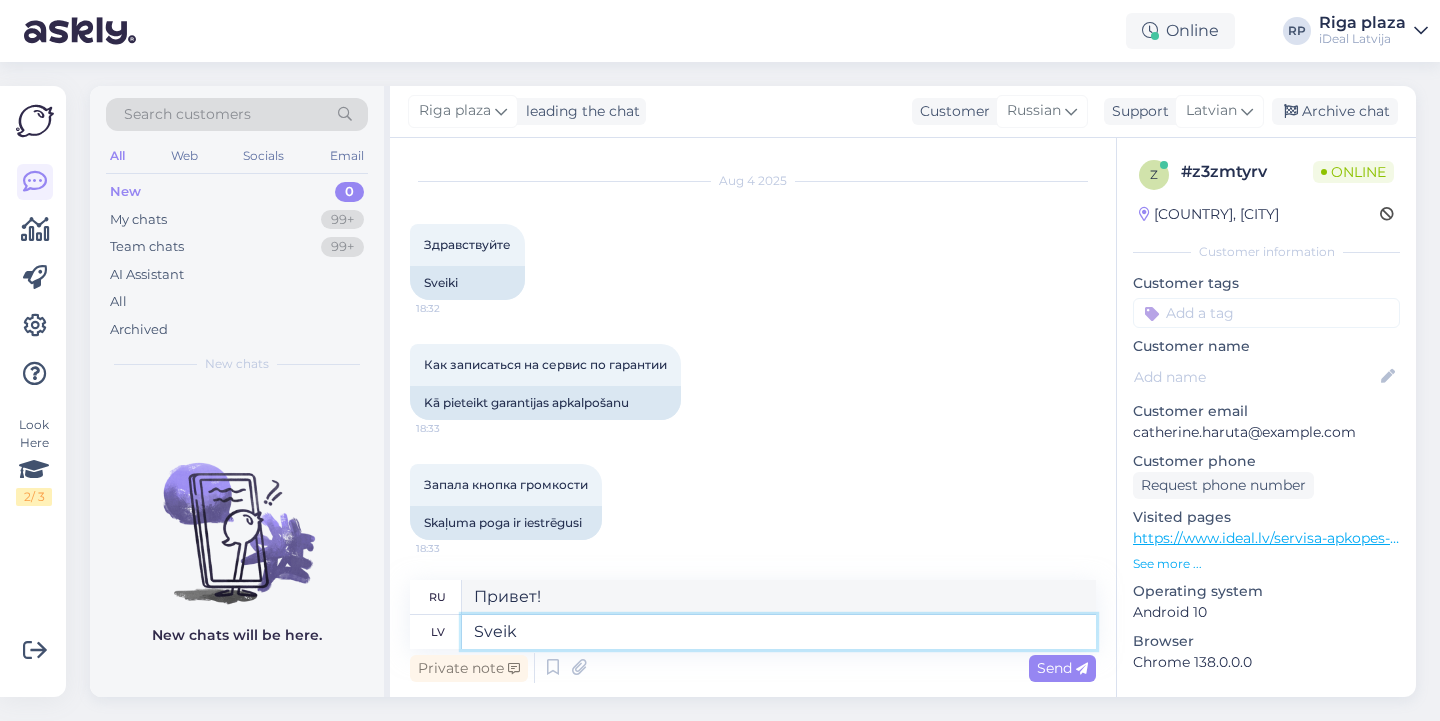 type on "Sveiki" 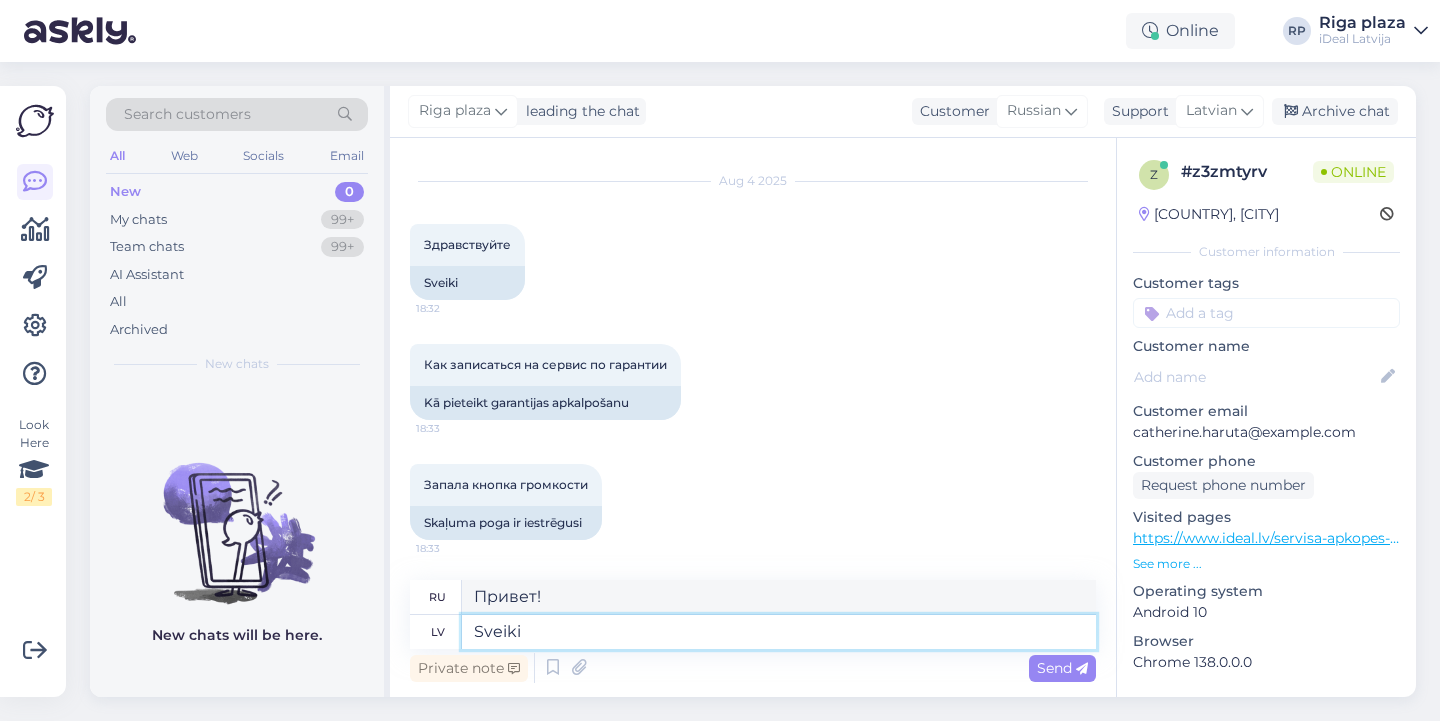 type on "Привет" 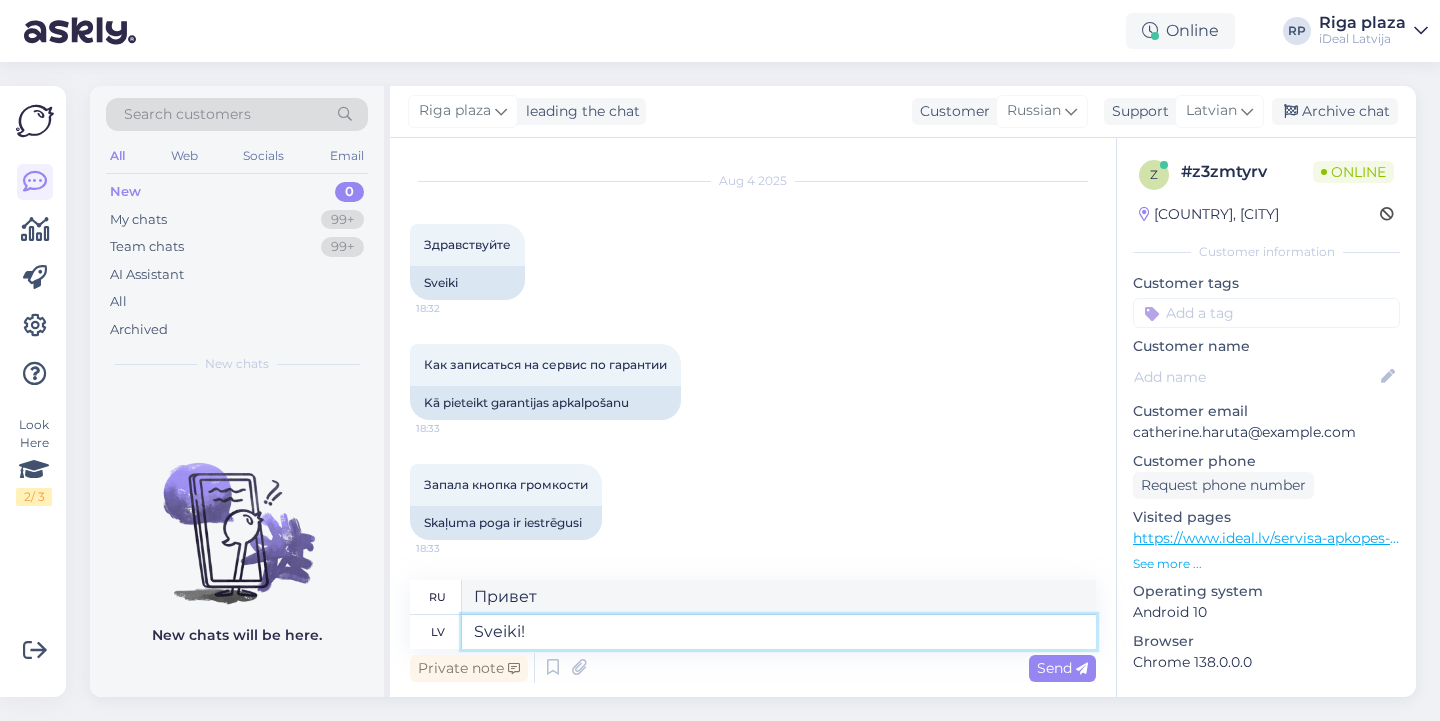 type on "Sveiki!" 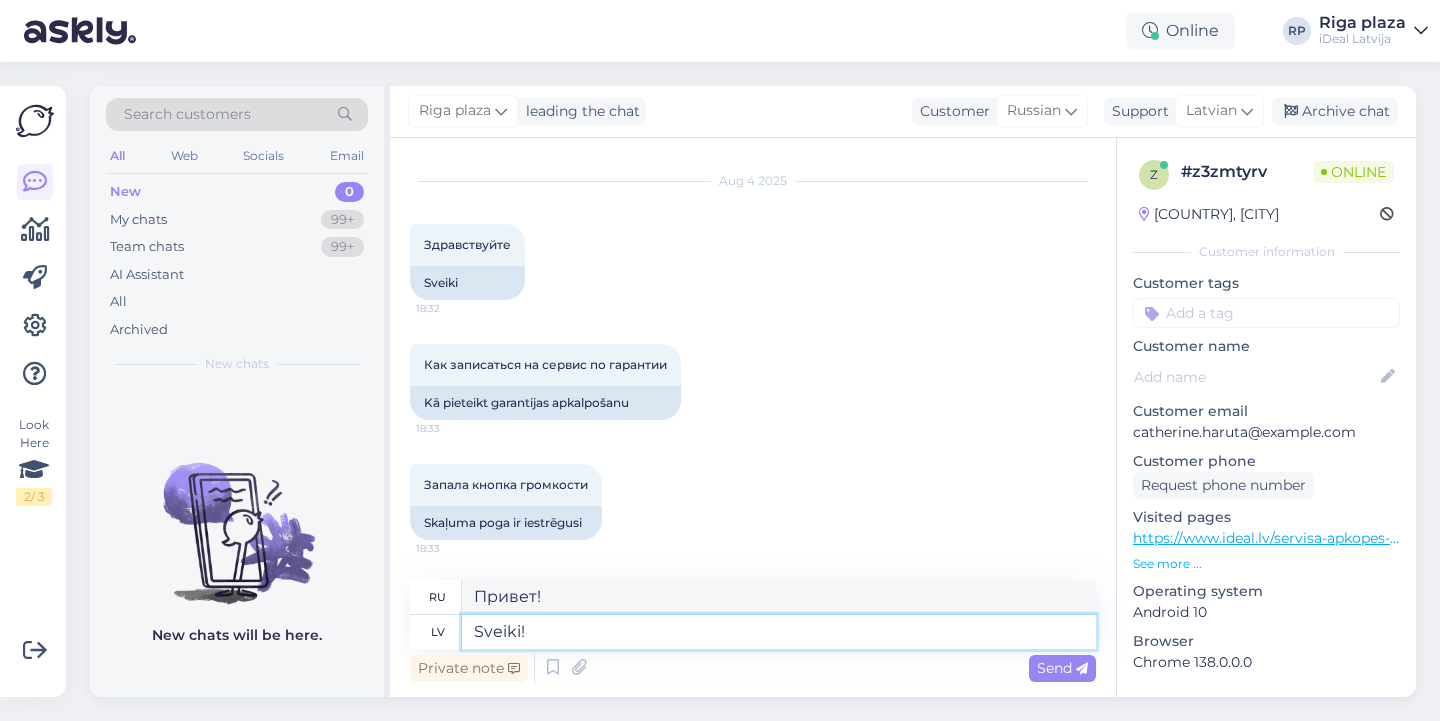 type on "Sveiki! J" 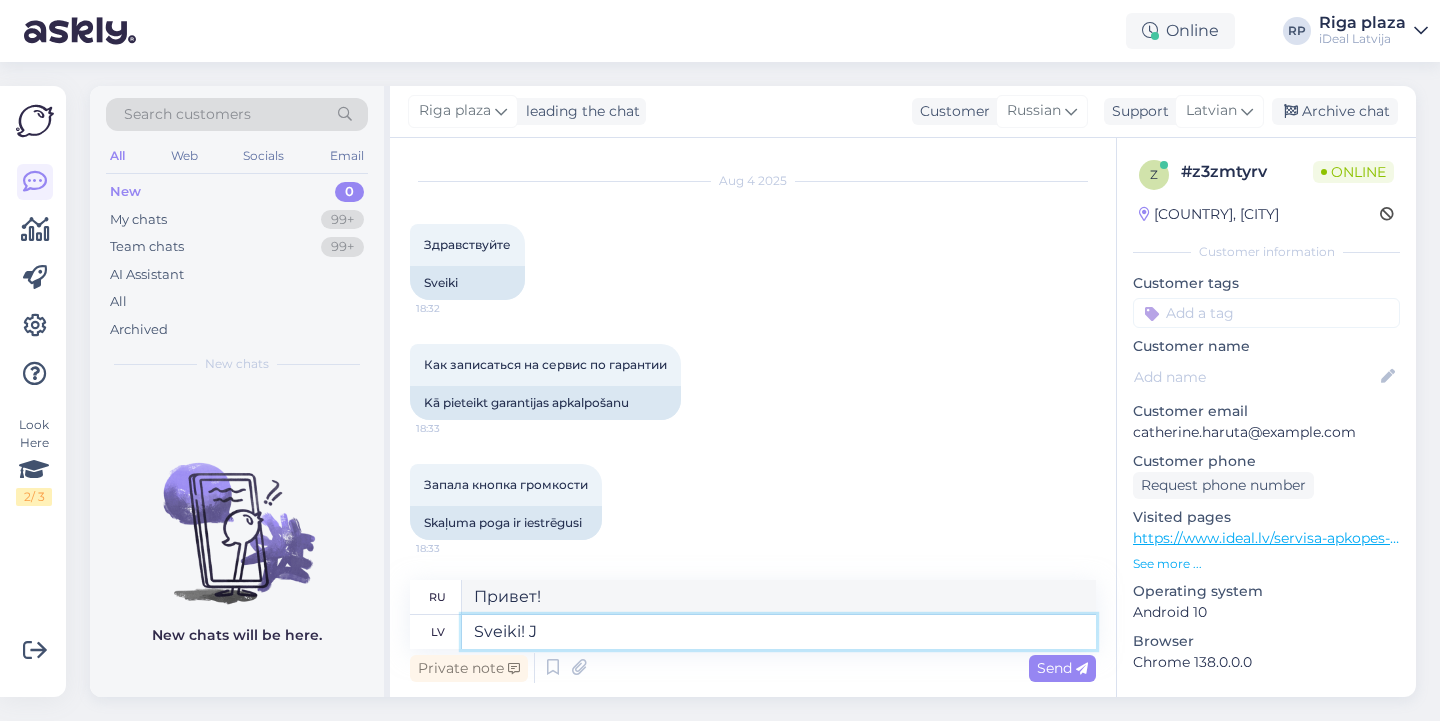type on "Привет! Дж." 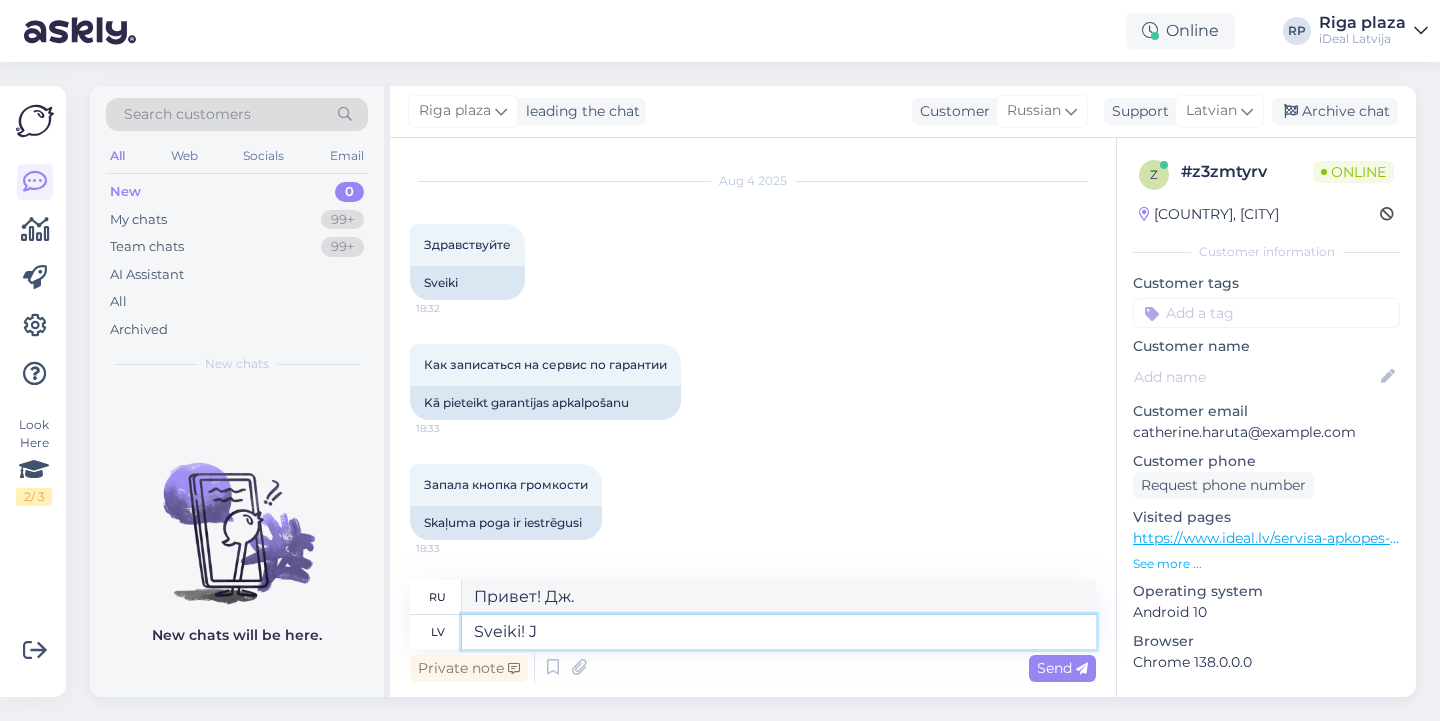 type on "Sveiki!" 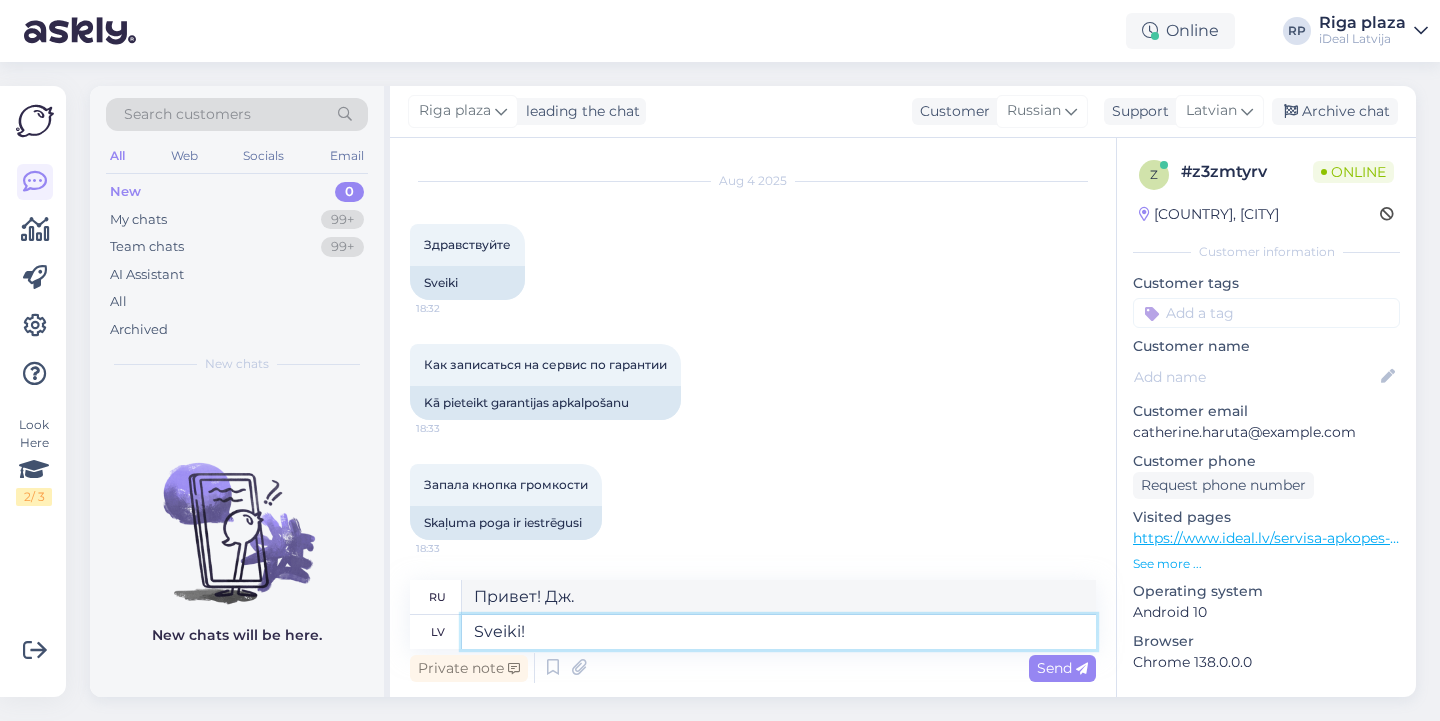 type on "Привет!" 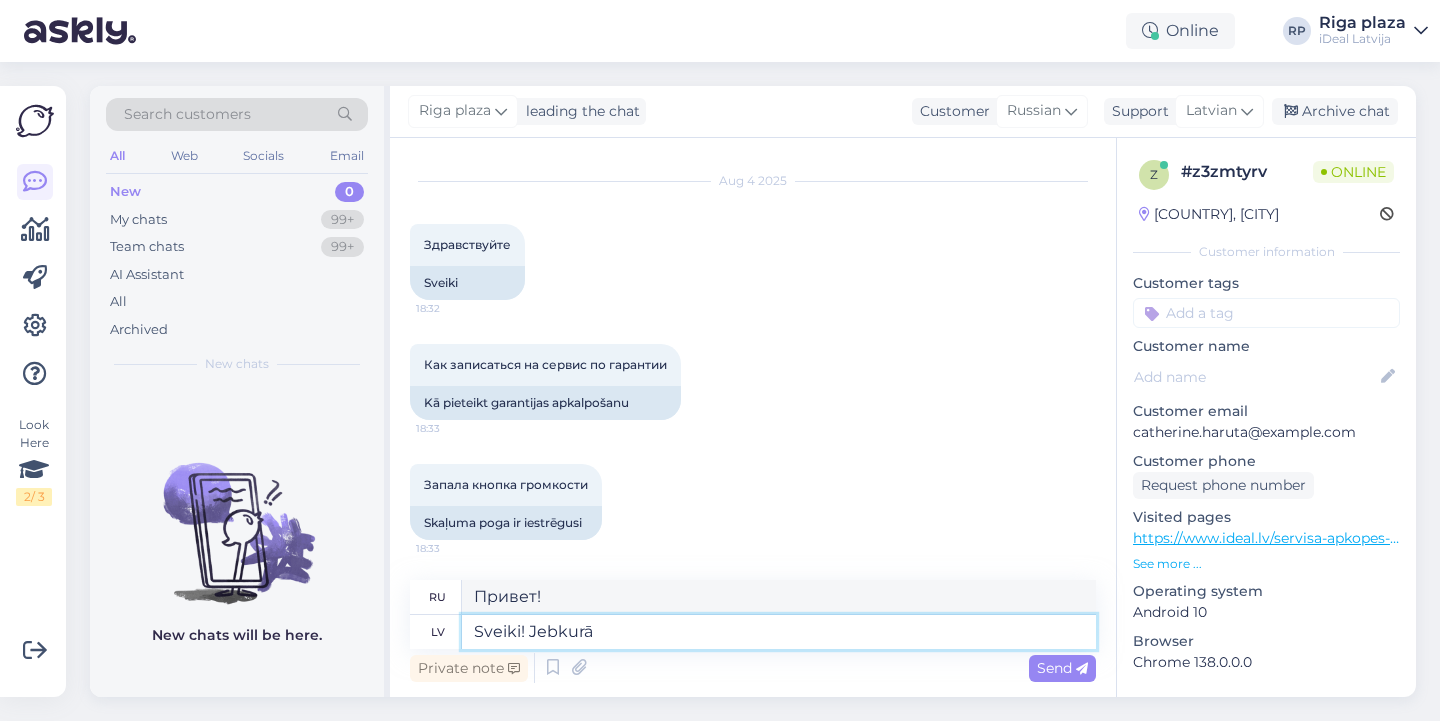 type on "Sveiki! Jebkurā" 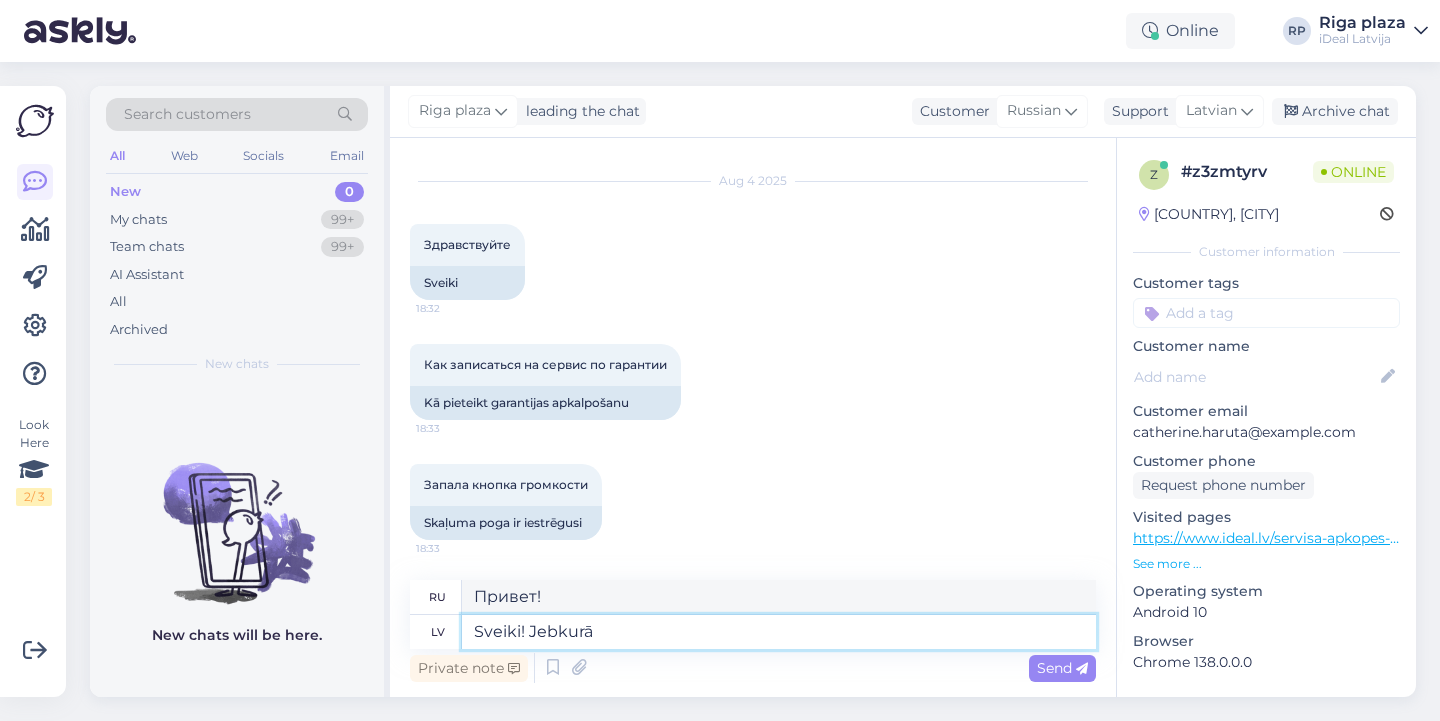 type on "Привет! В любом случае." 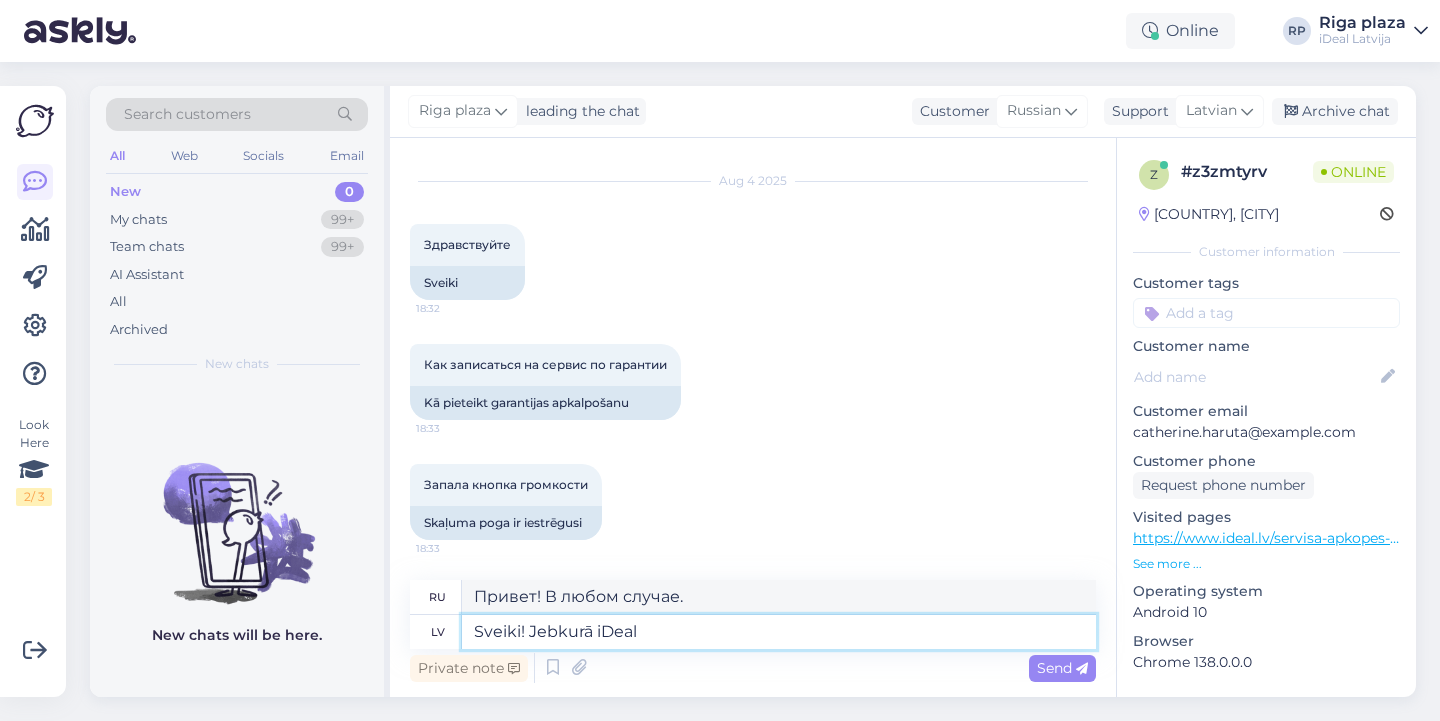 type on "Sveiki! Jebkurā iDeal" 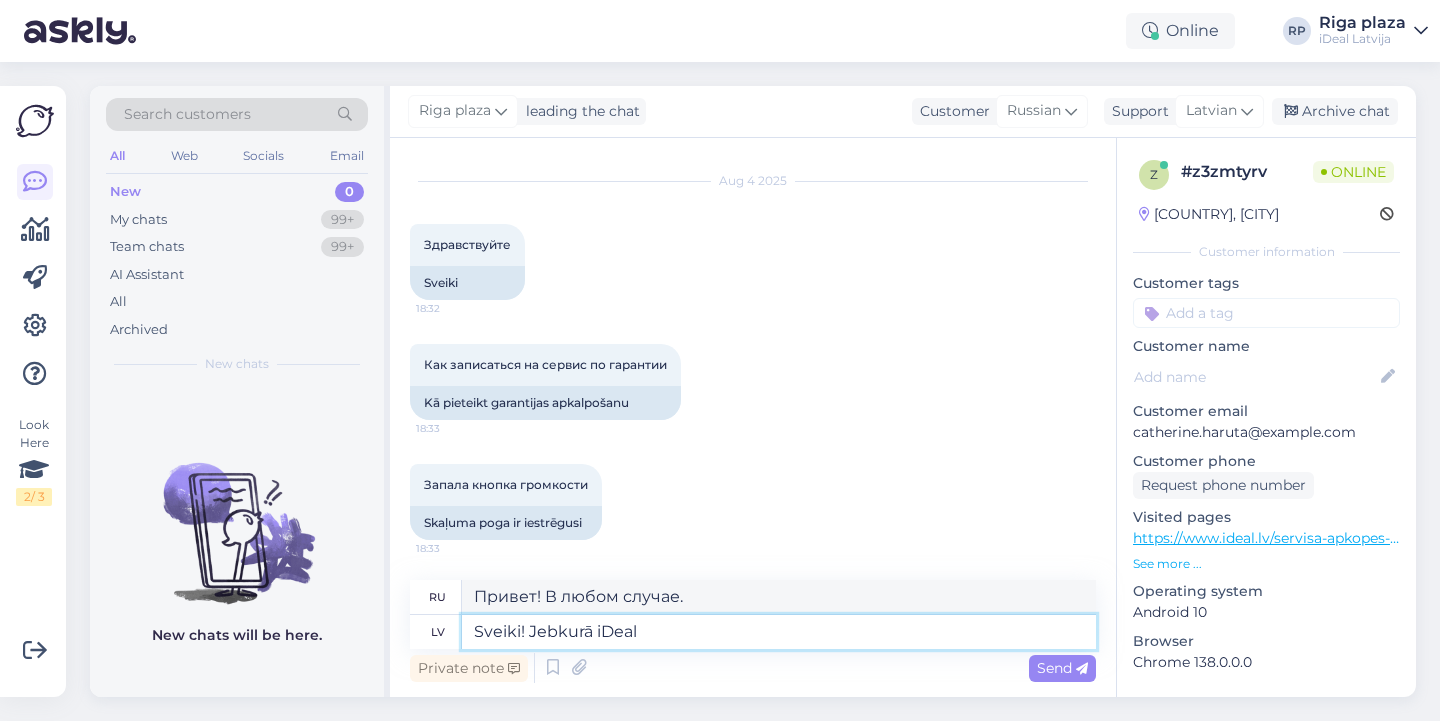 type on "Привет! Есть iDeal?" 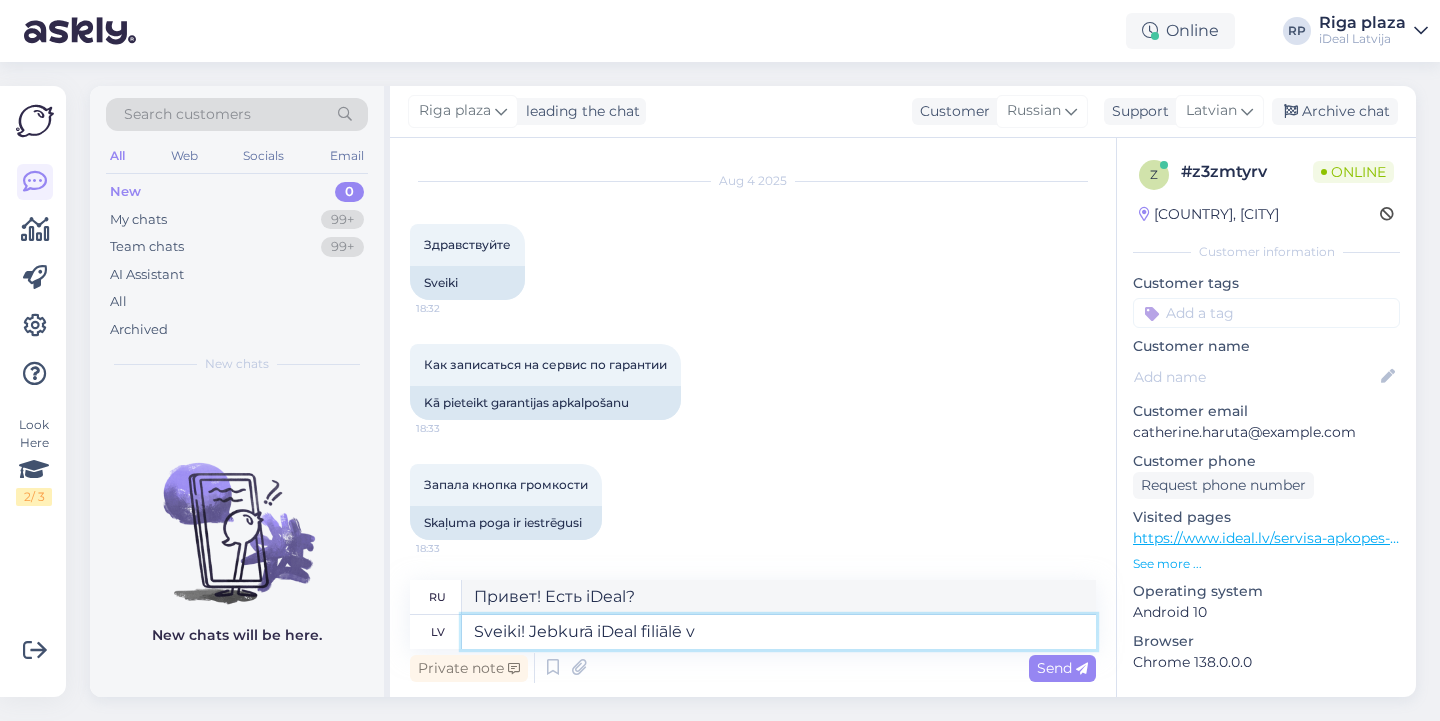 type on "Sveiki! Jebkurā iDeal filiālē va" 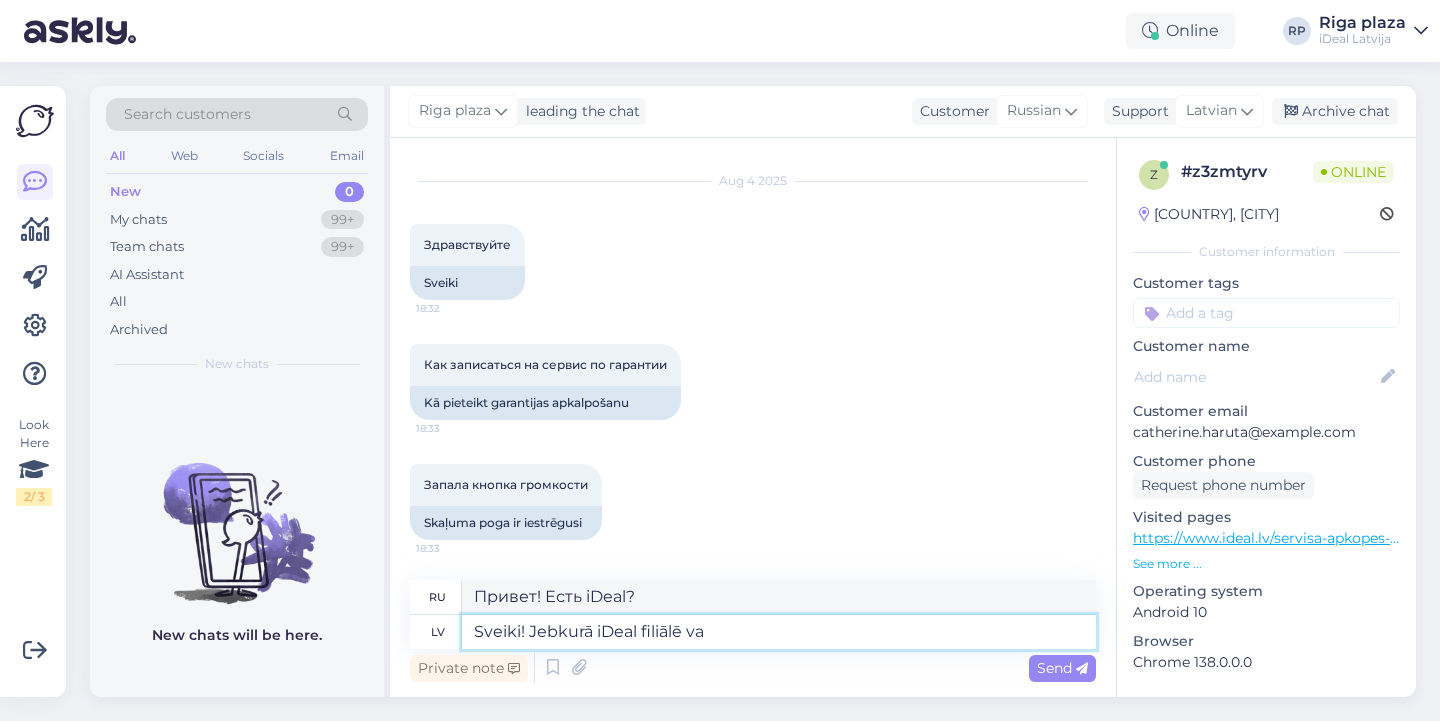type on "Здравствуйте! В любом отделении iDeal" 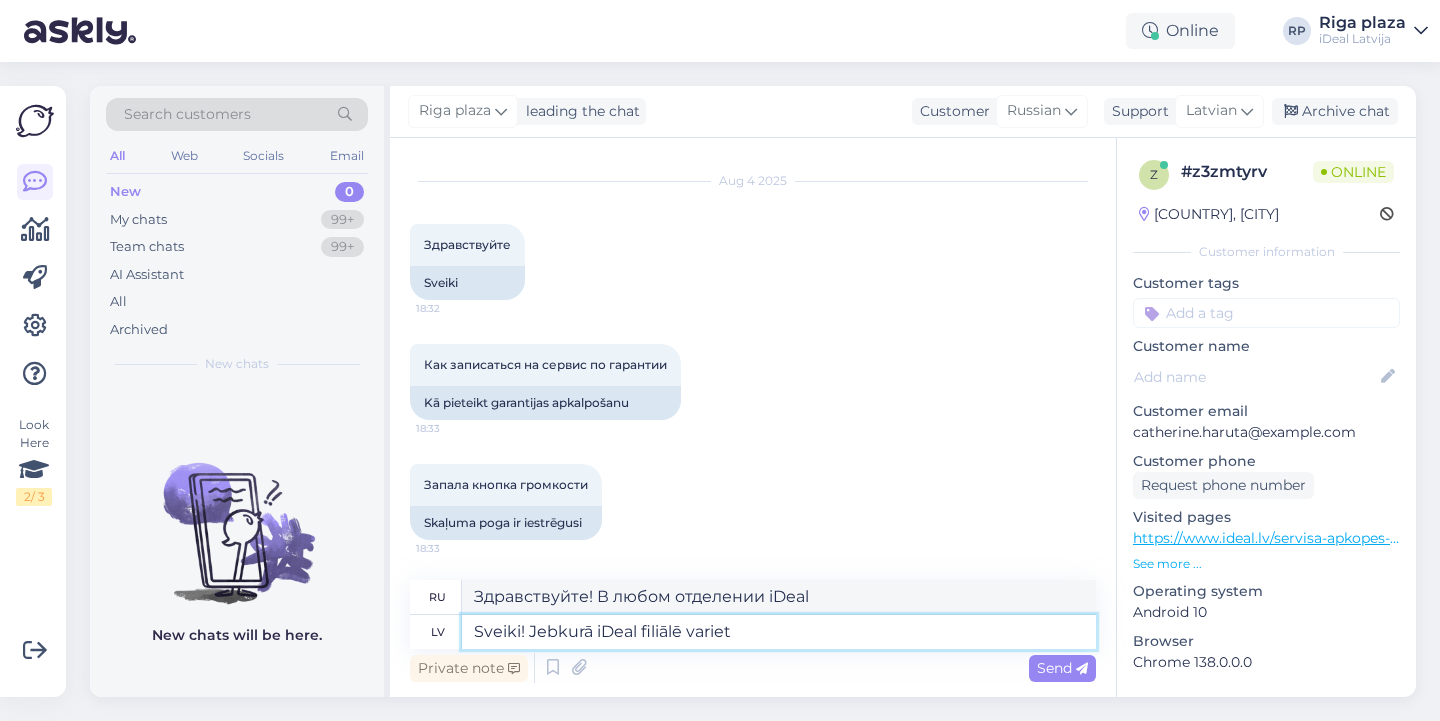 type on "Sveiki! Jebkurā iDeal filiālē variet" 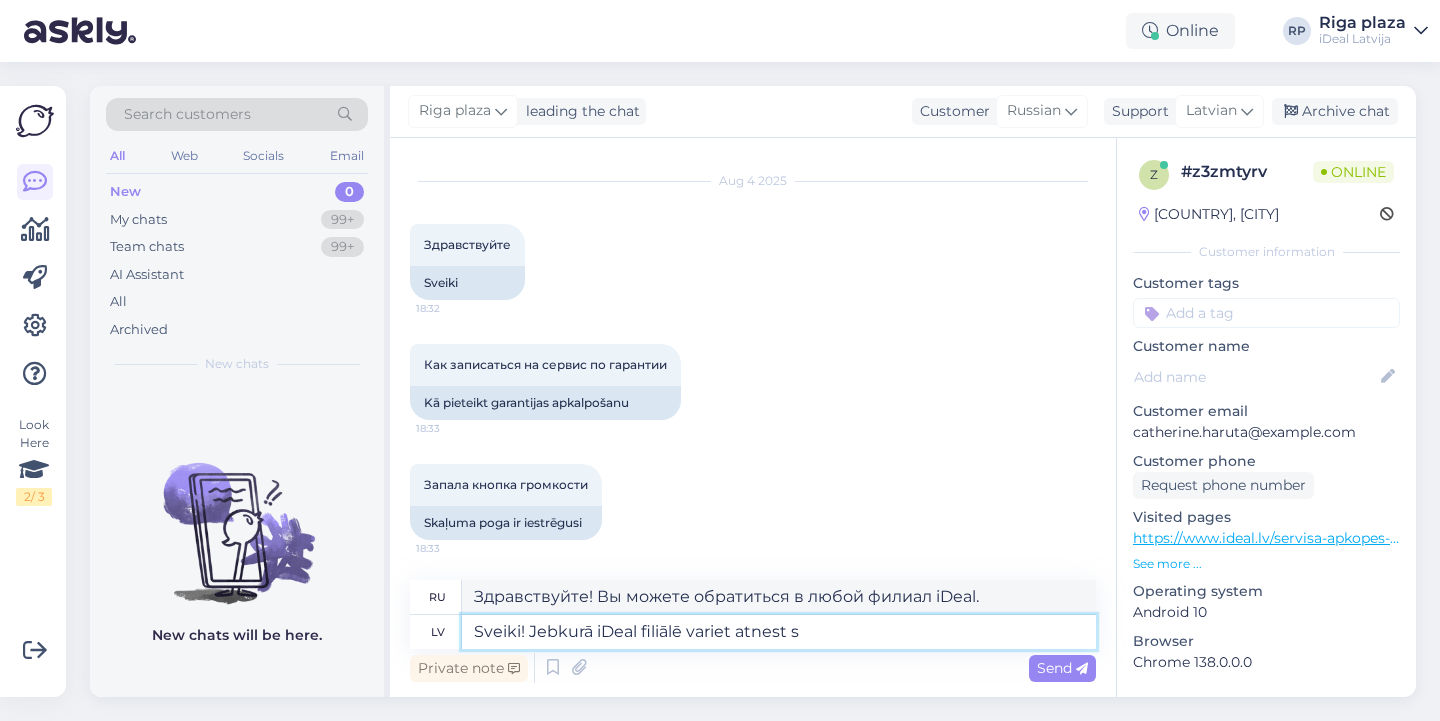 type on "Sveiki! Jebkurā iDeal filiālē variet atnest sa" 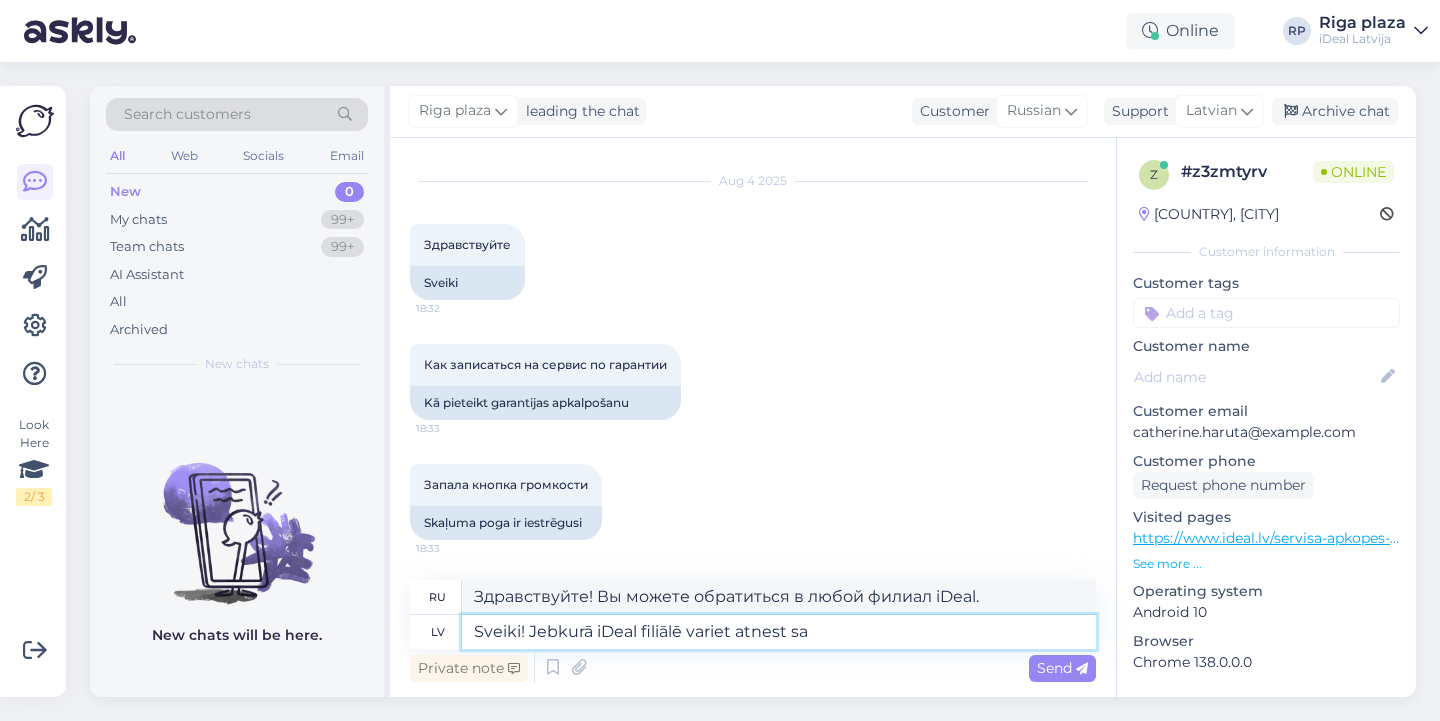 type on "Здравствуйте! Вы можете забрать товар в любом отделении iDeal." 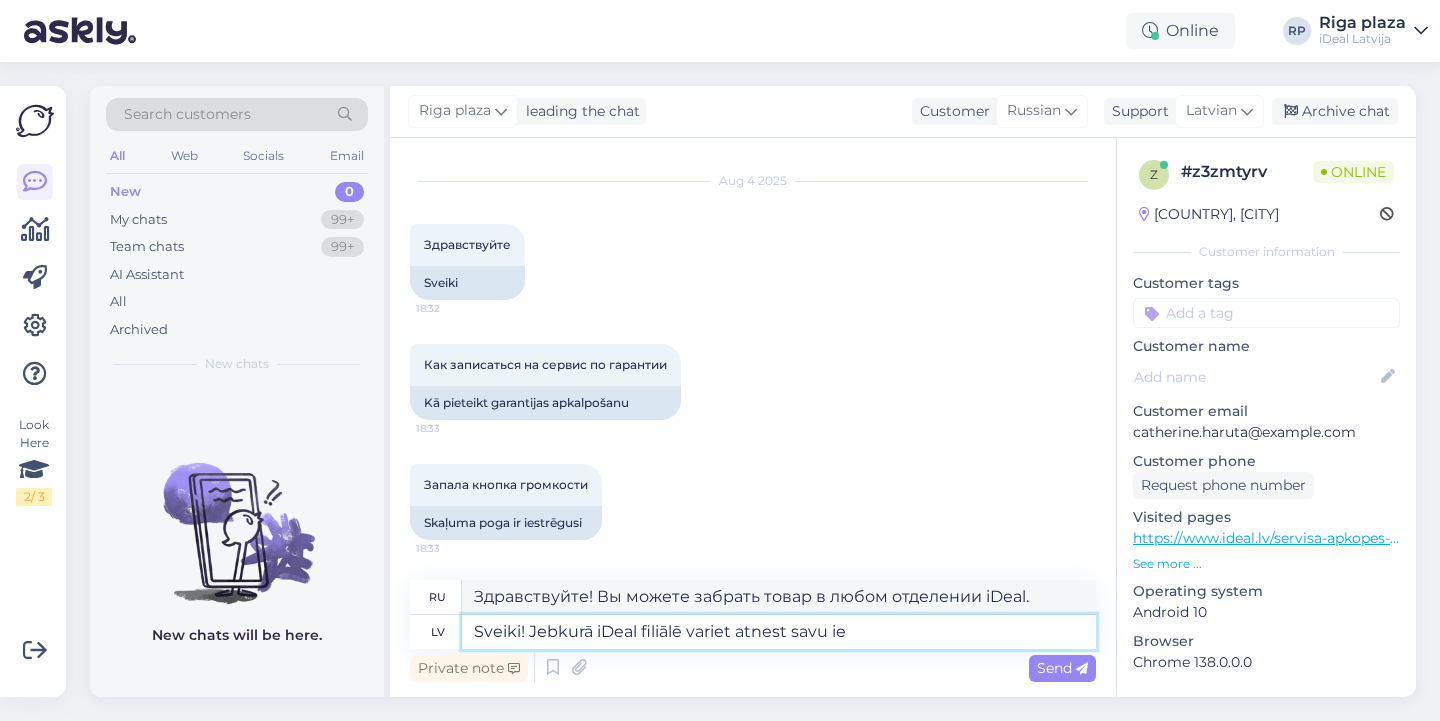 type on "Sveiki! Jebkurā iDeal filiālē variet atnest savu ier" 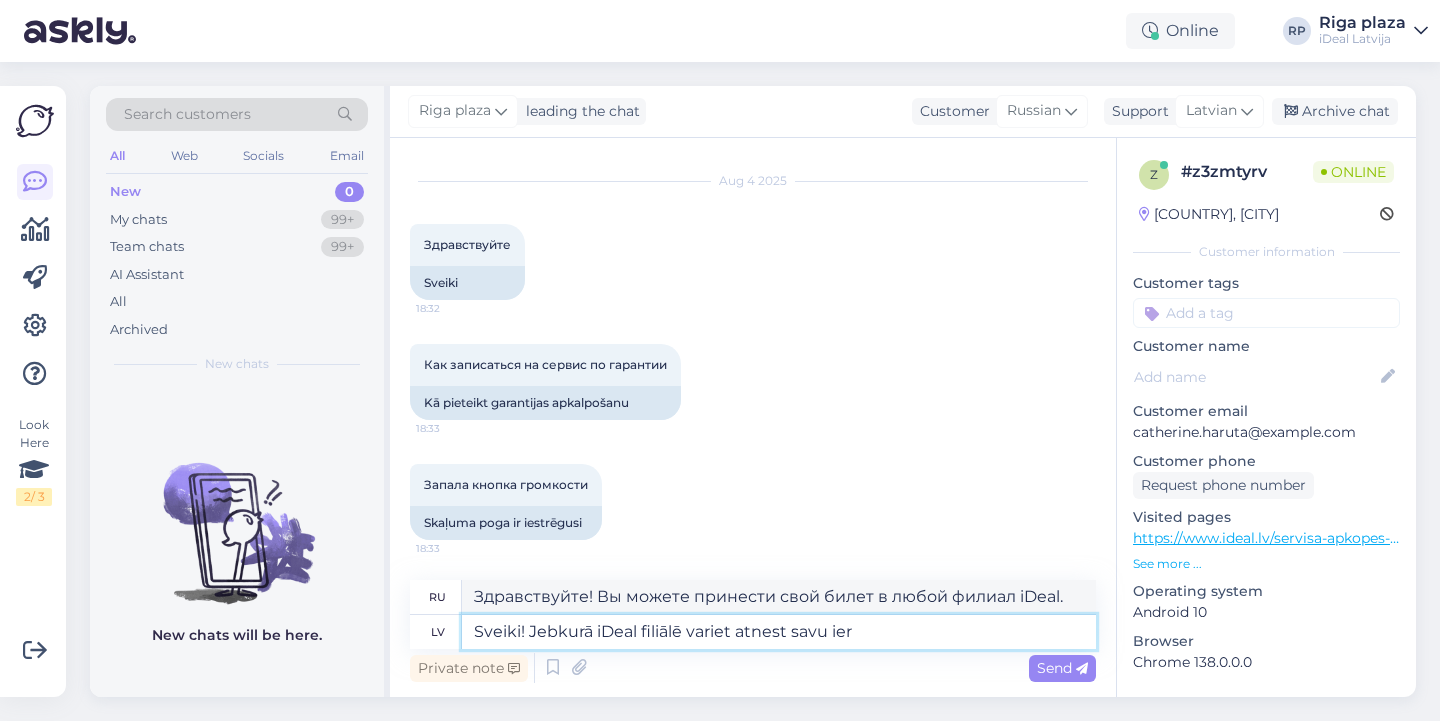 type on "Здравствуйте! Вы можете принести своё устройство в любой филиал iDeal." 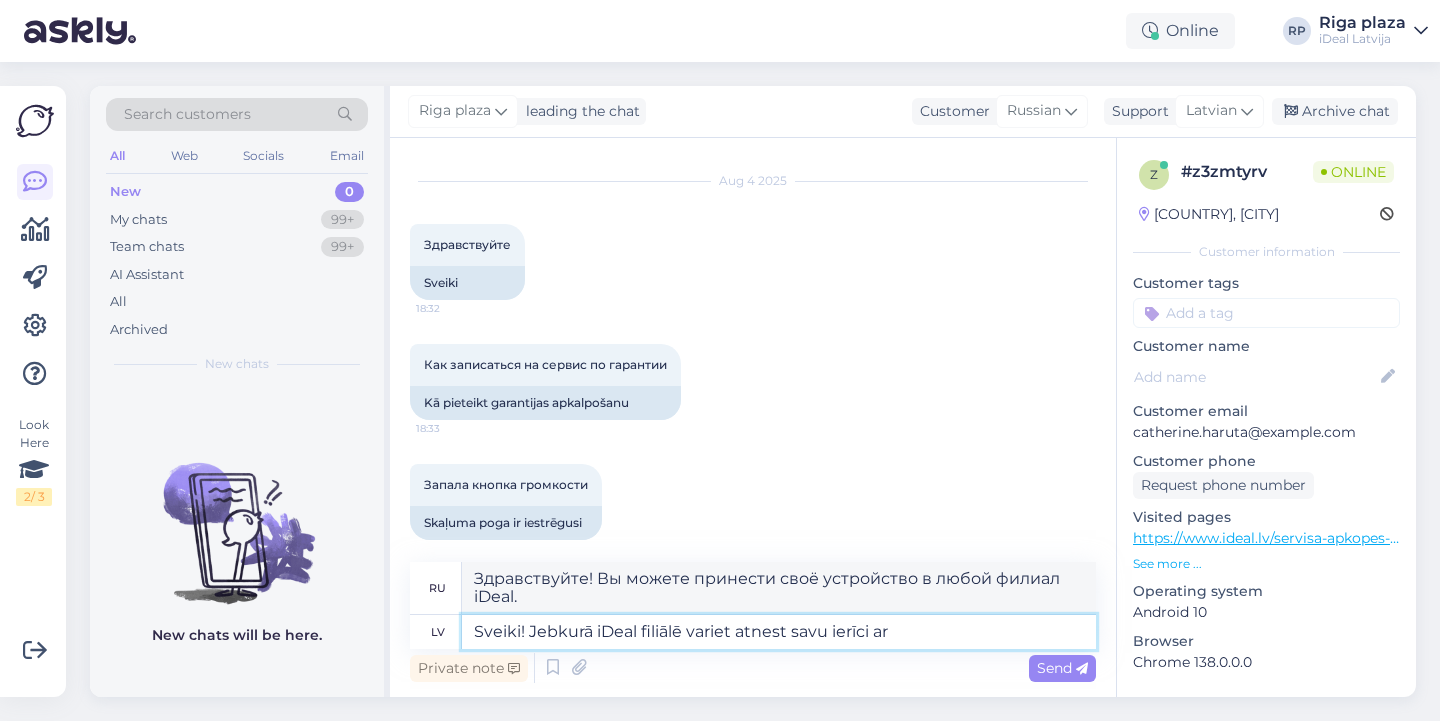 type on "Sveiki! Jebkurā iDeal filiālē variet atnest savu ierīci ar p" 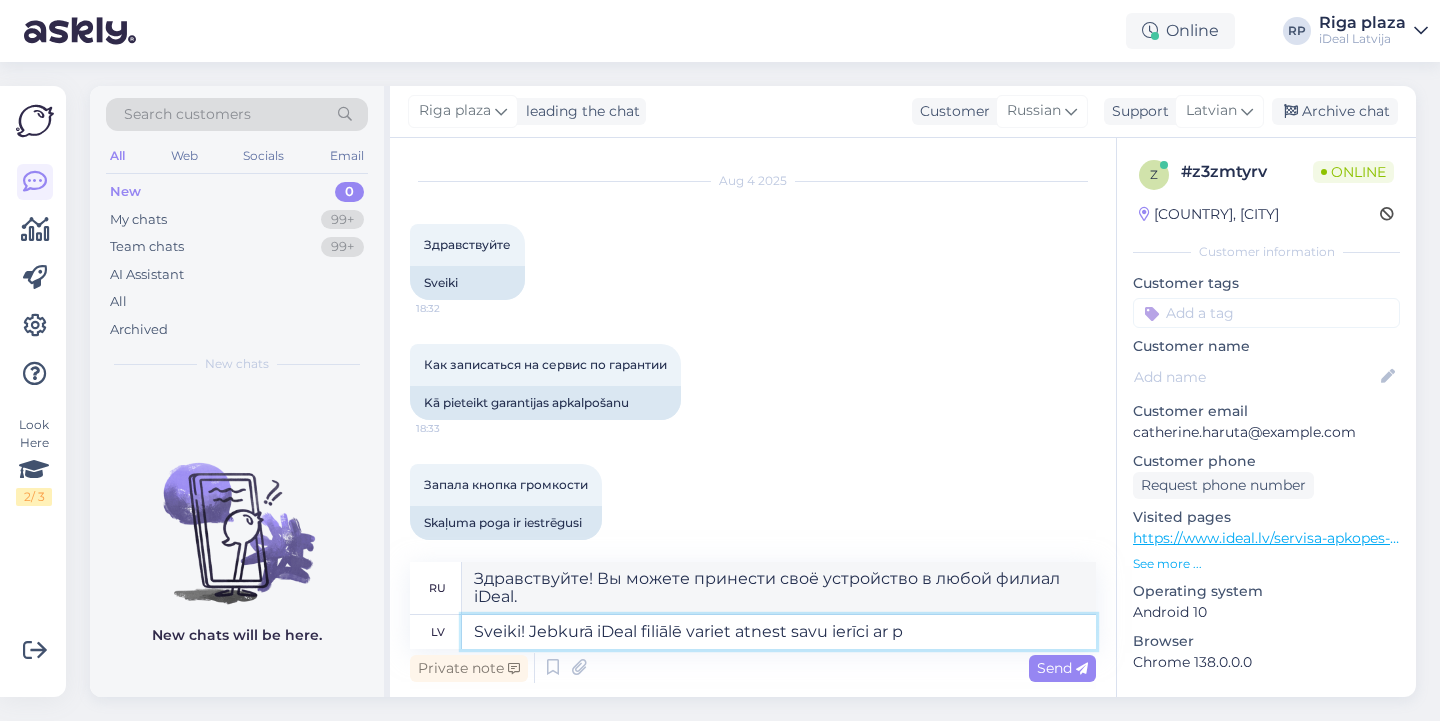 type on "Здравствуйте! Вы можете принести своё устройство в любой филиал iDeal с помощью" 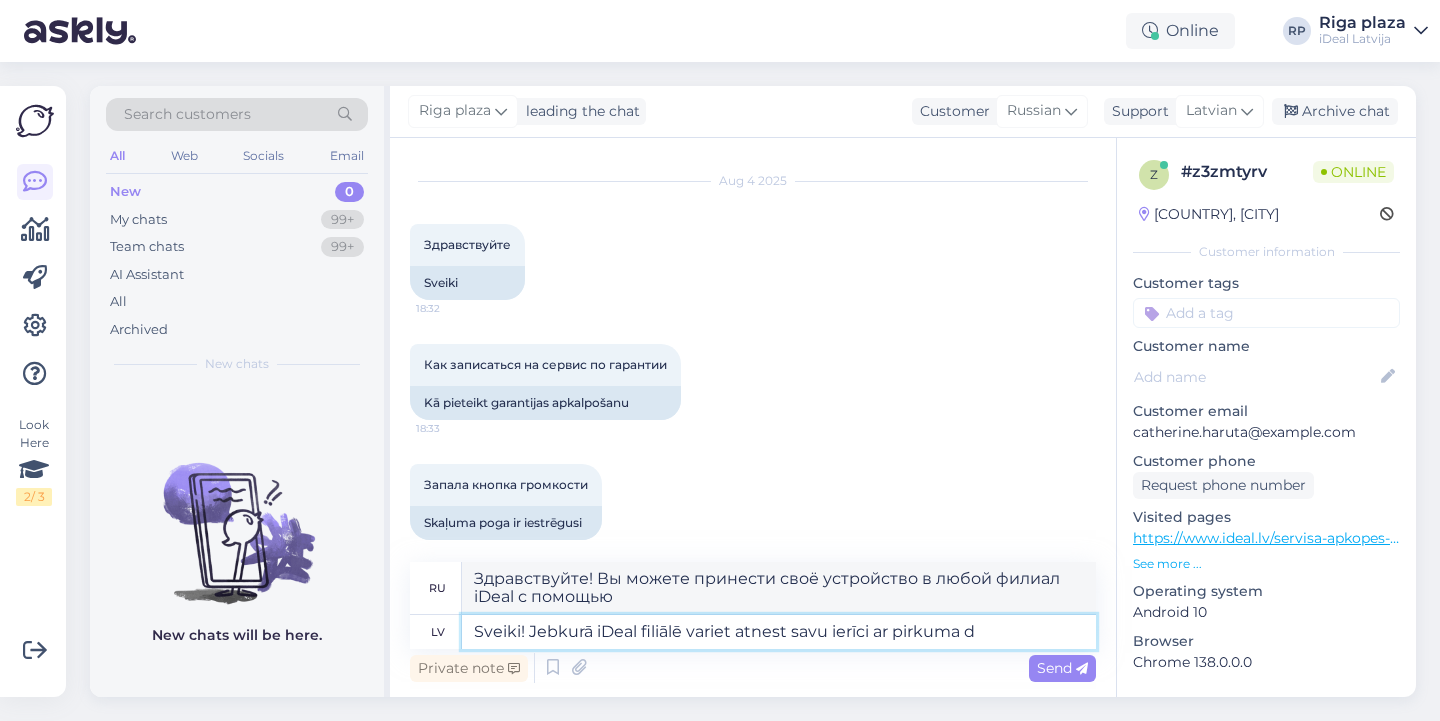 type on "Sveiki! Jebkurā iDeal filiālē variet atnest savu ierīci ar pirkuma do" 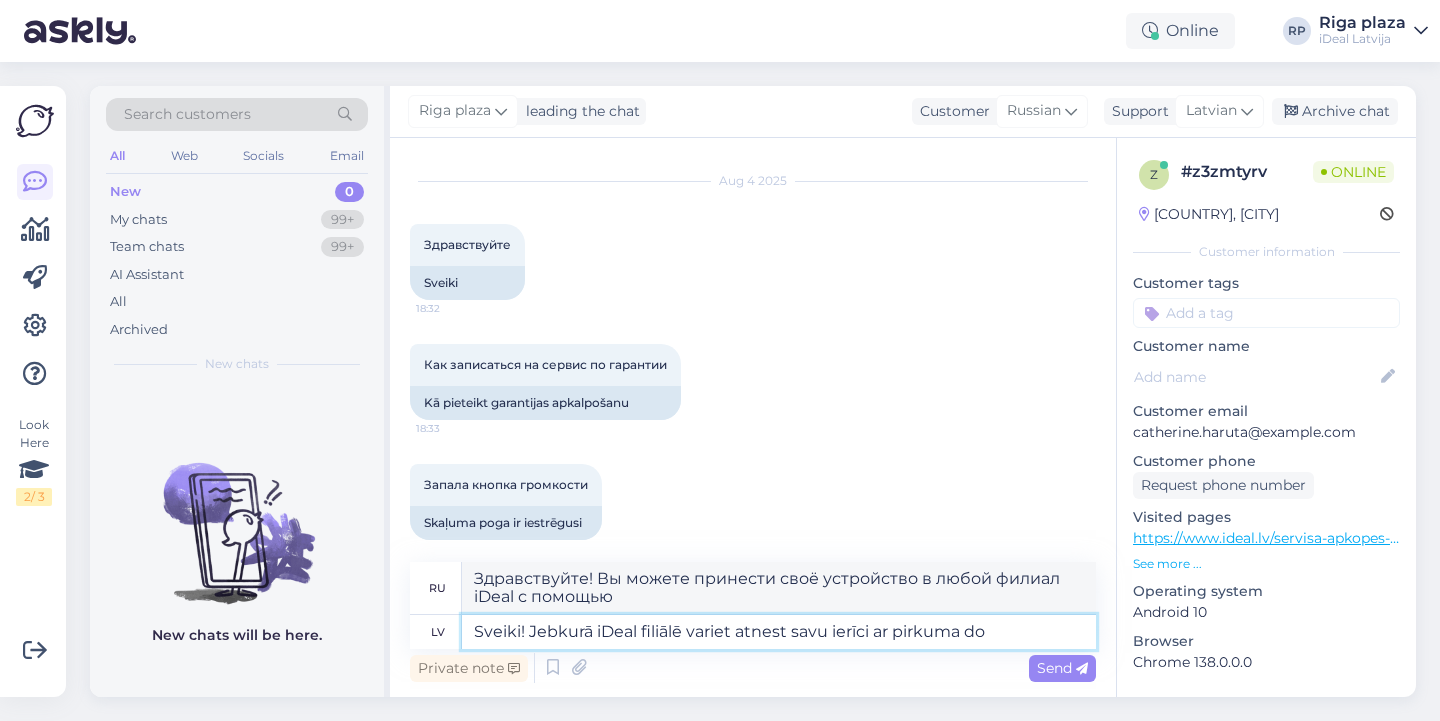 type on "Здравствуйте! Вы можете принести устройство вместе с покупкой в любой магазин iDeal." 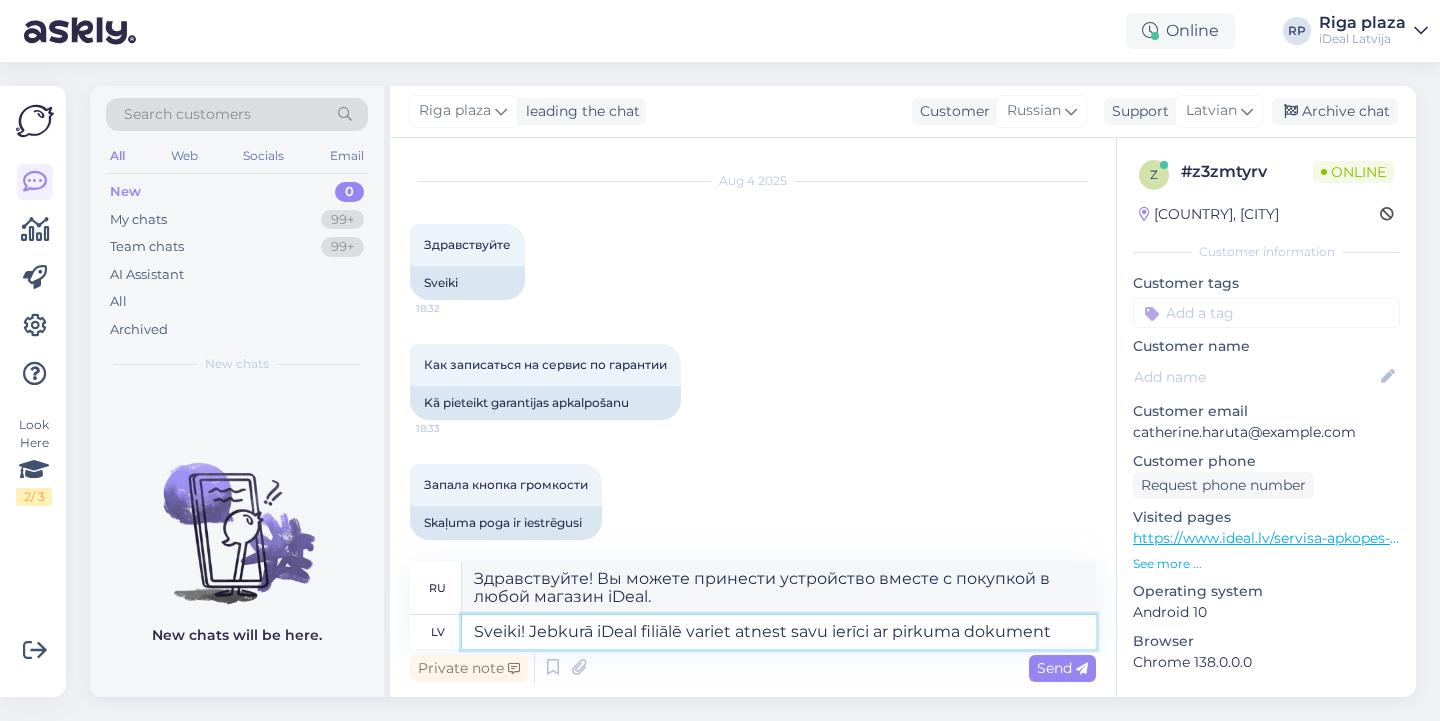 type on "Sveiki! Jebkurā iDeal filiālē variet atnest savu ierīci ar pirkuma dokumentu" 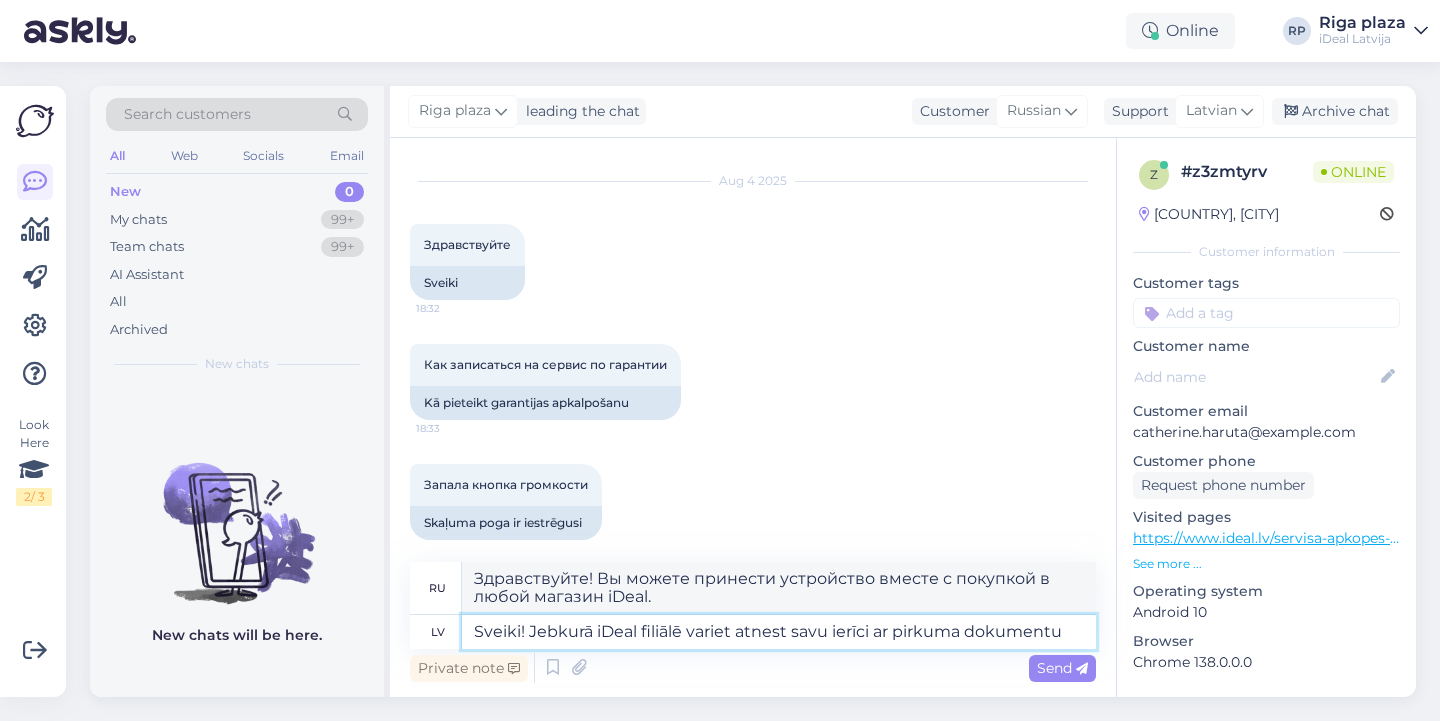 type on "Здравствуйте! Вы можете принести устройство вместе с документом о покупке в любой филиал iDeal." 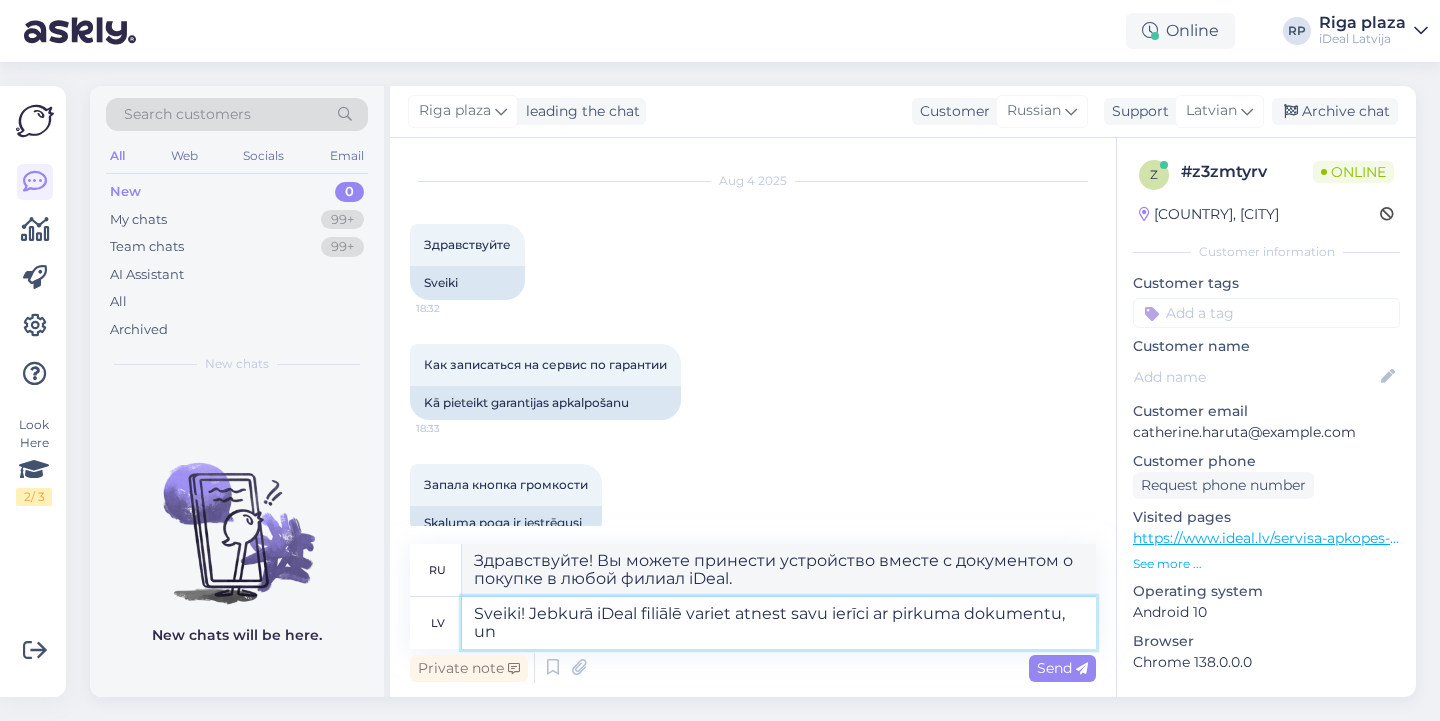 type on "Sveiki! Jebkurā iDeal filiālē variet atnest savu ierīci ar pirkuma dokumentu, un t" 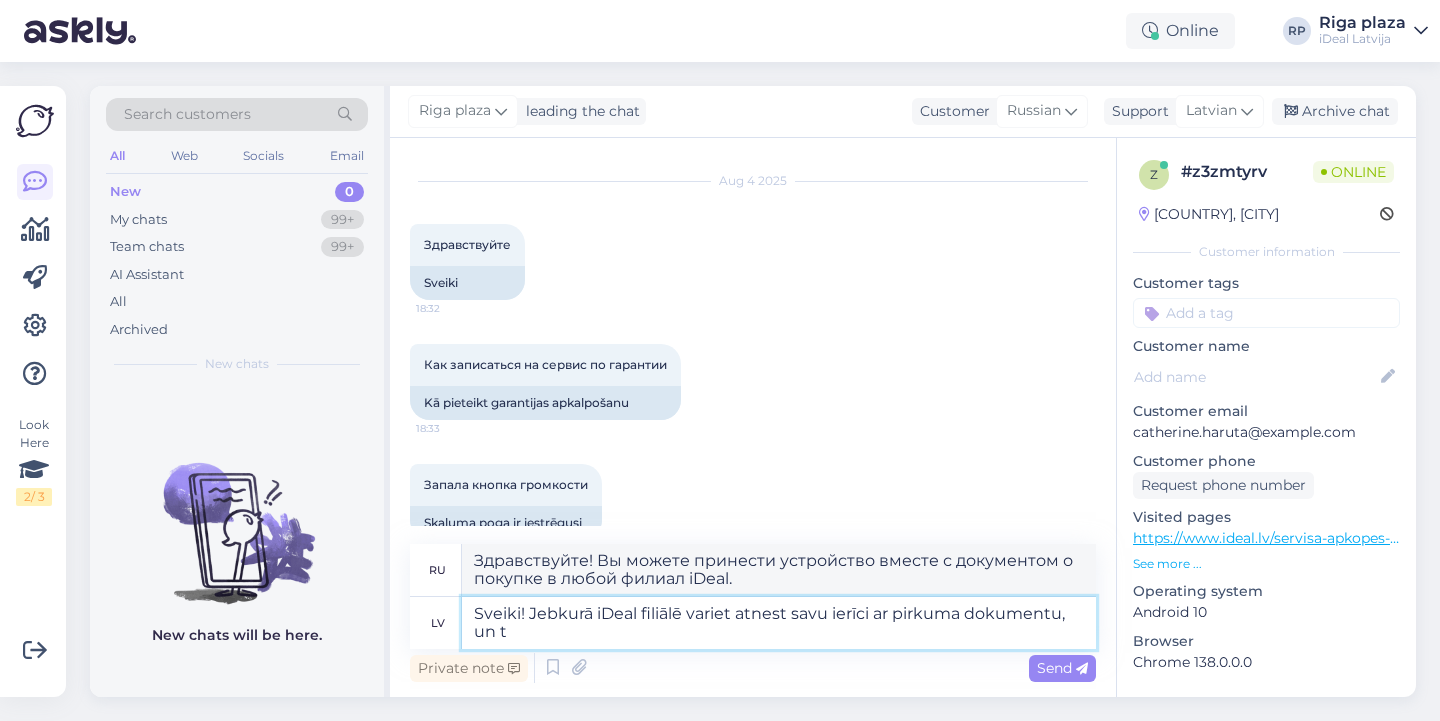 type on "Здравствуйте! Вы можете принести устройство вместе с чеком о покупке в любой филиал iDeal." 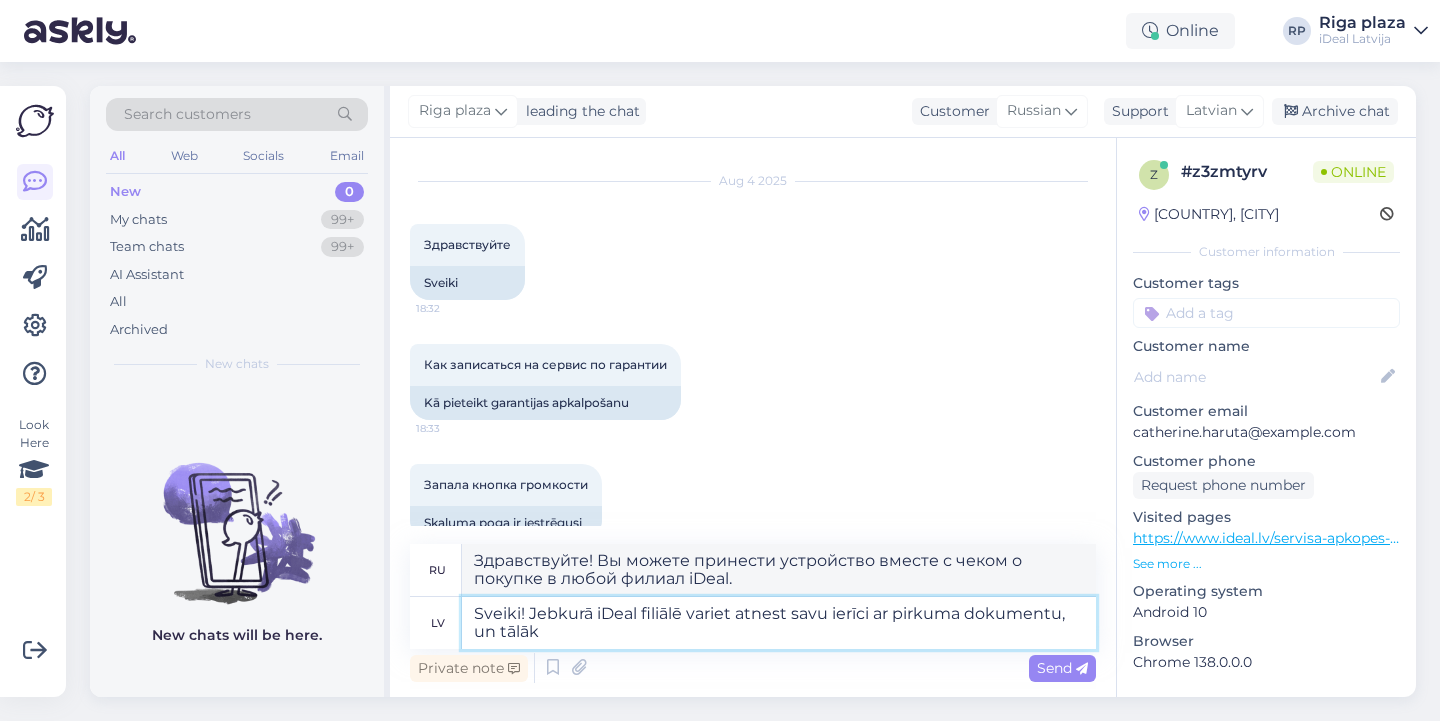 type on "Sveiki! Jebkurā iDeal filiālē variet atnest savu ierīci ar pirkuma dokumentu, un tālāk" 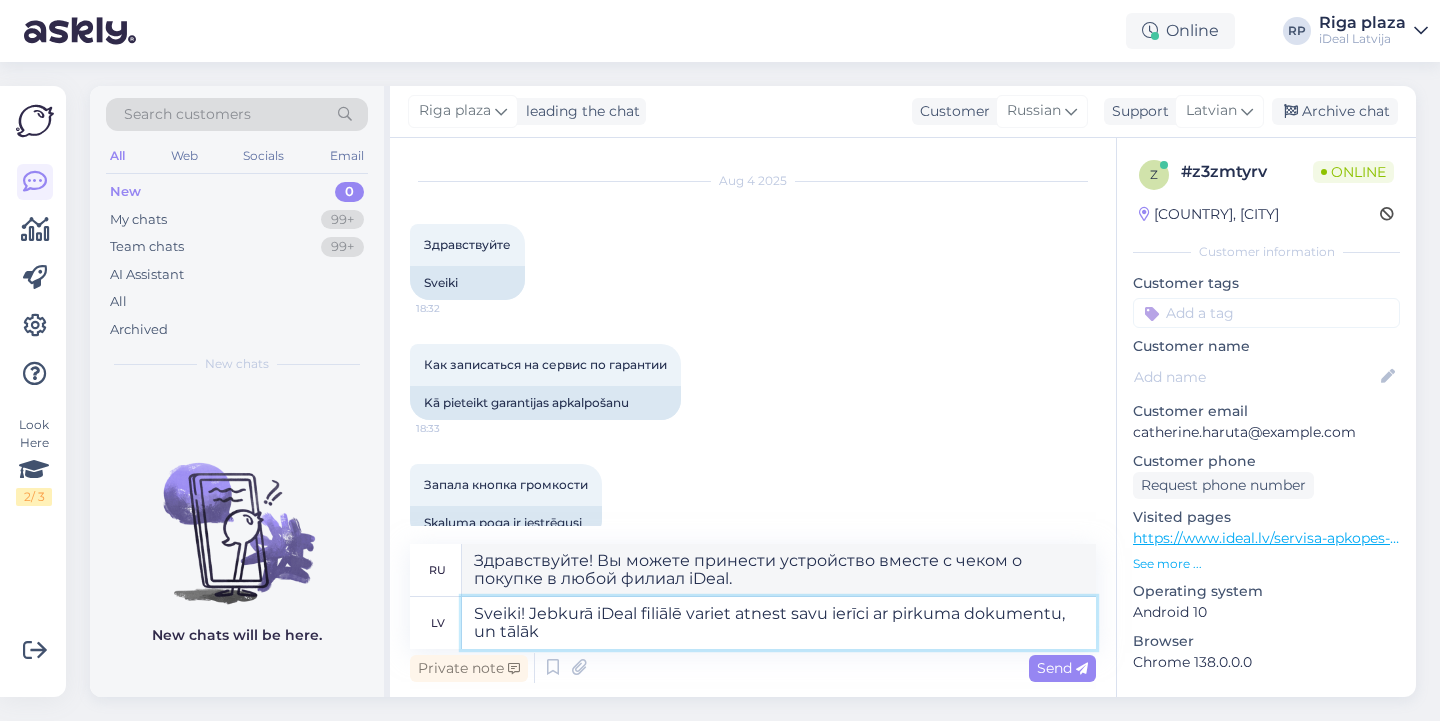 type on "Здравствуйте! Вы можете принести устройство вместе с документом о покупке в любой филиал iDeal, а затем" 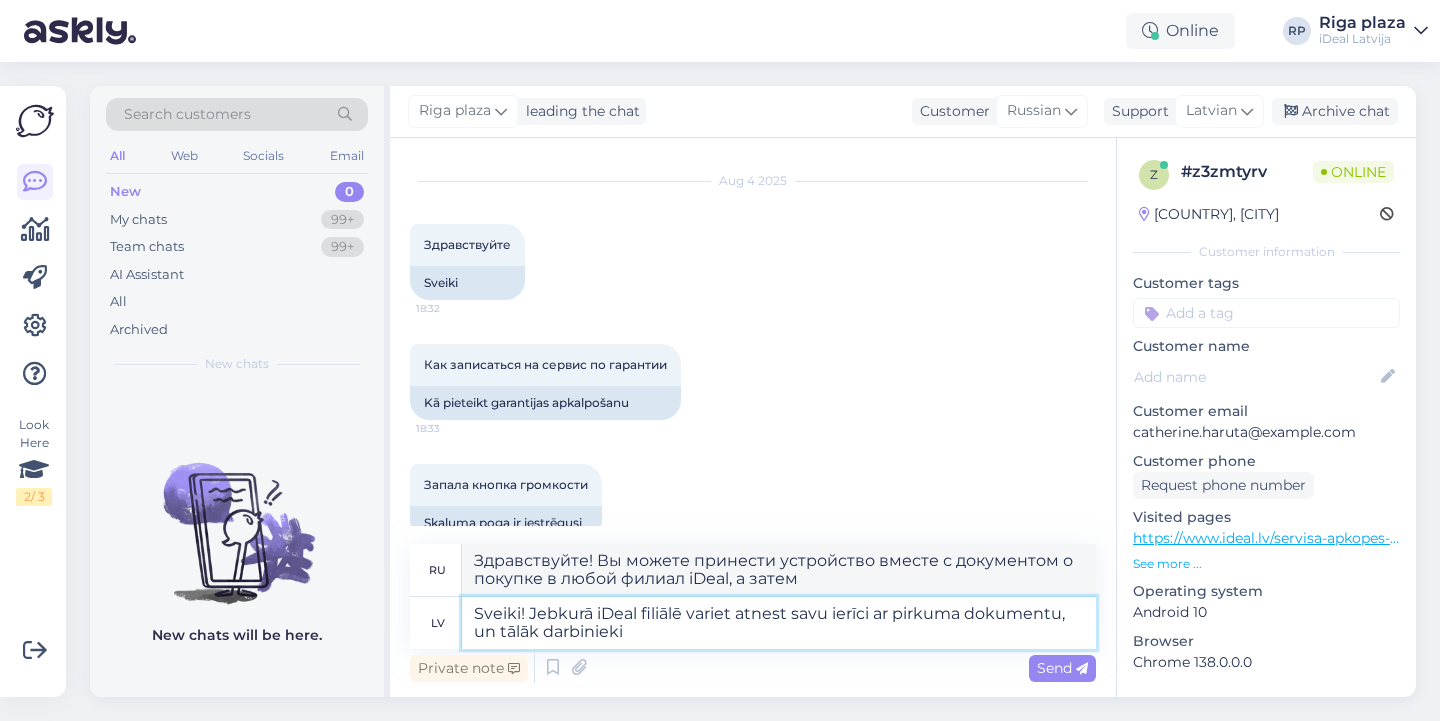 type on "Sveiki! Jebkurā iDeal filiālē variet atnest savu ierīci ar pirkuma dokumentu, un tālāk darbinieki p" 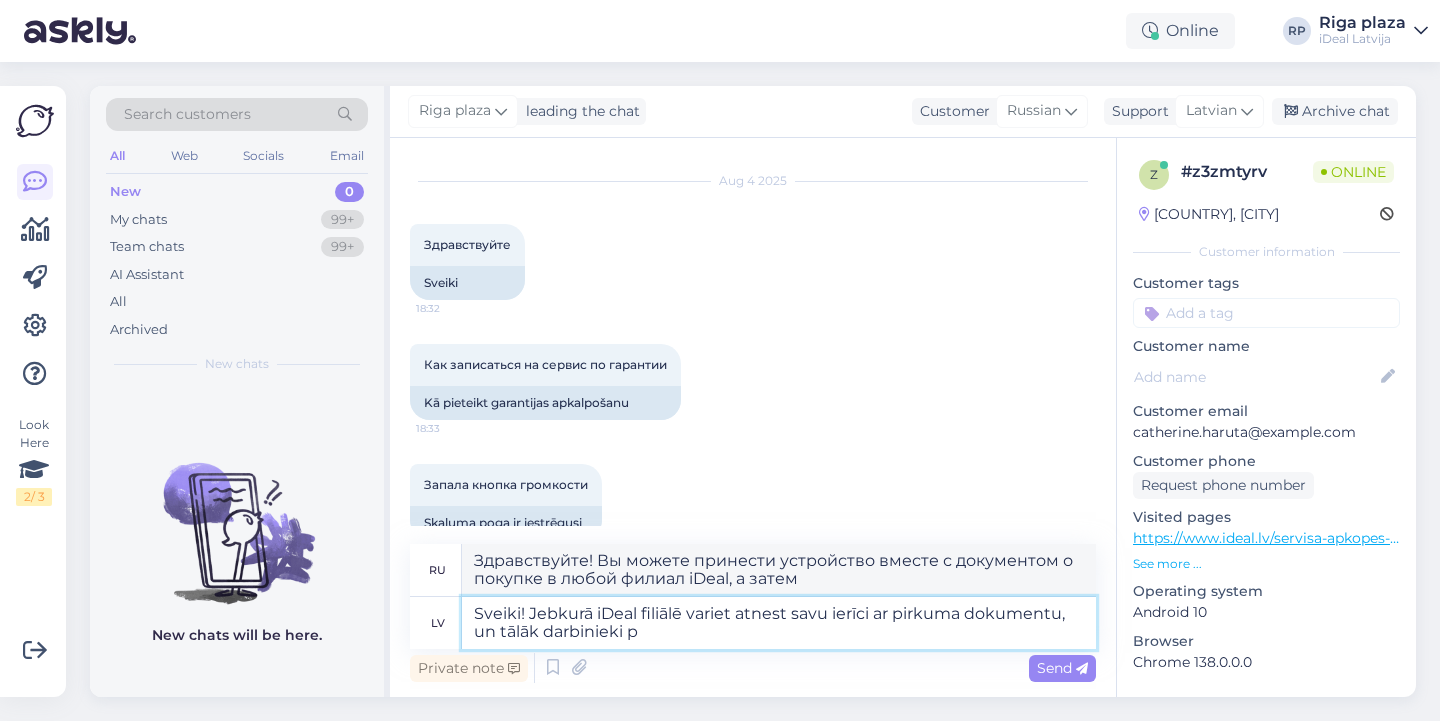 type on "Здравствуйте! Вы можете принести устройство с чеком о покупке в любой филиал iDeal, и сотрудники вам его покажут." 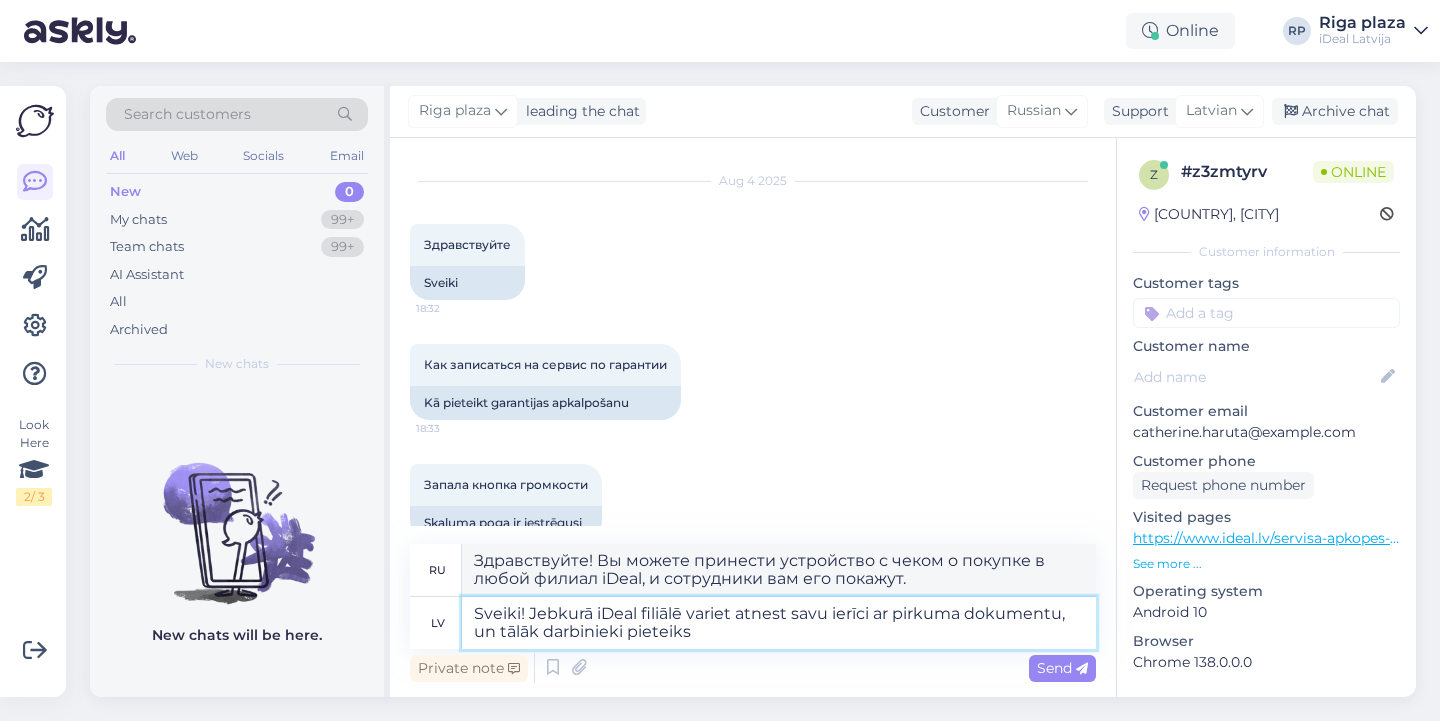 type on "Sveiki! Jebkurā iDeal filiālē variet atnest savu ierīci ar pirkuma dokumentu, un tālāk darbinieki pieteiks" 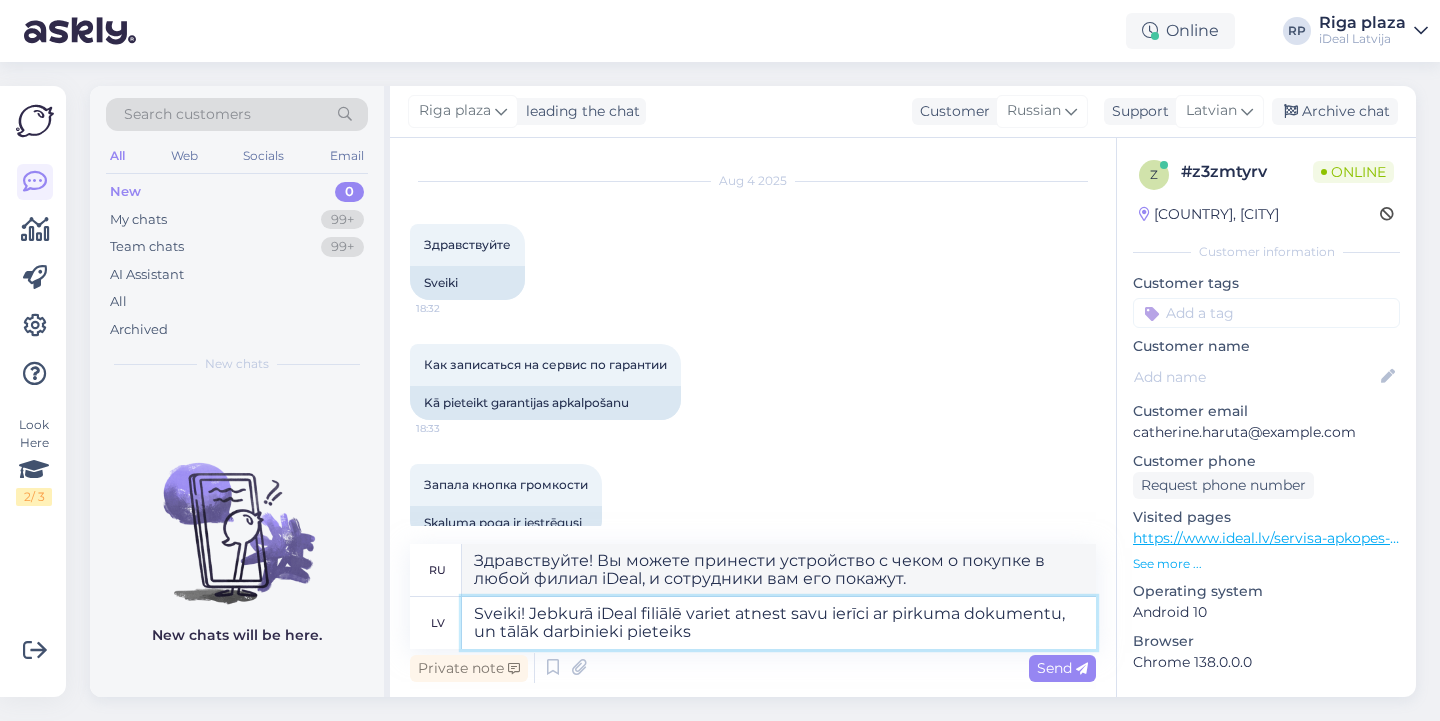 type on "Здравствуйте! Вы можете принести устройство с чеком о покупке в любой филиал iDeal, и сотрудники проверят его." 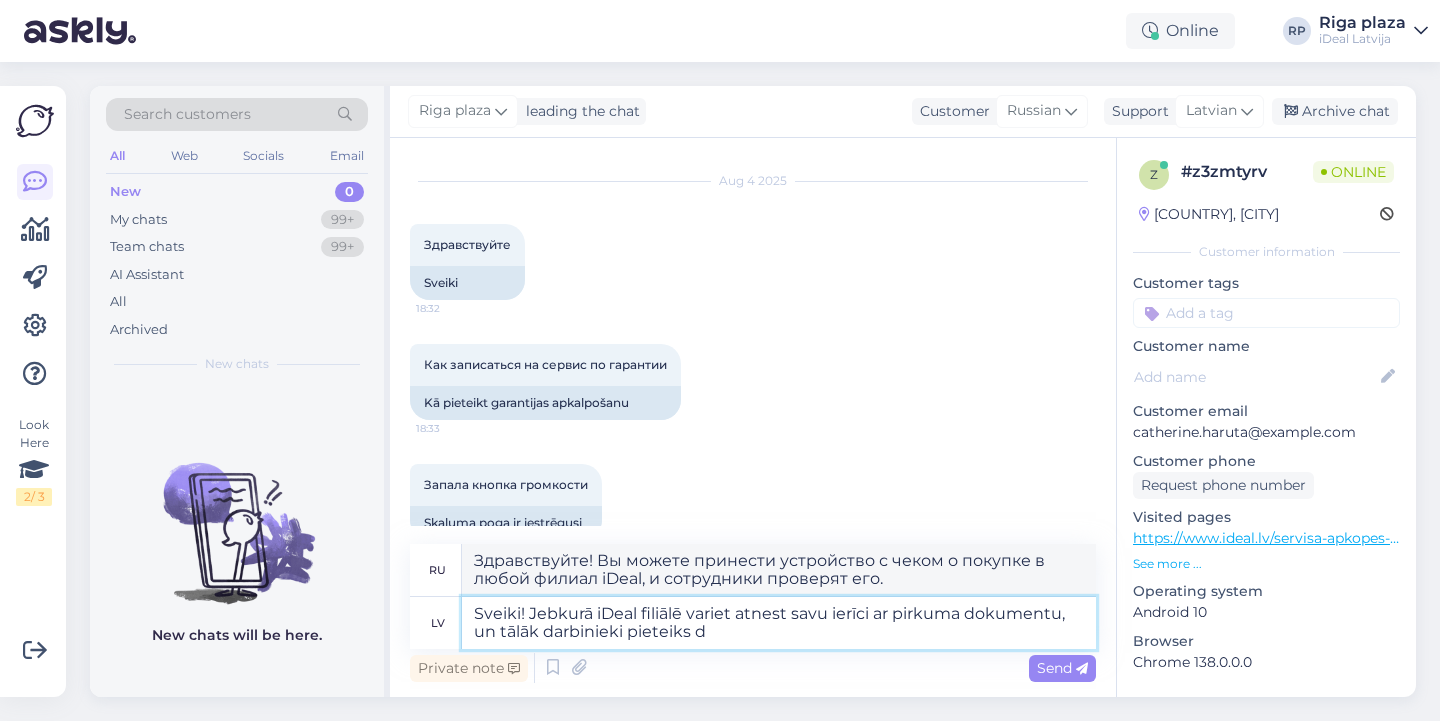 type on "Sveiki! Jebkurā iDeal filiālē variet atnest savu ierīci ar pirkuma dokumentu, un tālāk darbinieki pieteiks" 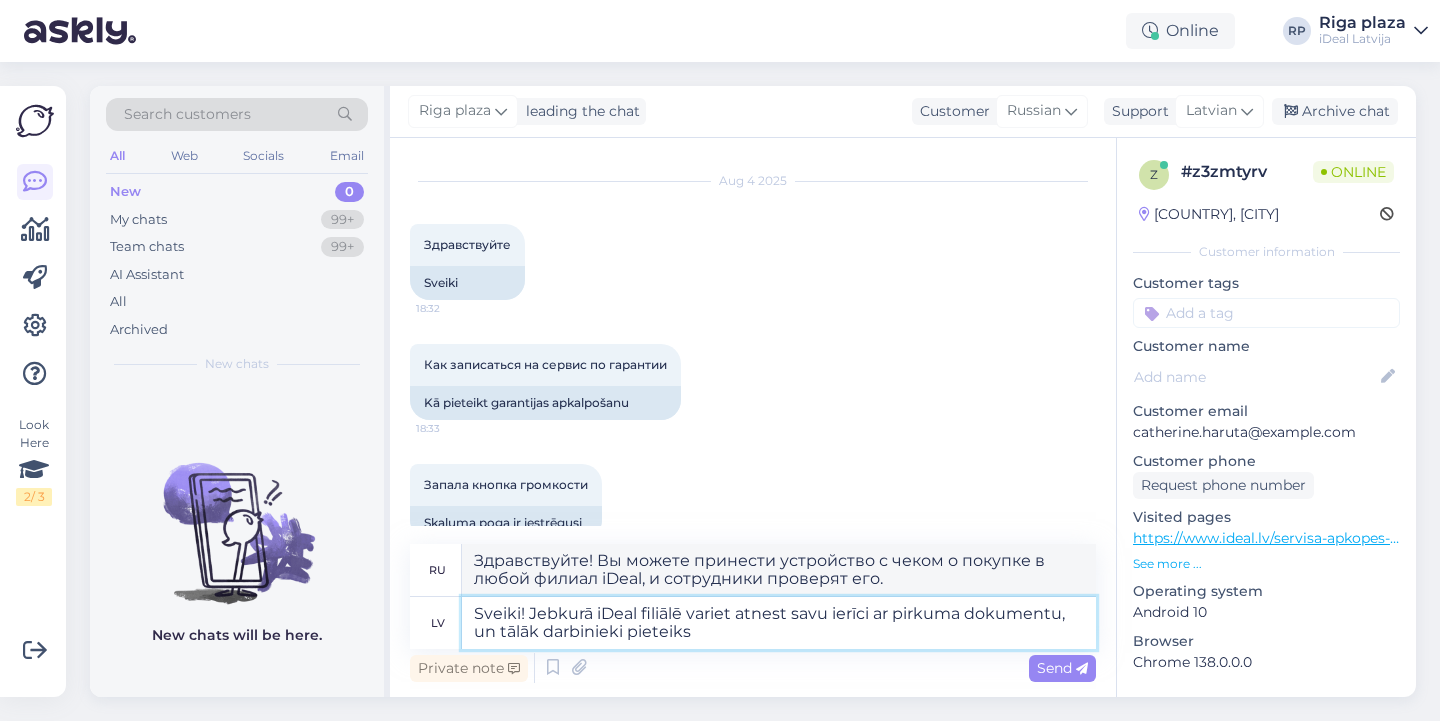 type on "Здравствуйте! Вы можете принести устройство с чеком о покупке в любой филиал iDeal, и сотрудники подадут заявку." 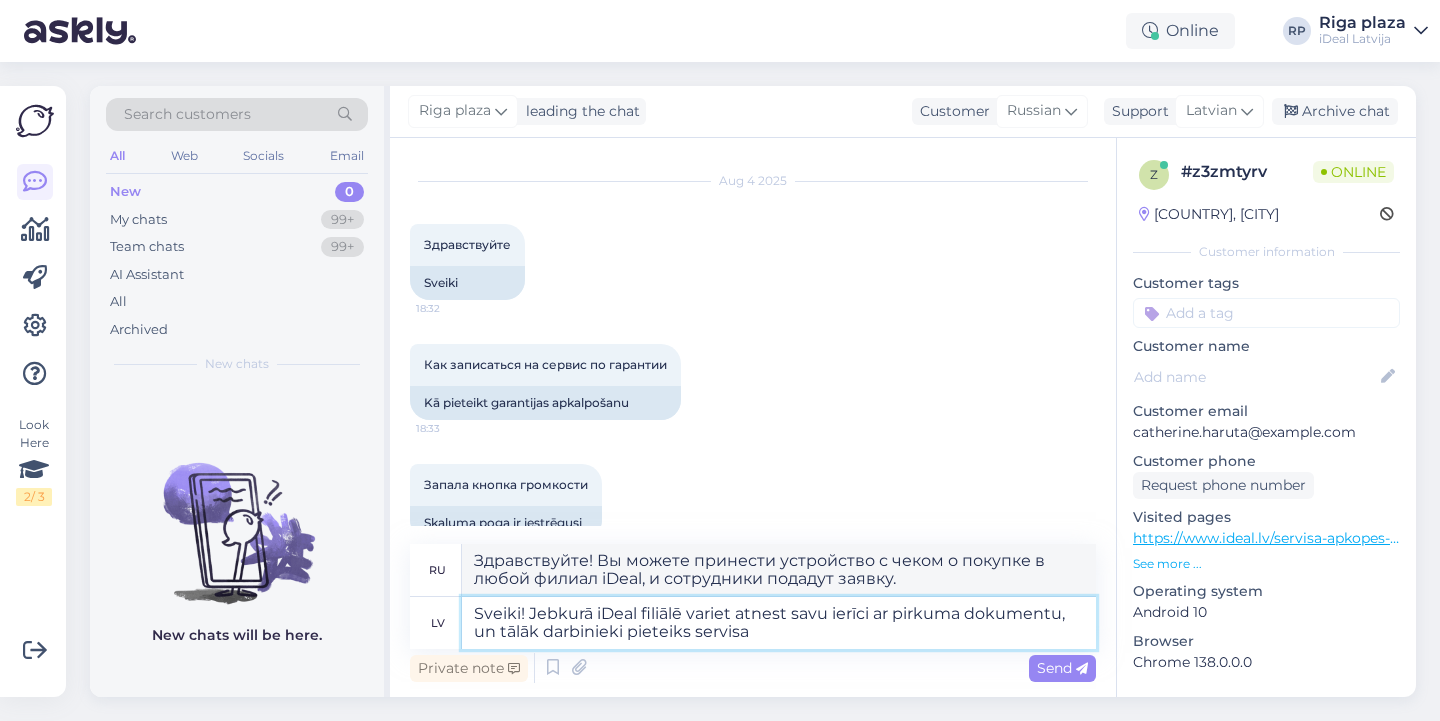 type on "Sveiki! Jebkurā iDeal filiālē variet atnest savu ierīci ar pirkuma dokumentu, un tālāk darbinieki pieteiks servisa" 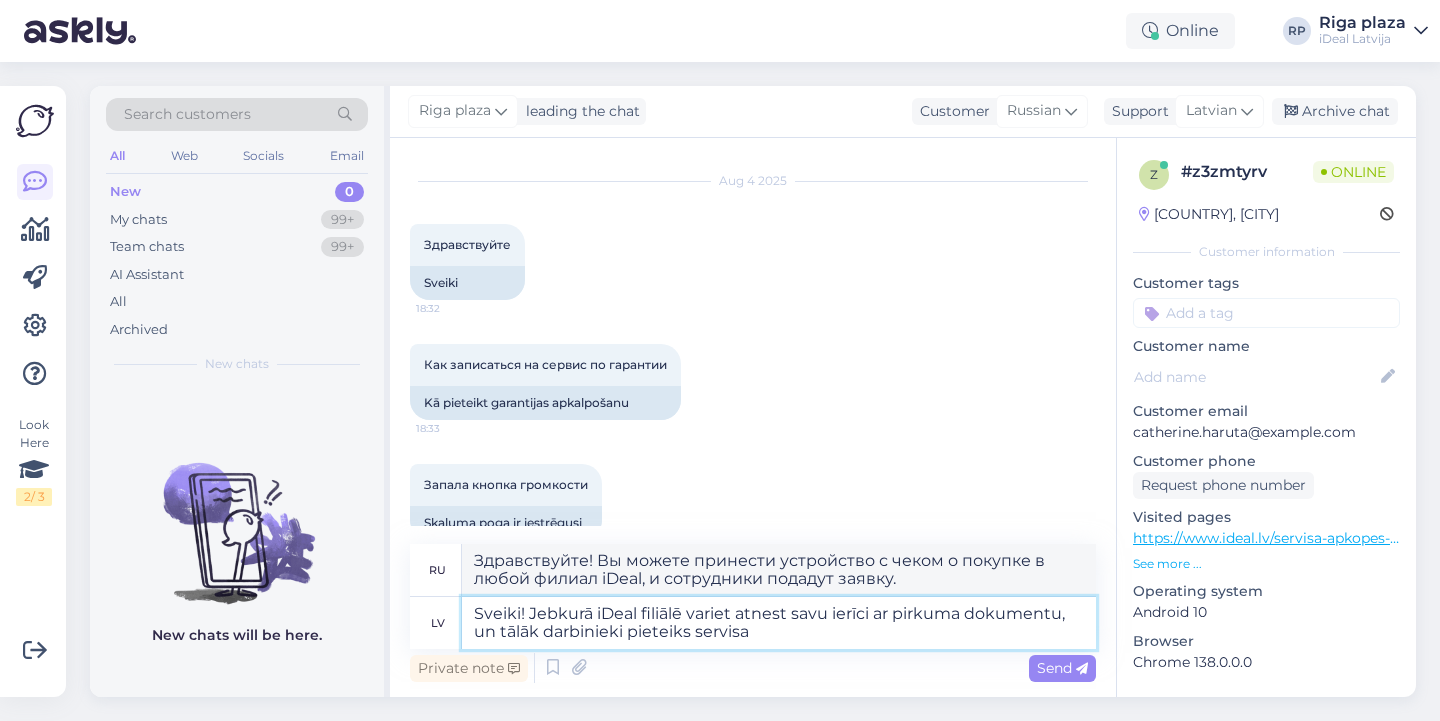 type on "Здравствуйте! Вы можете принести своё устройство с чеком о покупке в любой филиал iDeal, и сотрудники организуют обслуживание." 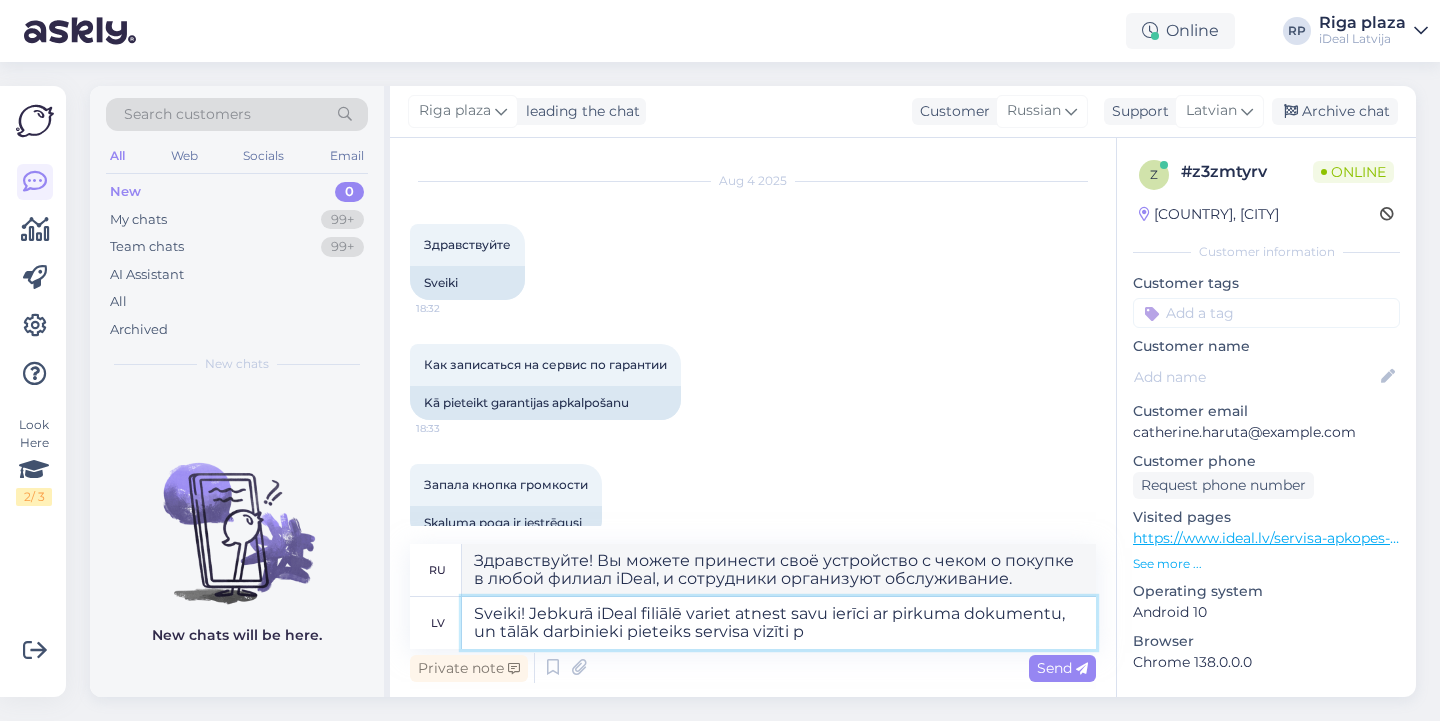 type on "Sveiki! Jebkurā iDeal filiālē variet atnest savu ierīci ar pirkuma dokumentu, un tālāk darbinieki pieteiks servisa vizīti pr" 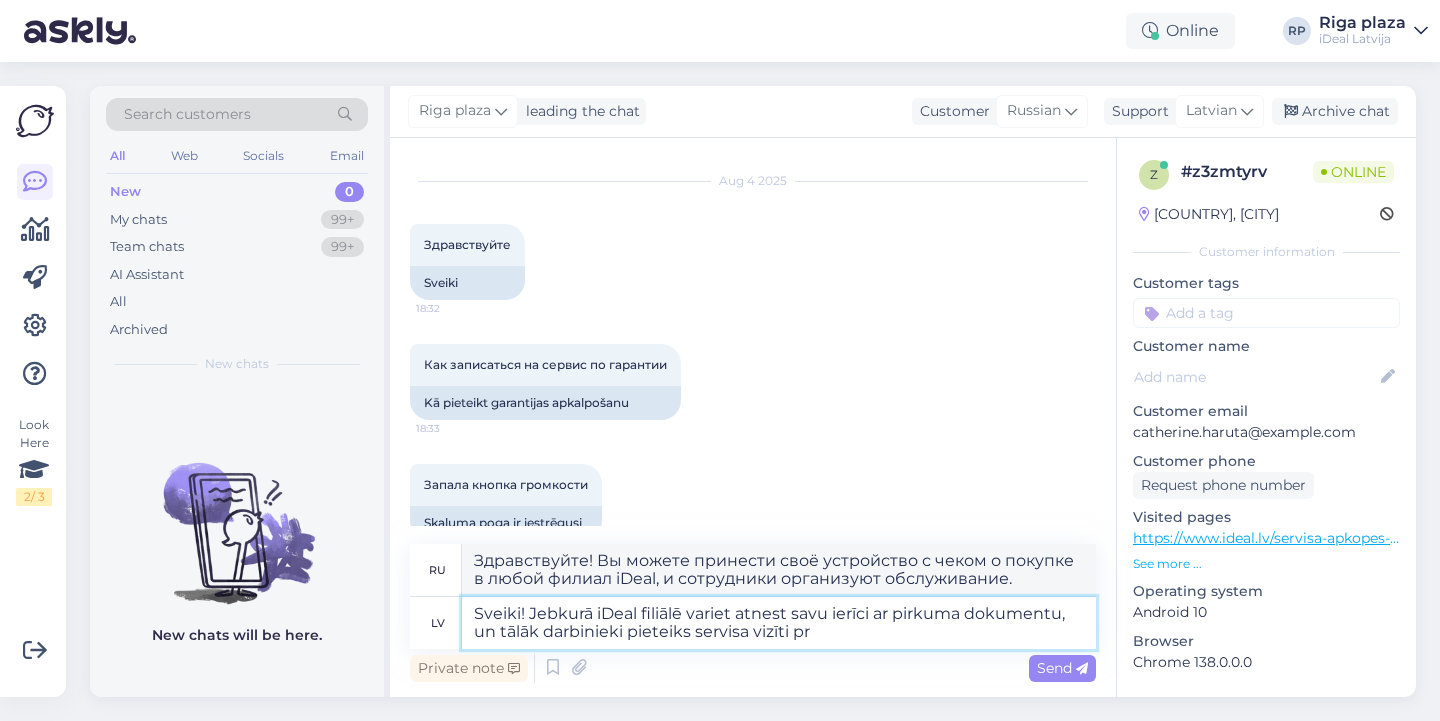 type on "Здравствуйте! Вы можете принести своё устройство с чеком о покупке в любой филиал iDeal, и сотрудники запишут вас на сервисное обслуживание." 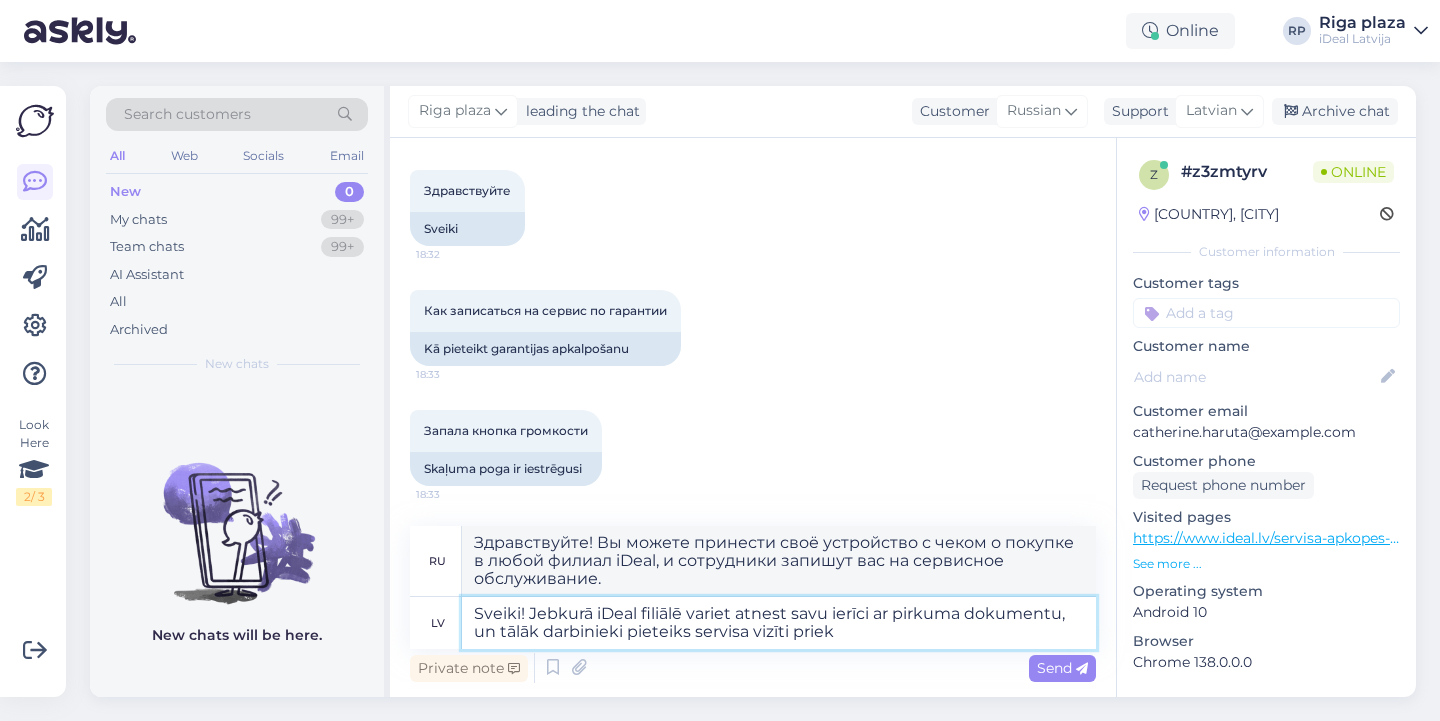 scroll, scrollTop: 76, scrollLeft: 0, axis: vertical 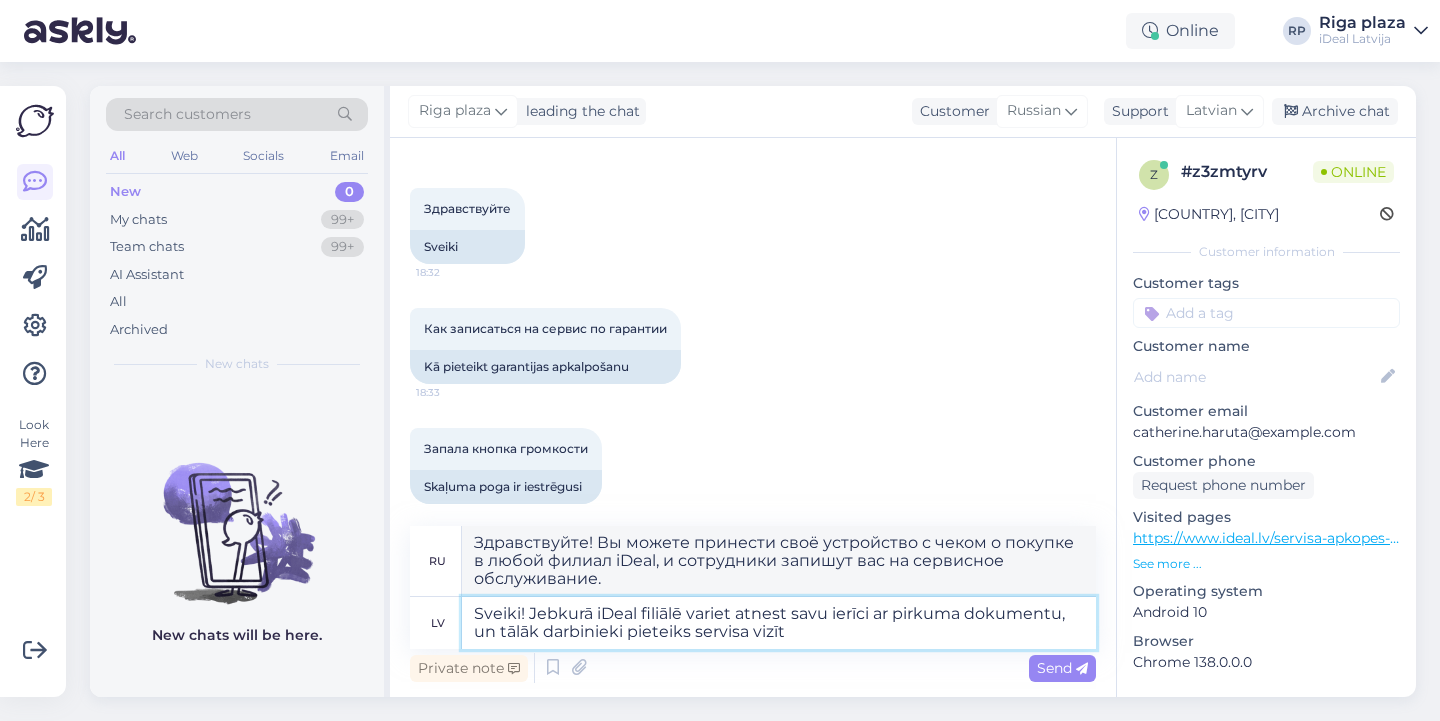 drag, startPoint x: 476, startPoint y: 629, endPoint x: 924, endPoint y: 639, distance: 448.1116 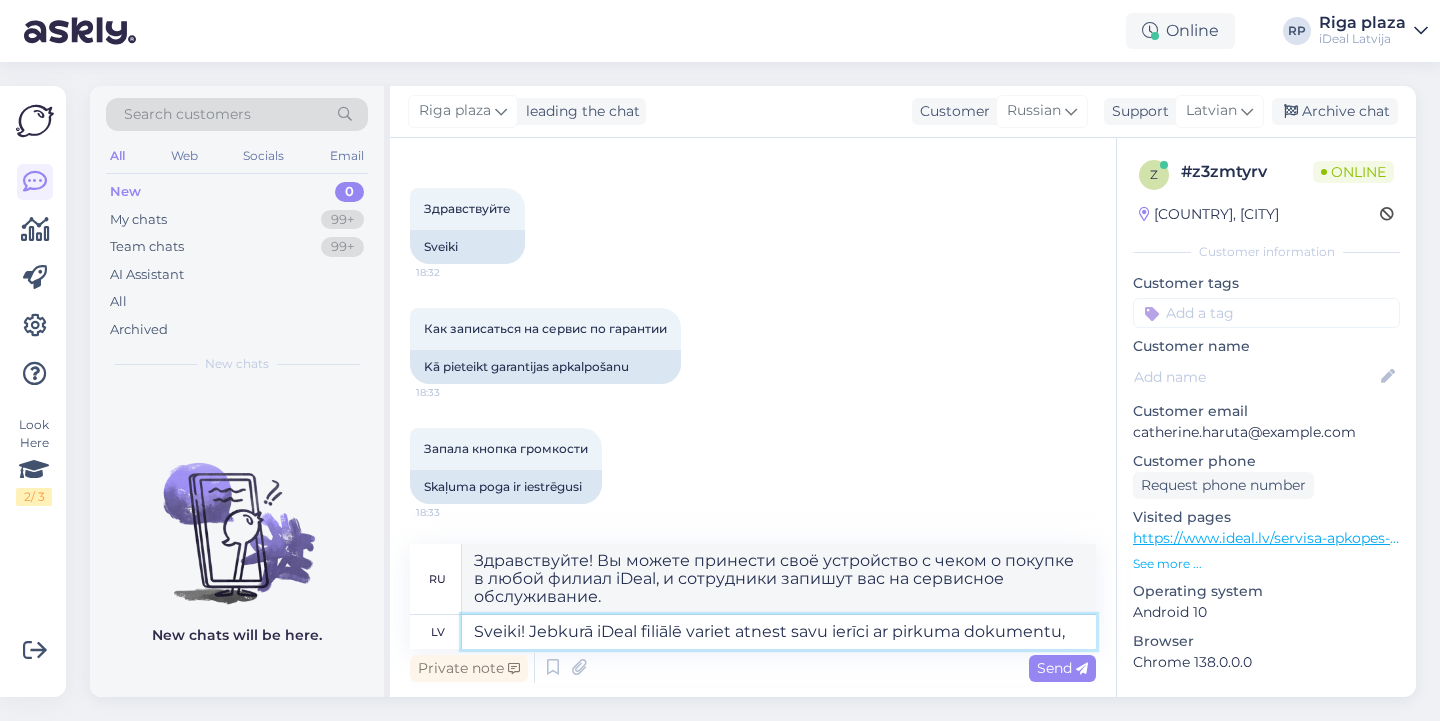 type on "Sveiki! Jebkurā iDeal filiālē variet atnest savu ierīci ar pirkuma dokumentu," 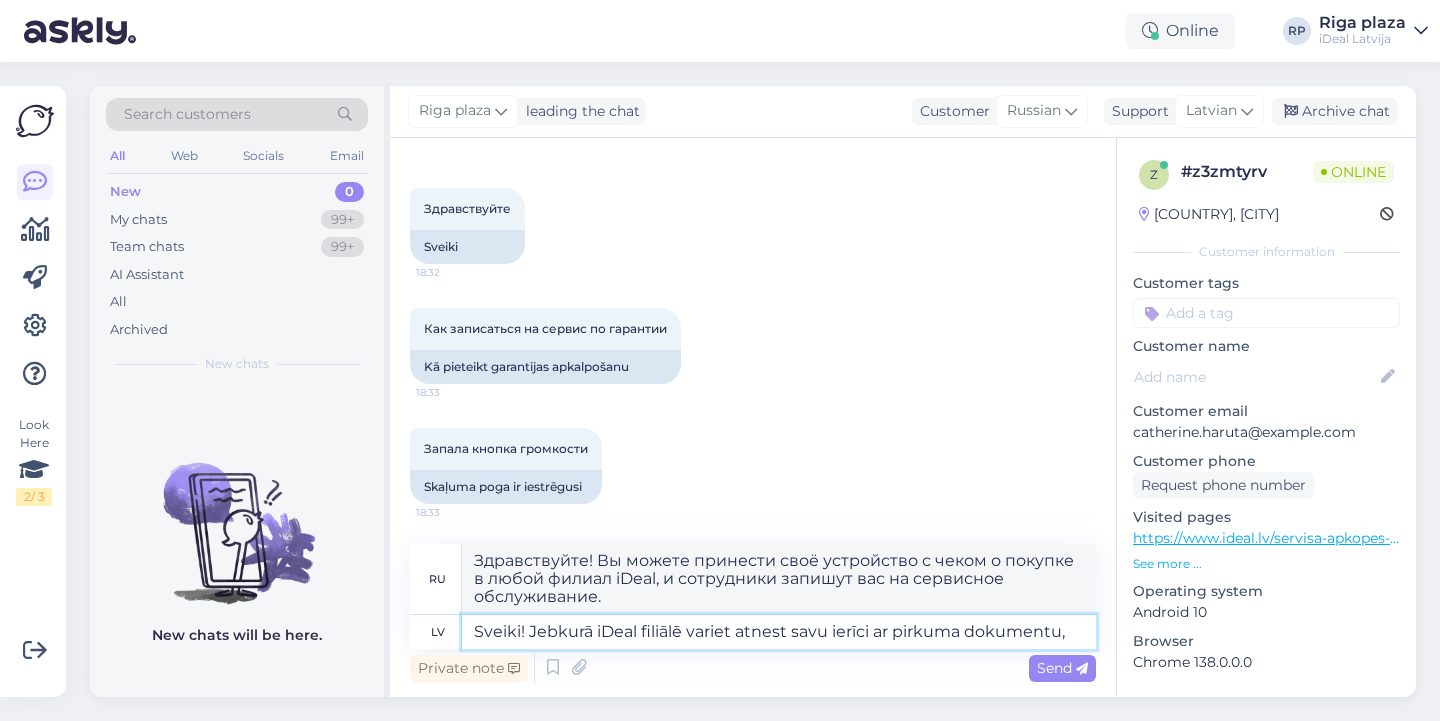 type on "Здравствуйте! Вы можете принести устройство вместе с документом о покупке в любой филиал iDeal." 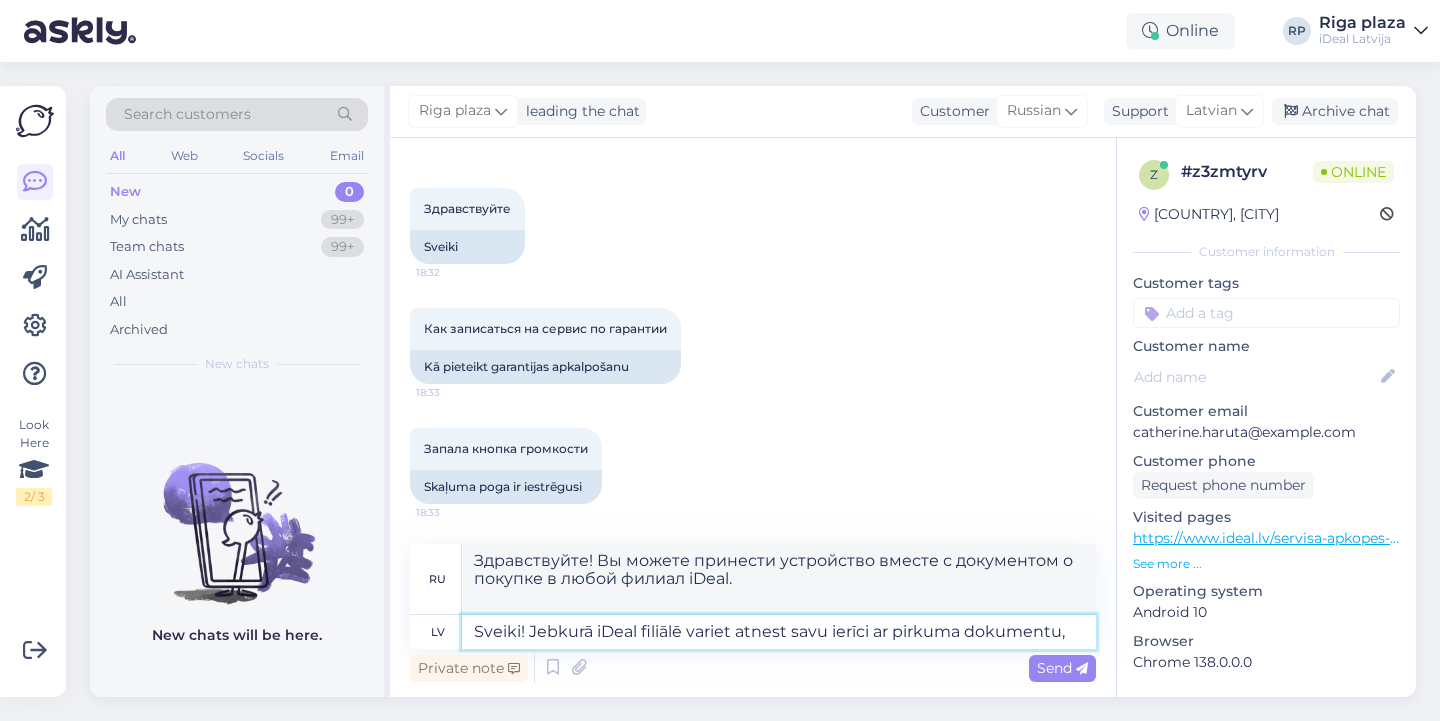 scroll, scrollTop: 40, scrollLeft: 0, axis: vertical 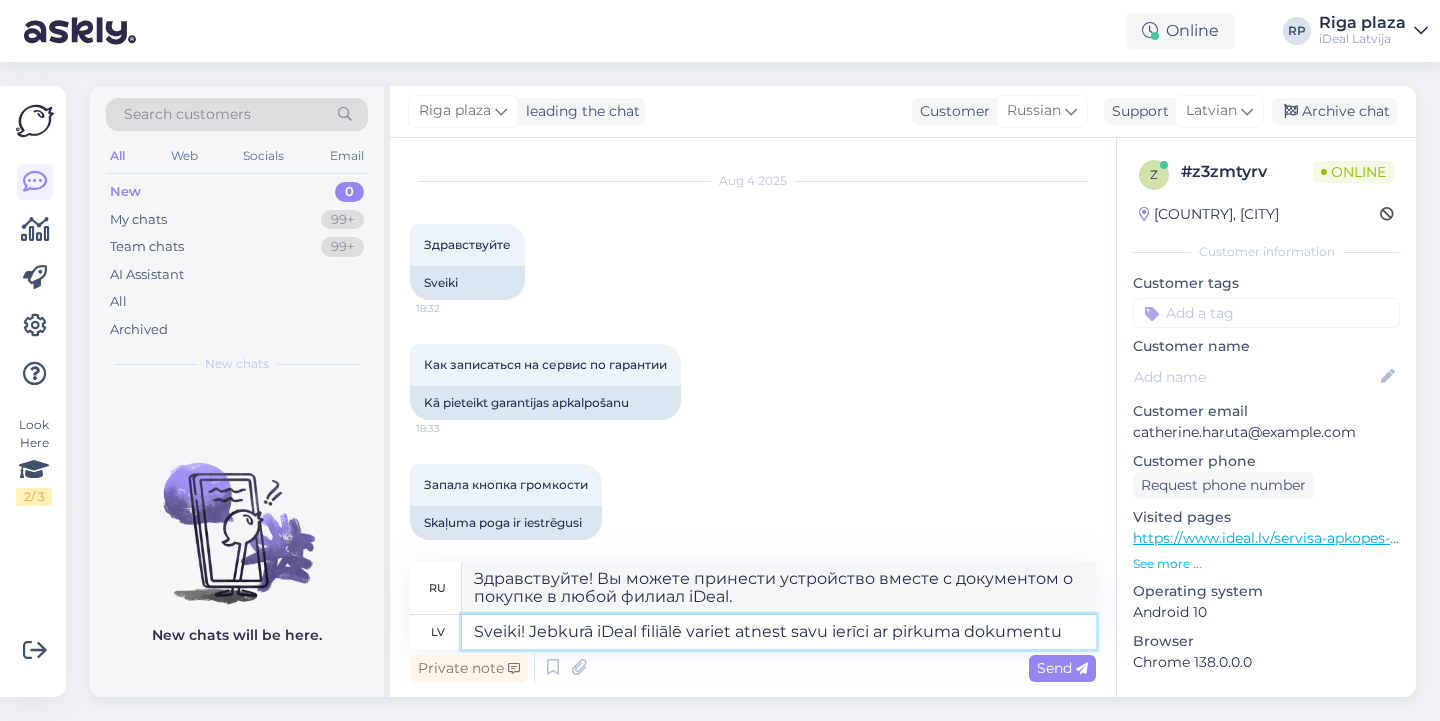type on "Sveiki! Jebkurā iDeal filiālē variet atnest savu ierīci ar pirkuma dokumentu." 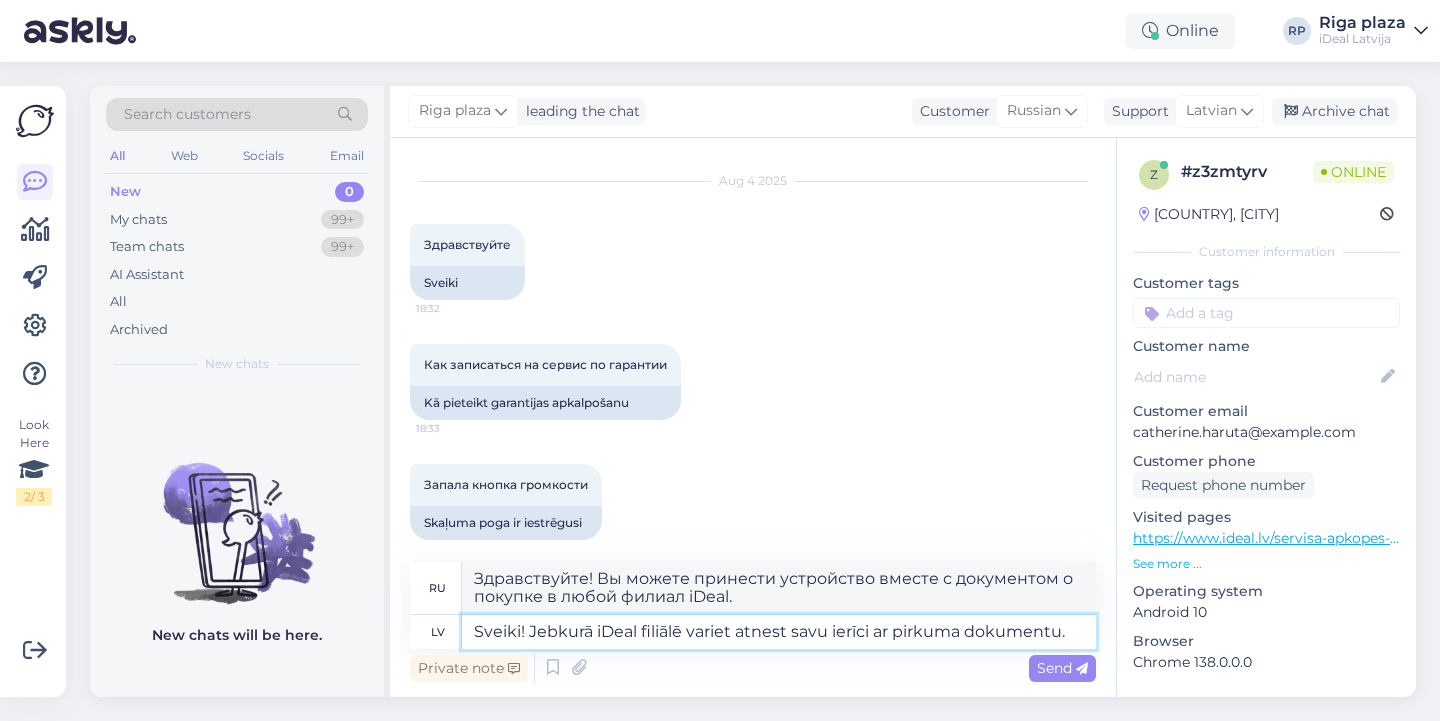 type on "Здравствуйте! Вы можете принести устройство вместе с чеком о покупке в любой филиал iDeal." 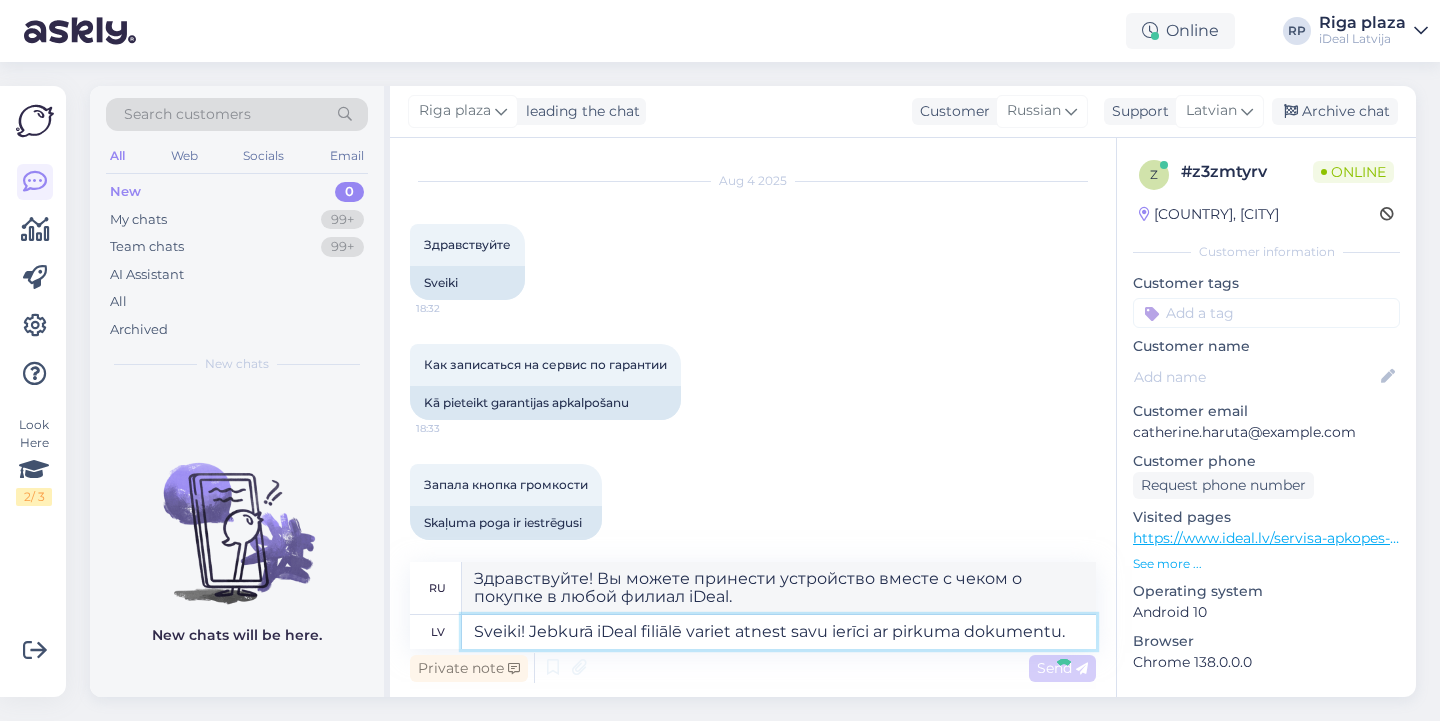 type 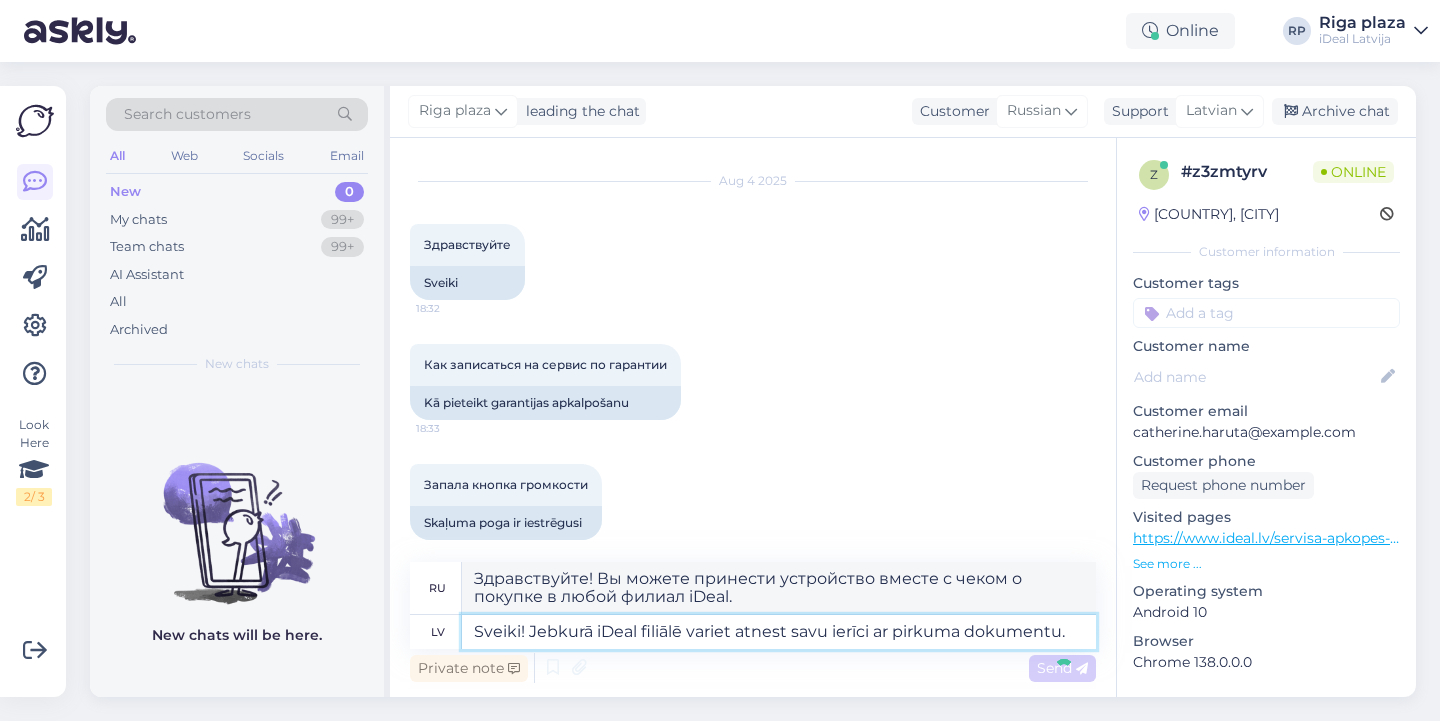 type 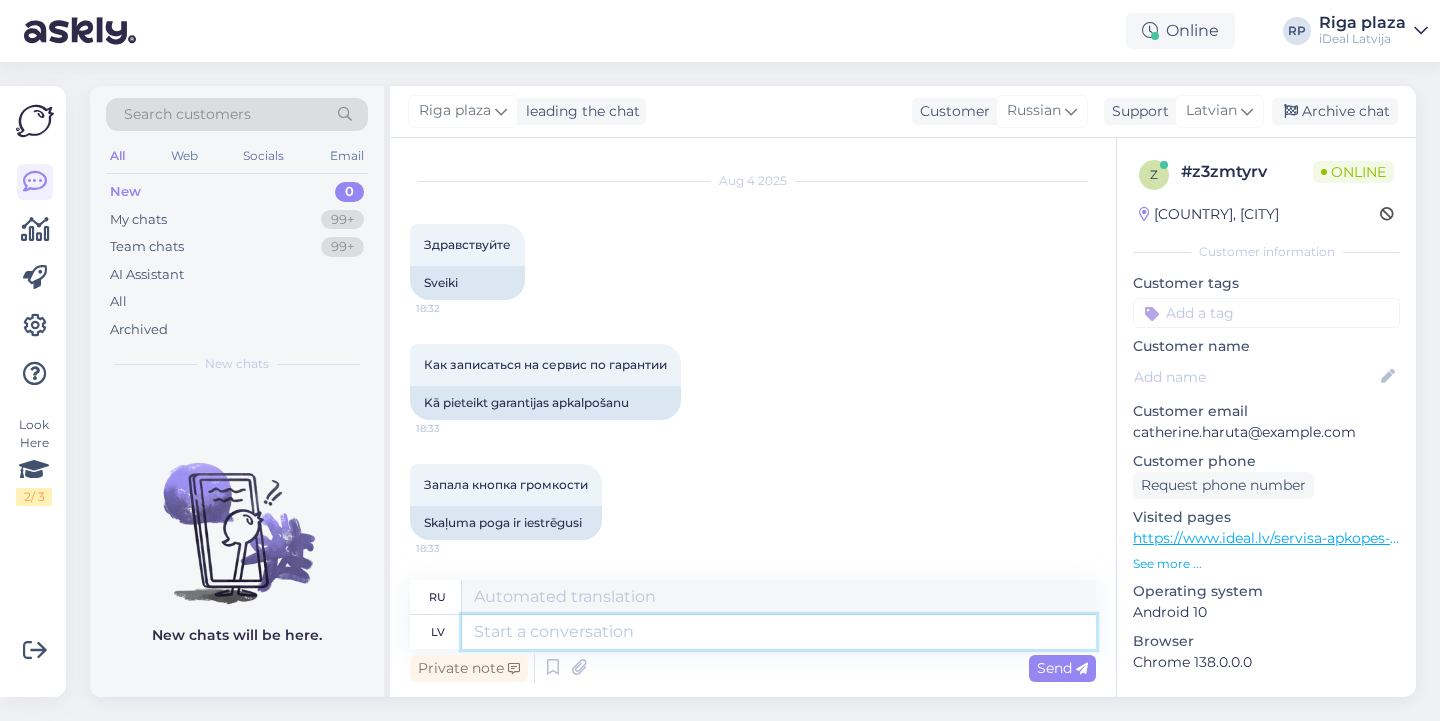 scroll, scrollTop: 196, scrollLeft: 0, axis: vertical 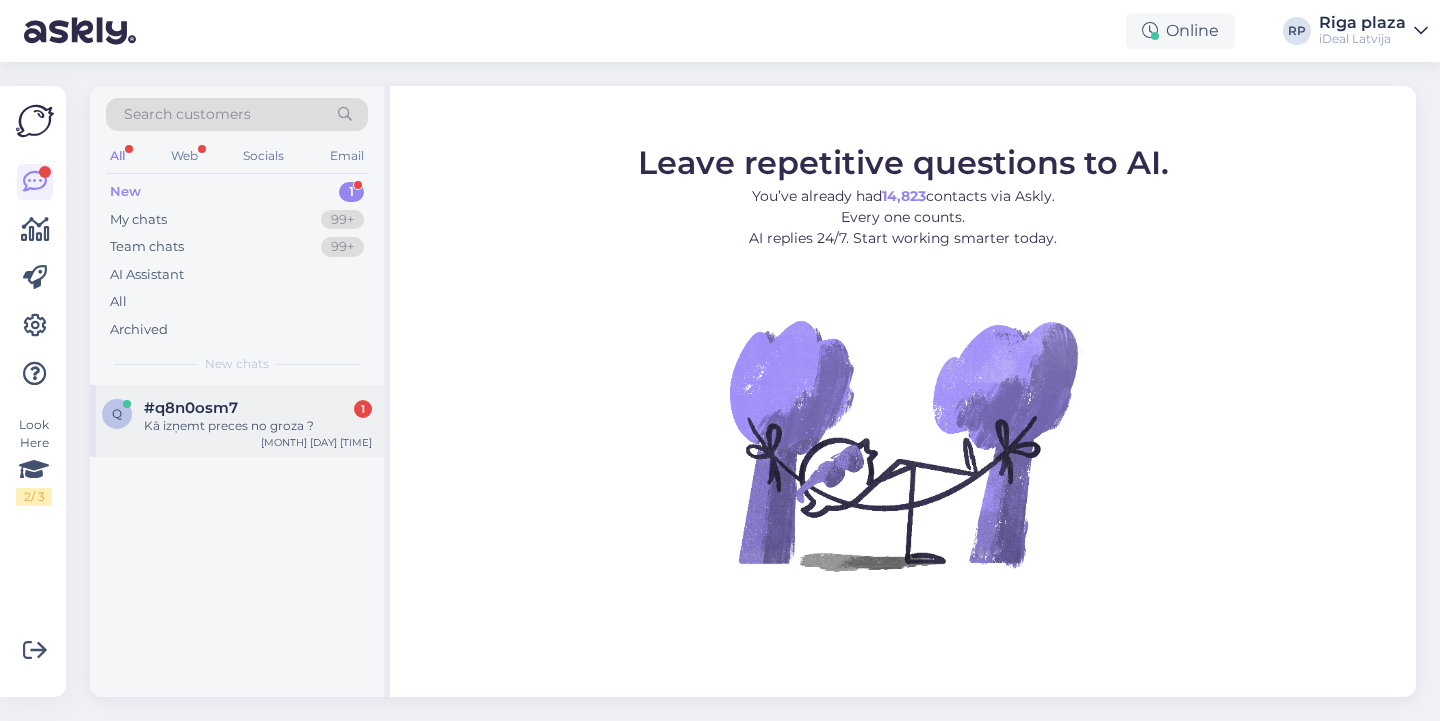 click on "Kā izņemt preces no groza ?" at bounding box center (258, 426) 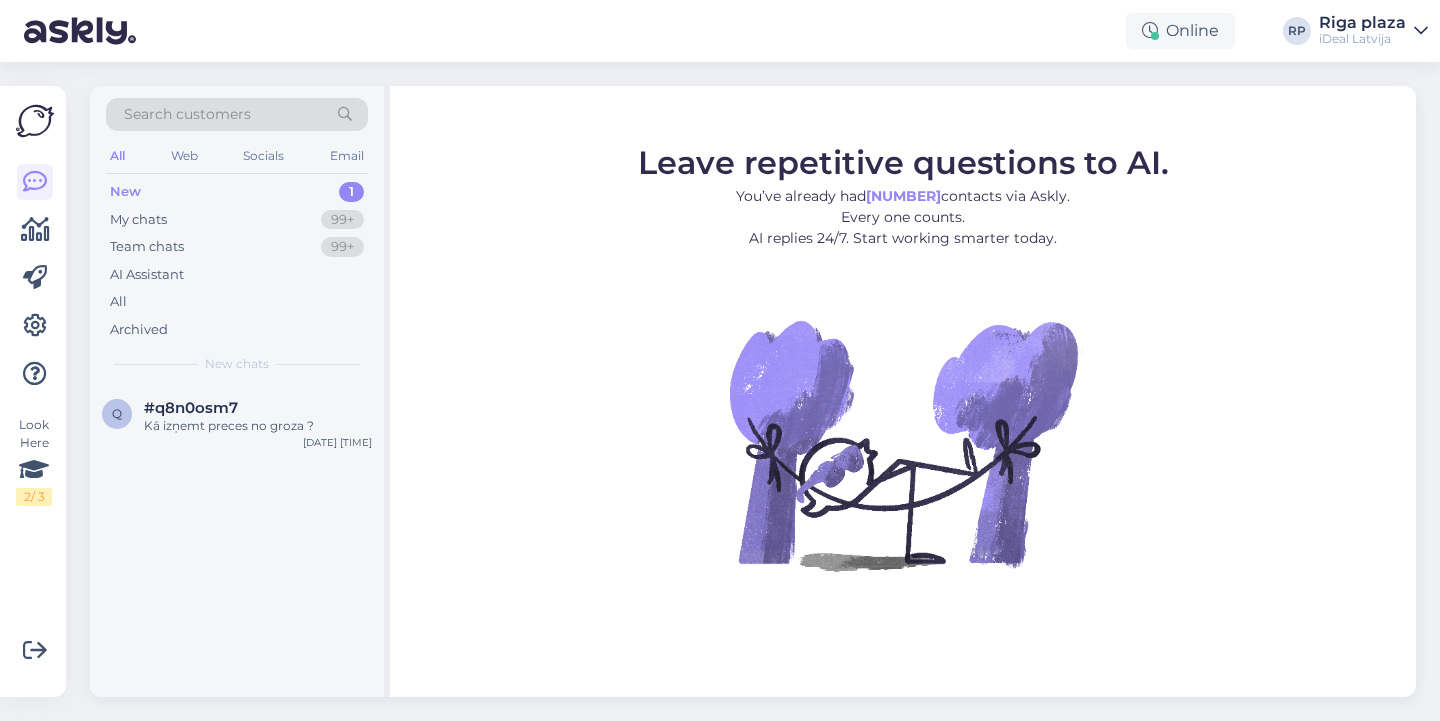 scroll, scrollTop: 0, scrollLeft: 0, axis: both 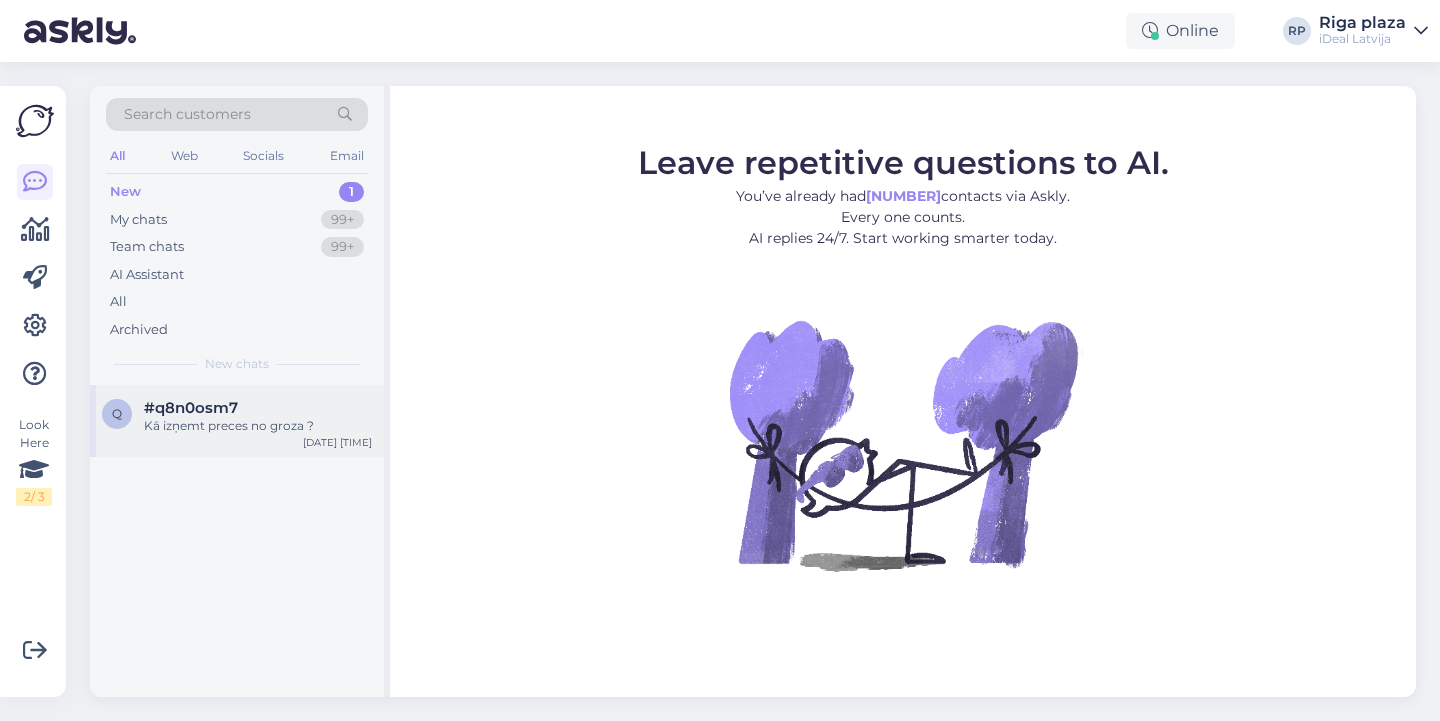 click on "q #q8n0osm7 Kā izņemt preces no groza ?  Aug 4 18:50" at bounding box center (237, 421) 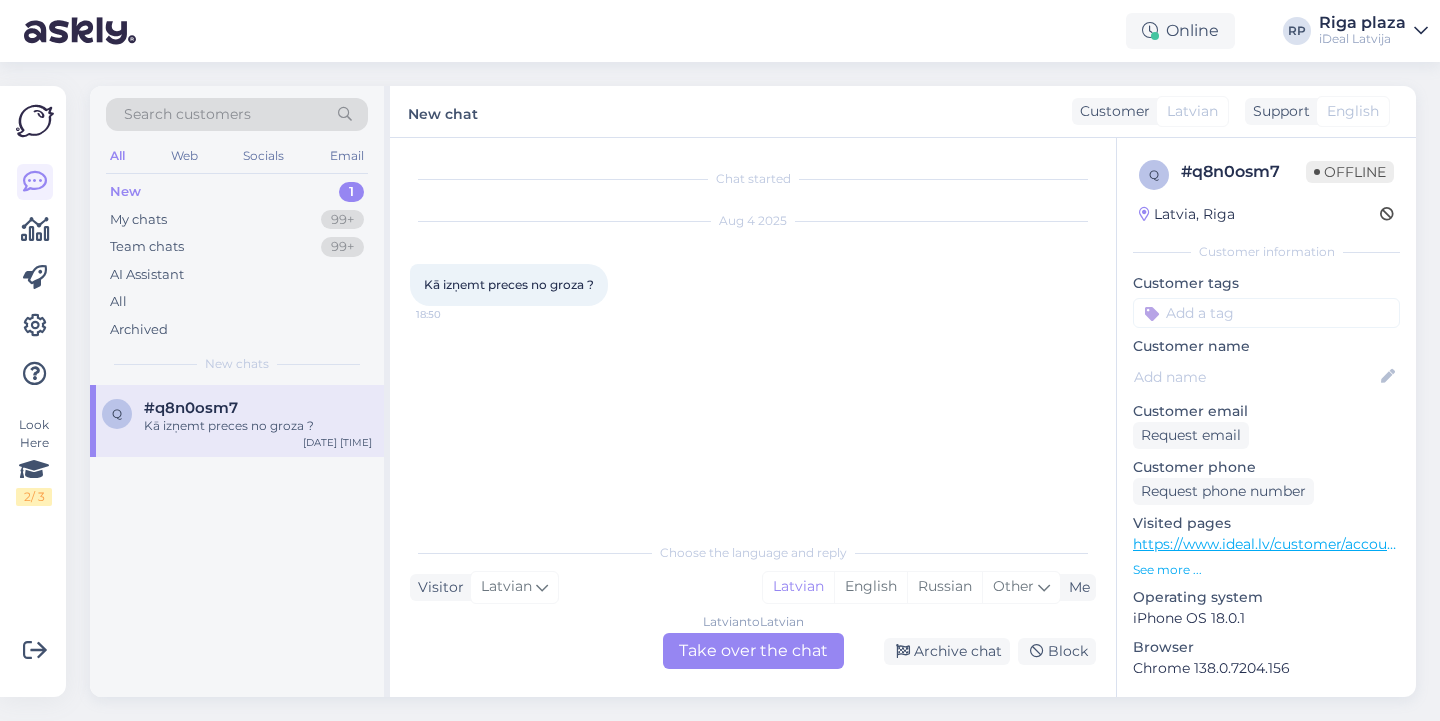 click on "Latvian  to  Latvian Take over the chat" at bounding box center (753, 651) 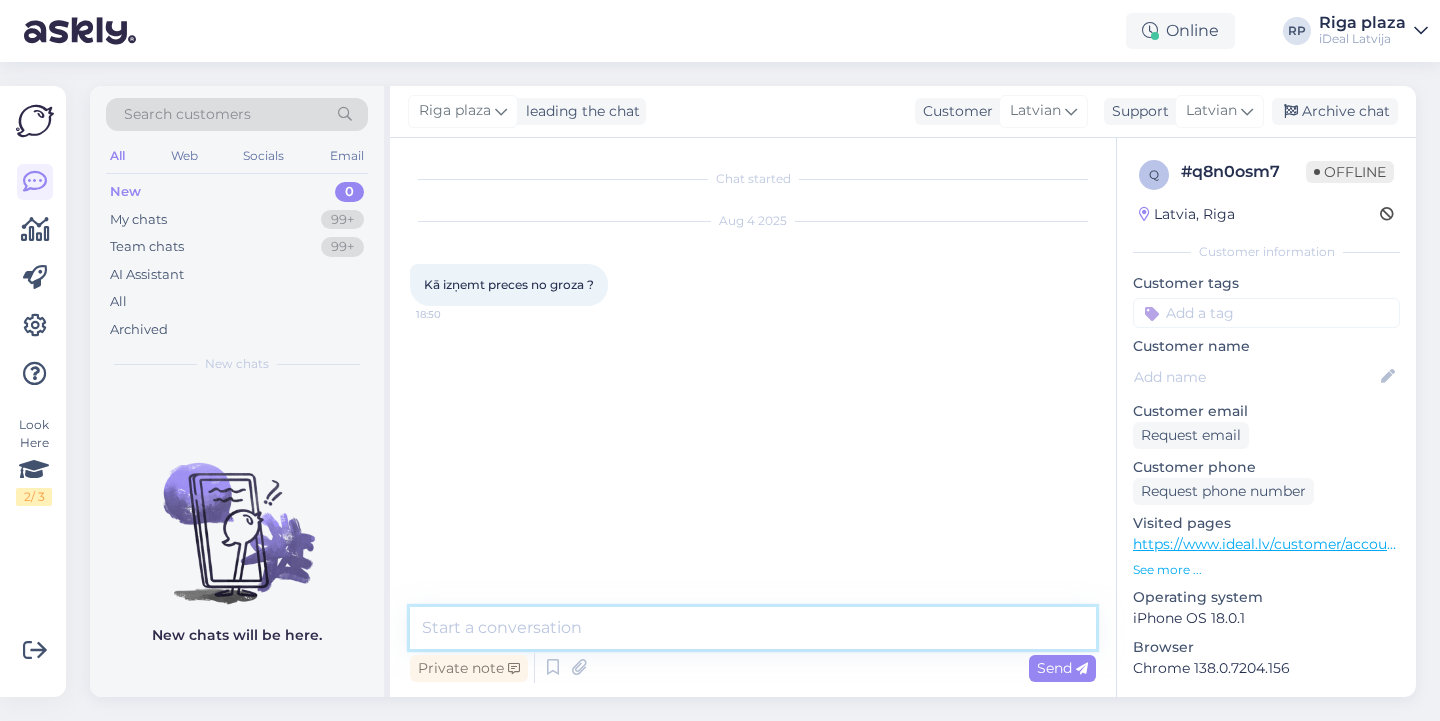 click at bounding box center (753, 628) 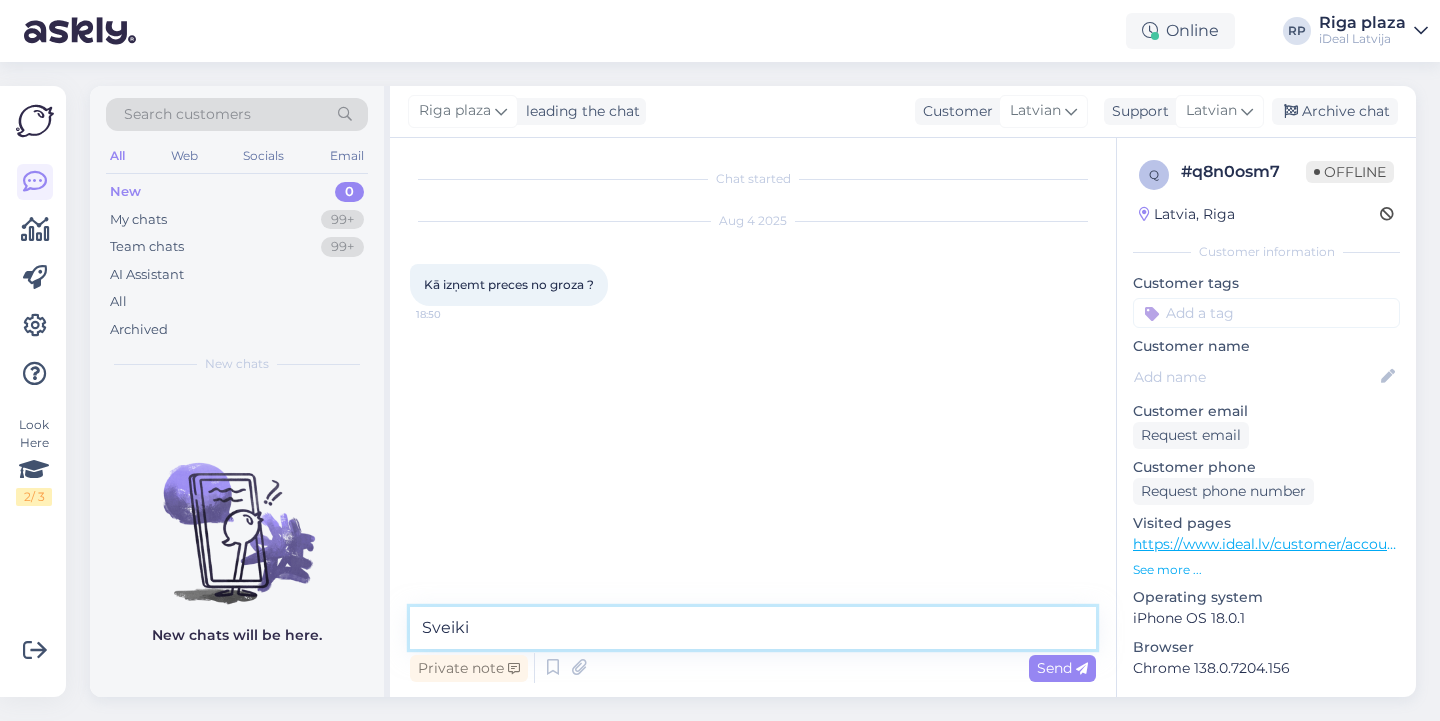 type on "Sveiki!" 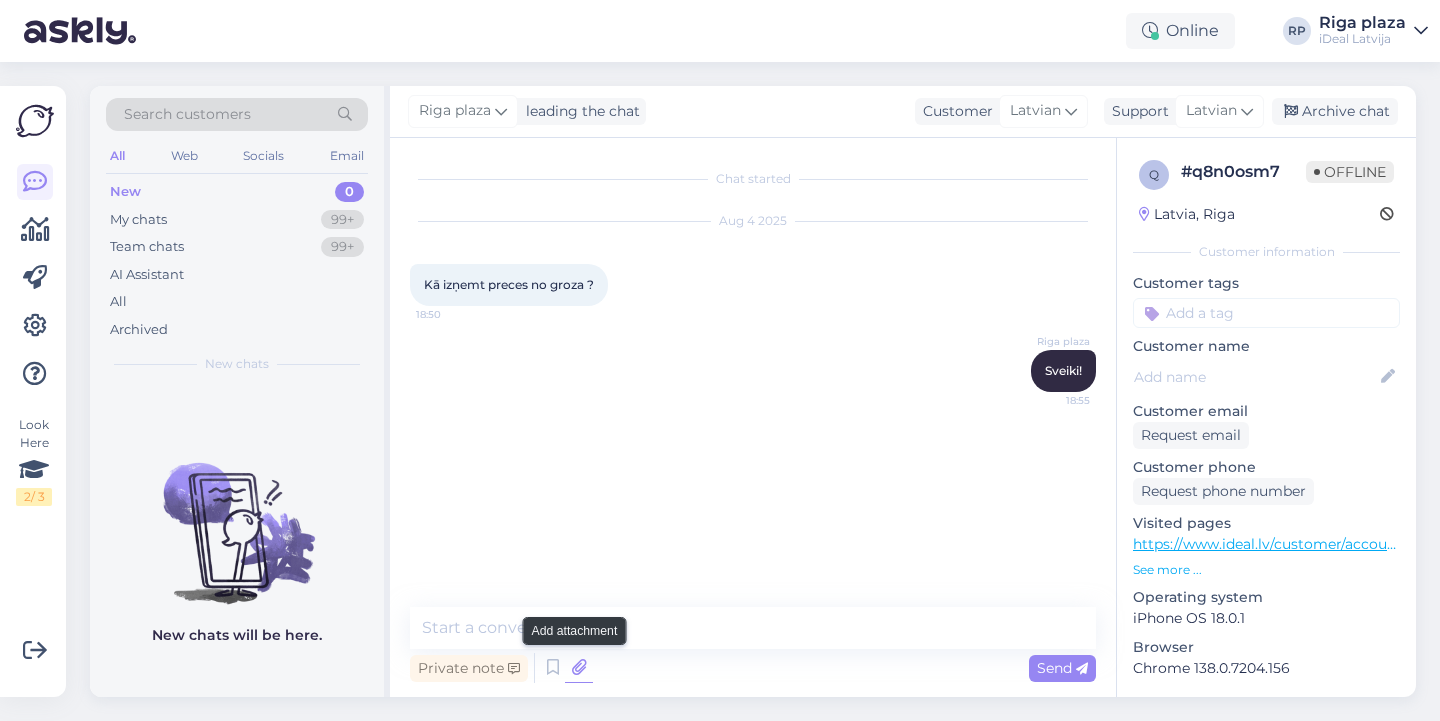 click at bounding box center [579, 668] 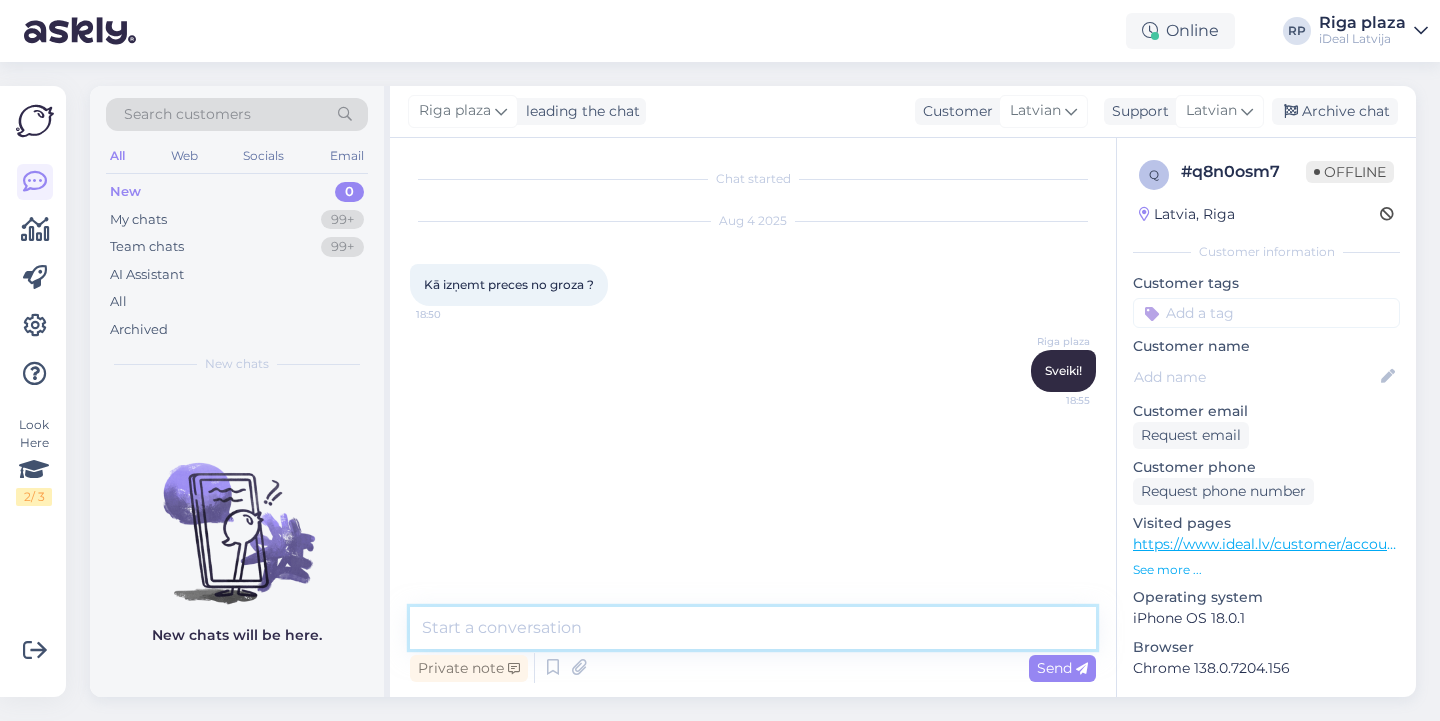click at bounding box center [753, 628] 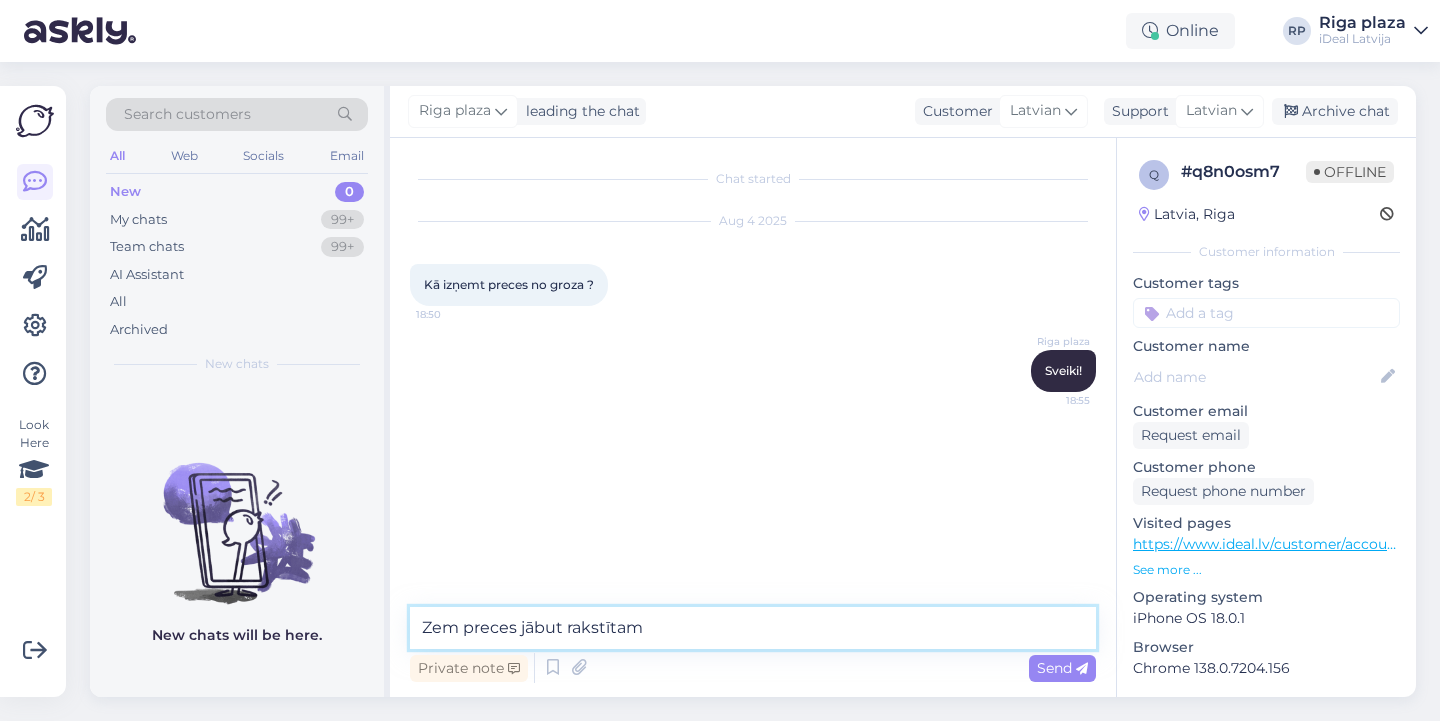 click on "Zem preces jābut rakstītam" at bounding box center [753, 628] 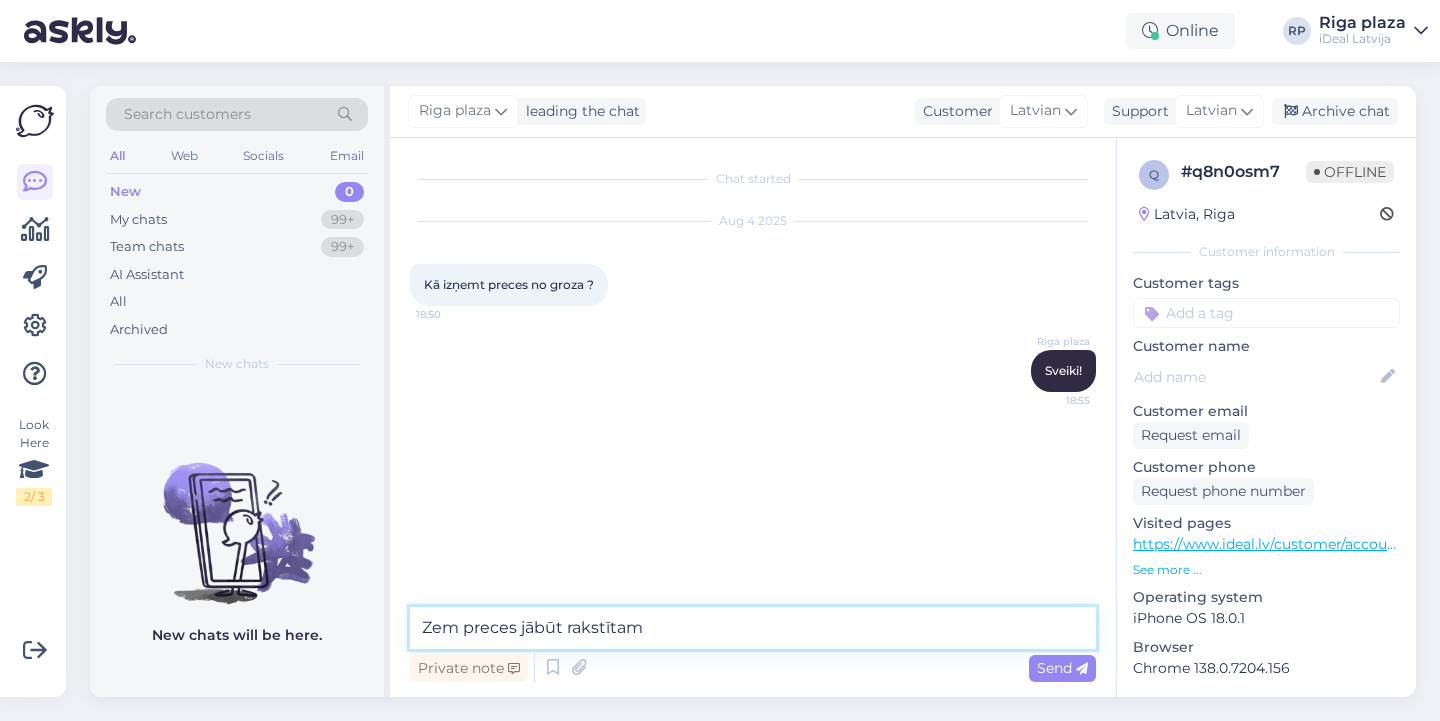click on "Zem preces jābūt rakstītam" at bounding box center (753, 628) 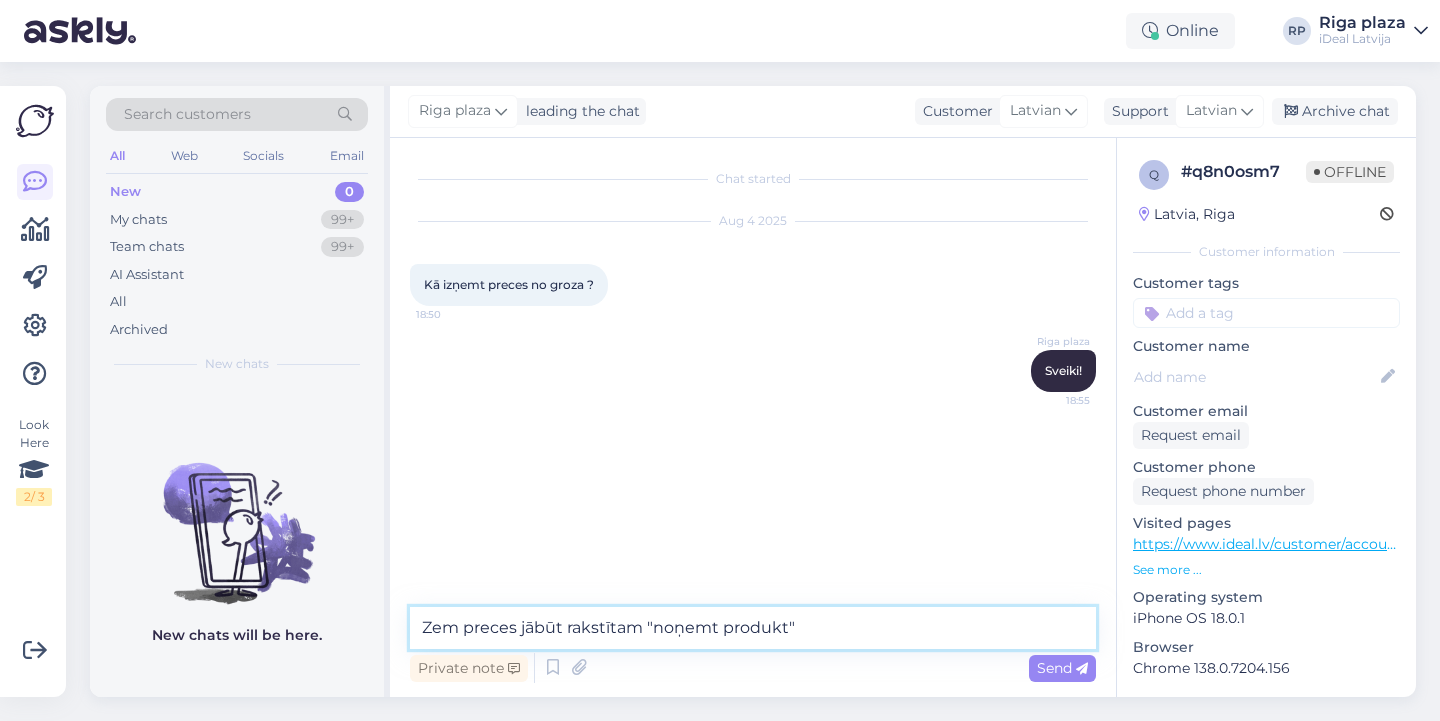 type on "Zem preces jābūt rakstītam "noņemt produktu"" 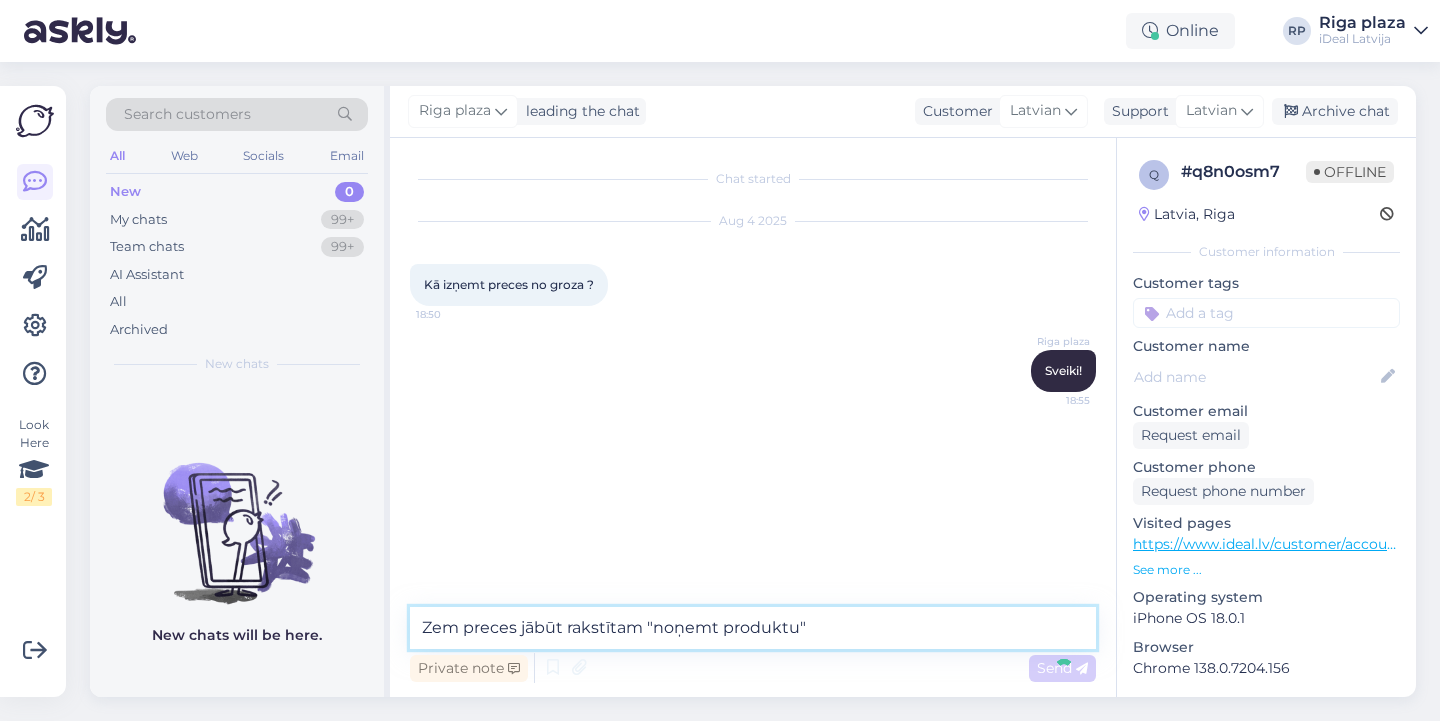 type 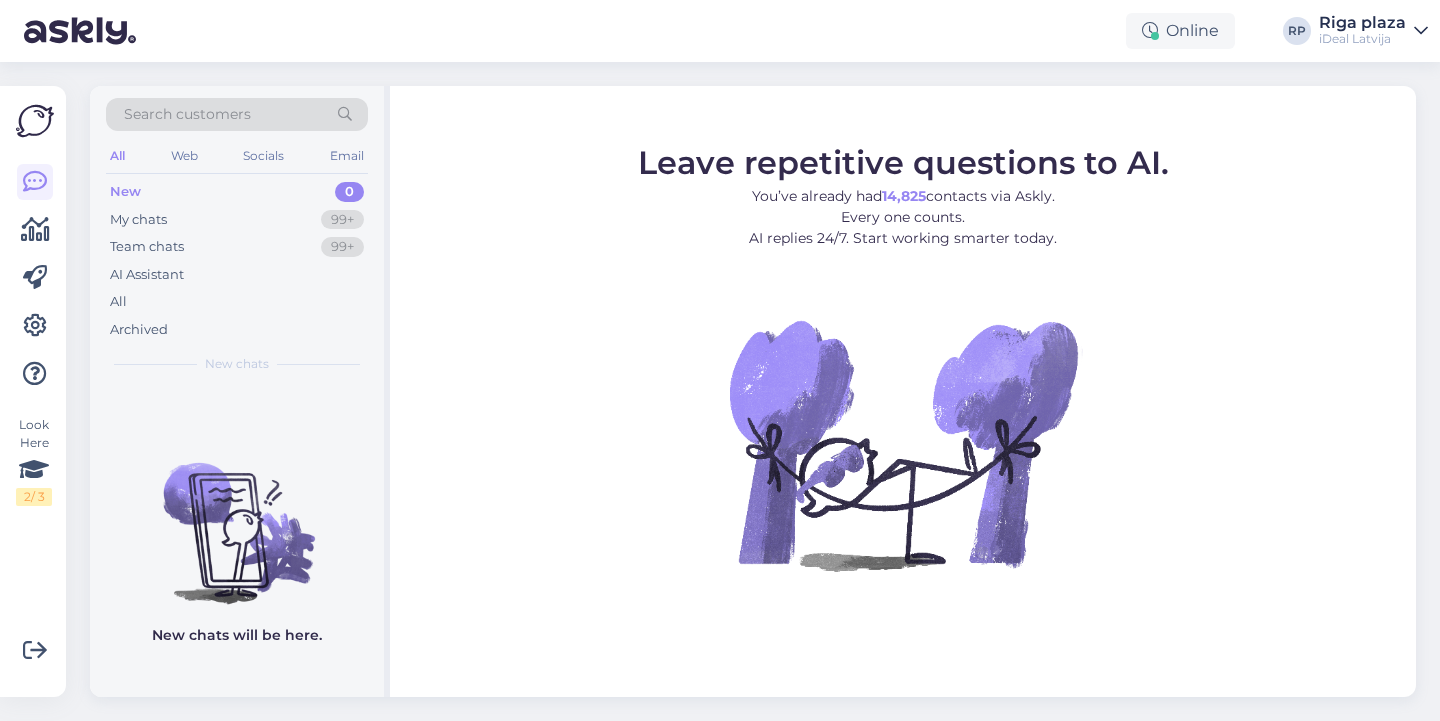 scroll, scrollTop: 0, scrollLeft: 0, axis: both 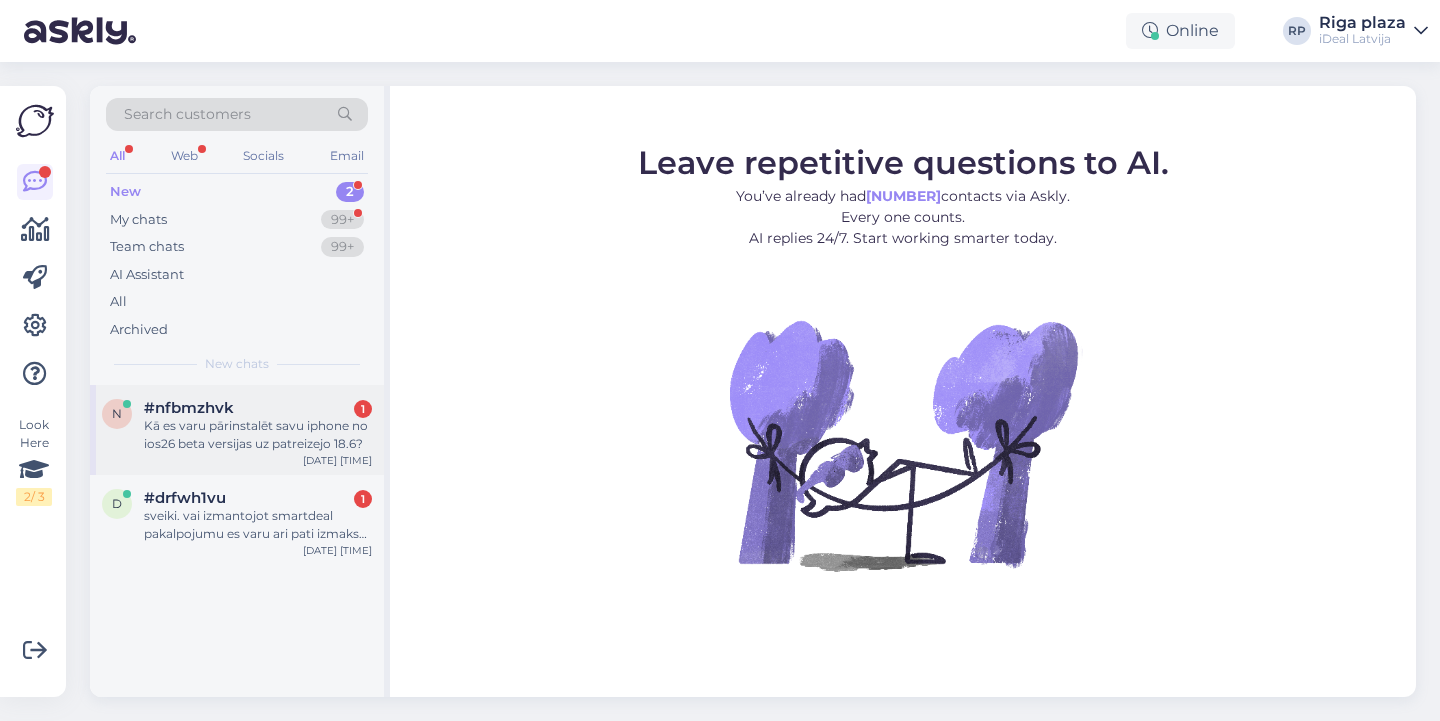 click on "Kā es varu pārinstalēt savu iphone no ios26 beta versijas uz patreizejo 18.6?" at bounding box center (258, 435) 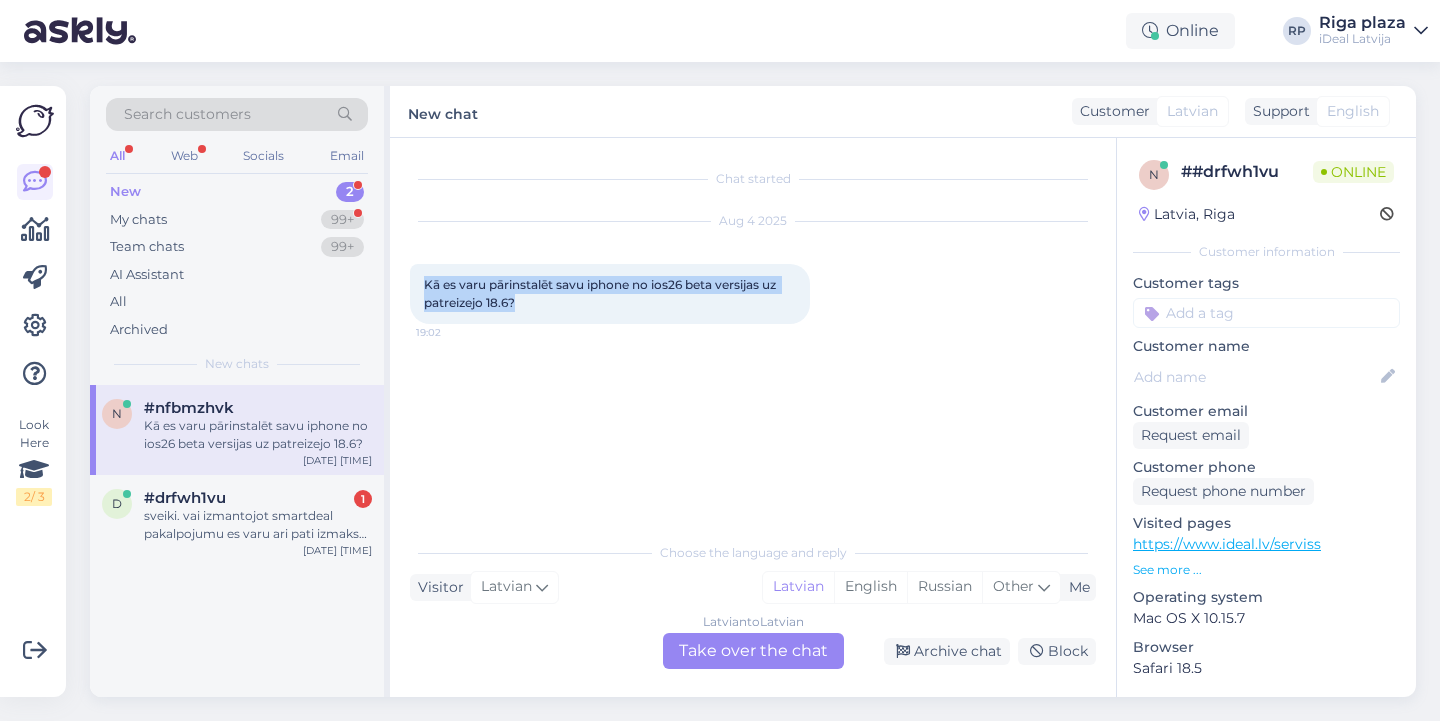 drag, startPoint x: 407, startPoint y: 282, endPoint x: 567, endPoint y: 310, distance: 162.43152 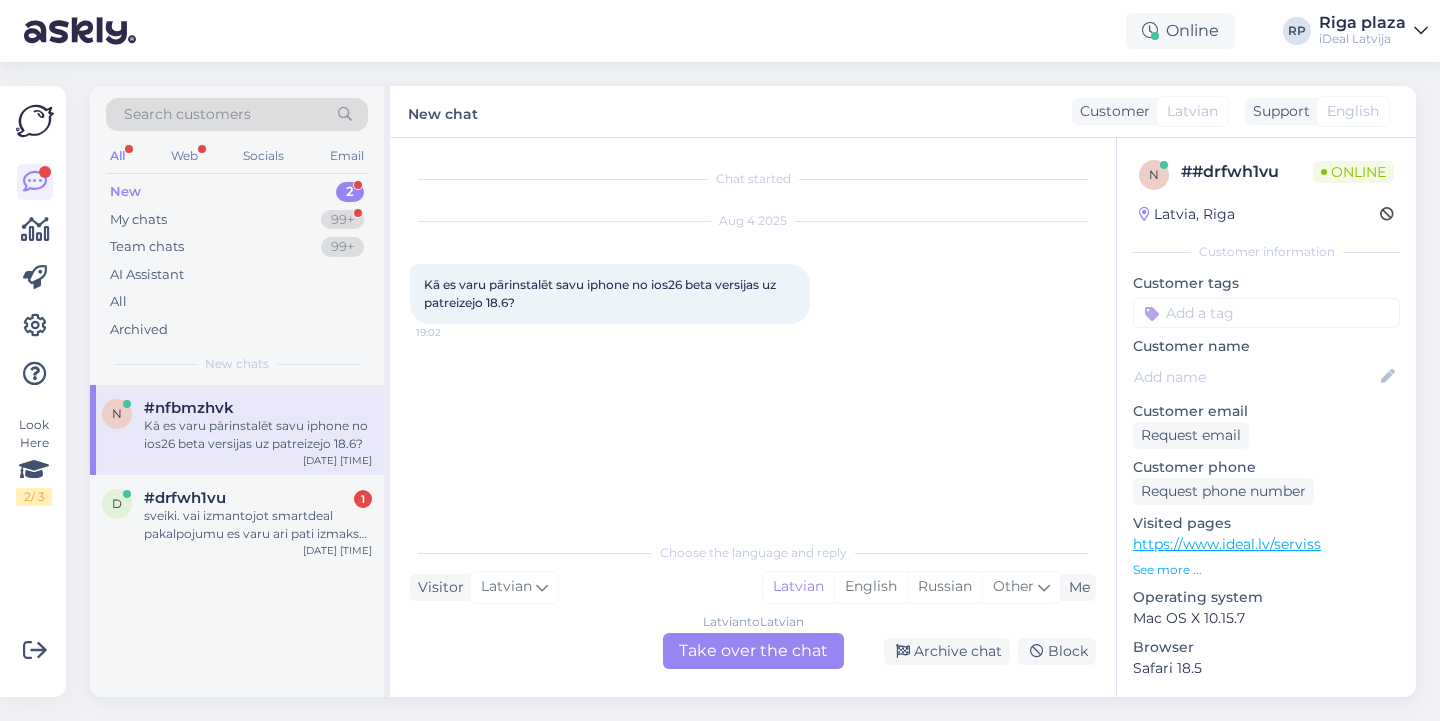 click on "Latvian  to  Latvian Take over the chat" at bounding box center [753, 651] 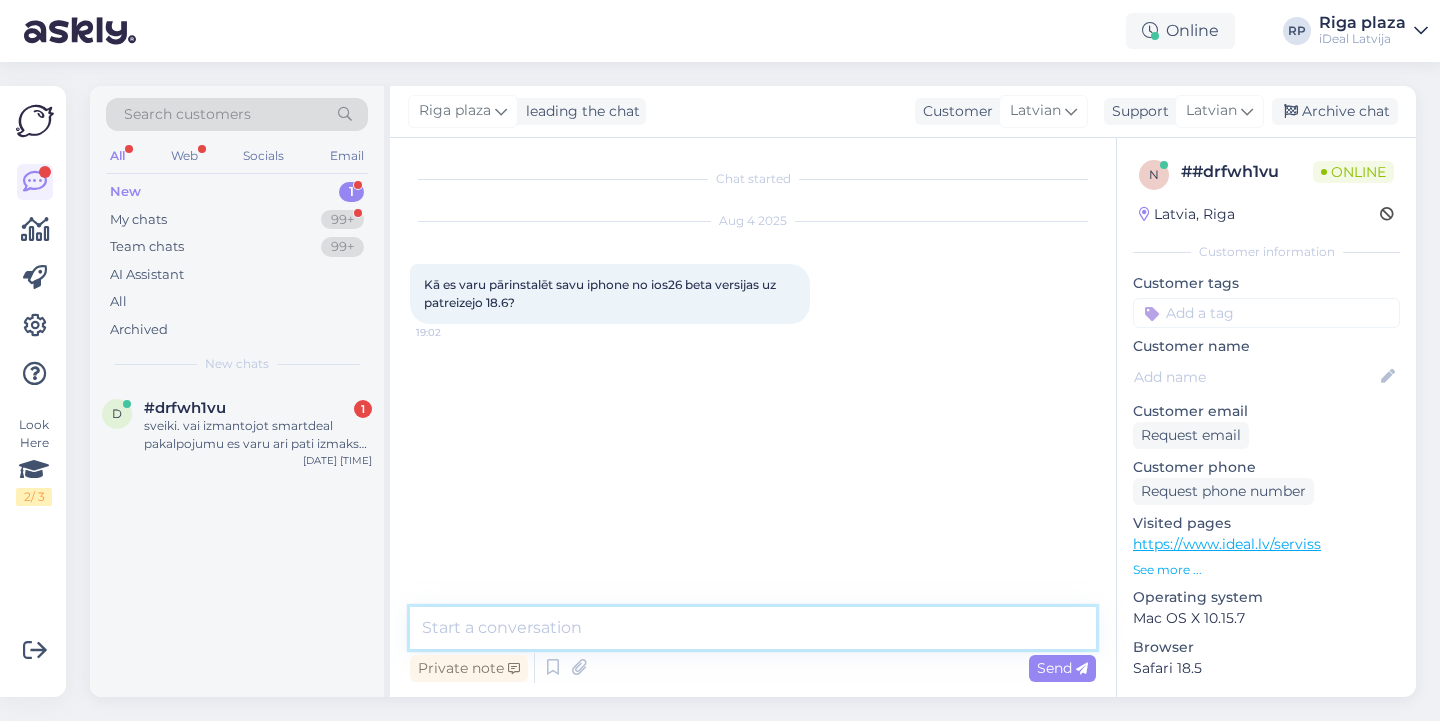click at bounding box center (753, 628) 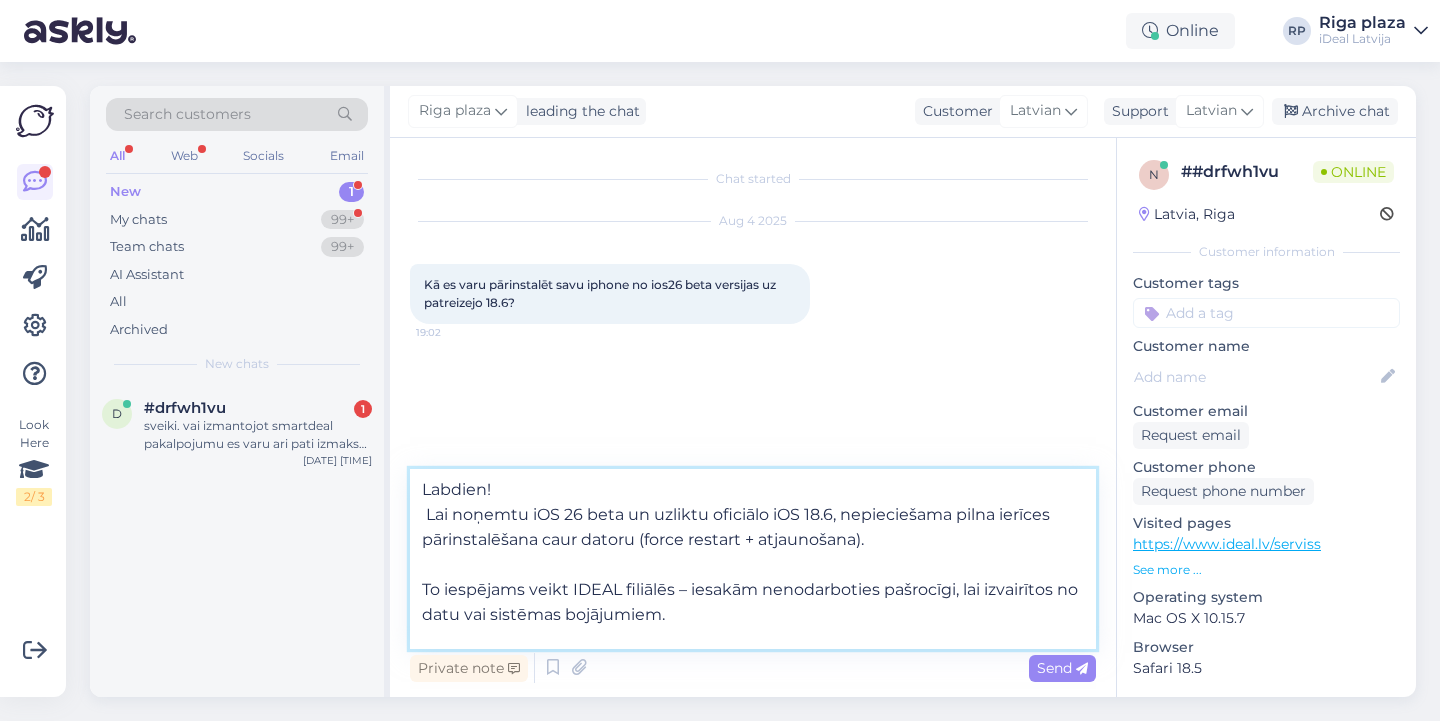 scroll, scrollTop: 0, scrollLeft: 0, axis: both 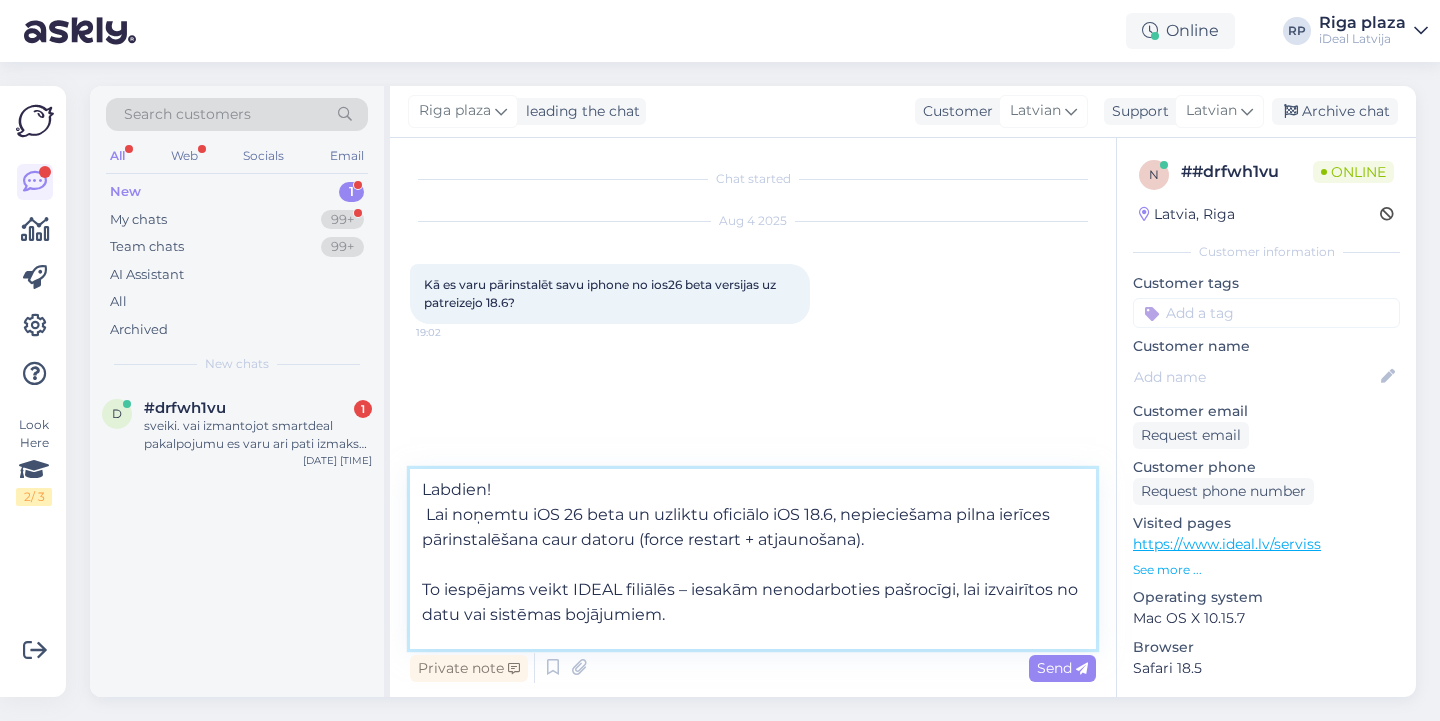 click on "Labdien!
Lai noņemtu iOS 26 beta un uzliktu oficiālo iOS 18.6, nepieciešama pilna ierīces pārinstalēšana caur datoru (force restart + atjaunošana).
To iespējams veikt IDEAL filiālēs – iesakām nenodarboties pašrocīgi, lai izvairītos no datu vai sistēmas bojājumiem.
Pirms tam iesakām izveidot datu dublējumu iCloud." at bounding box center (753, 559) 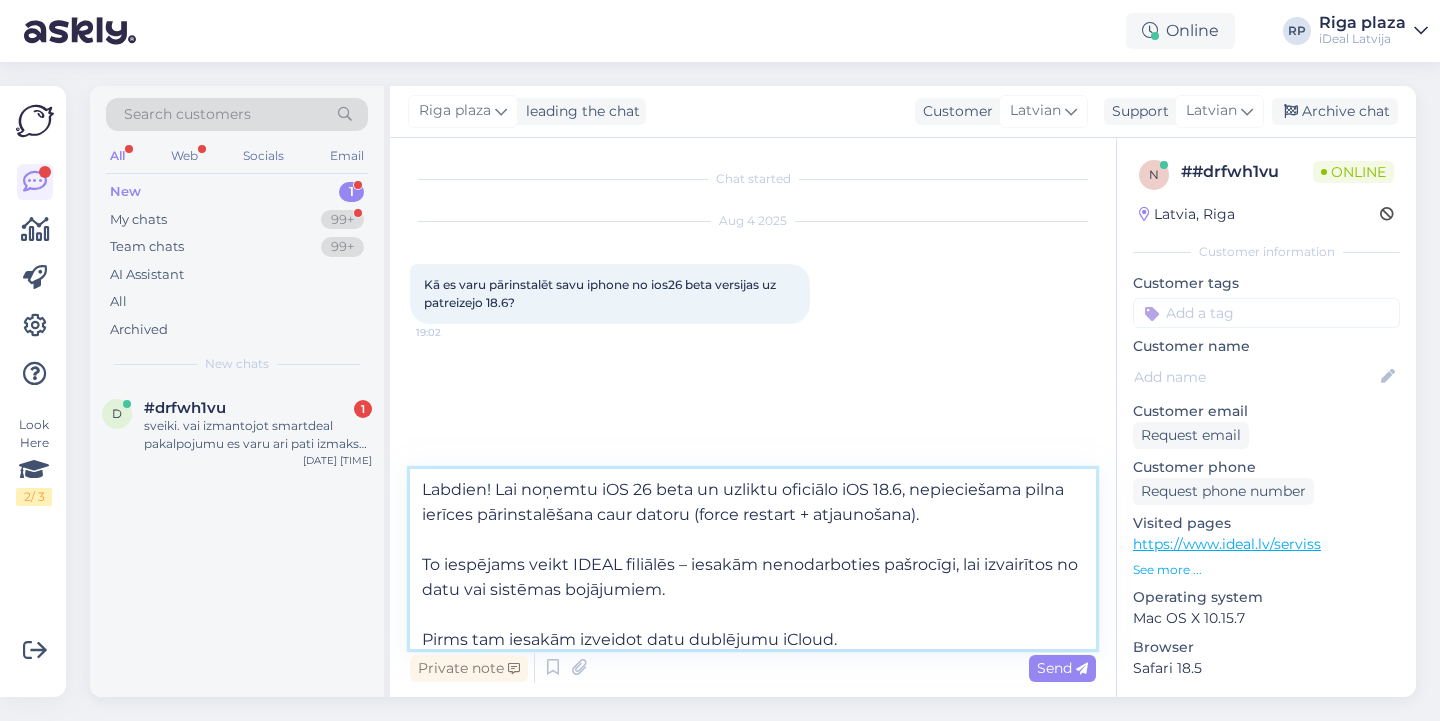 click on "Labdien! Lai noņemtu iOS 26 beta un uzliktu oficiālo iOS 18.6, nepieciešama pilna ierīces pārinstalēšana caur datoru (force restart + atjaunošana).
To iespējams veikt IDEAL filiālēs – iesakām nenodarboties pašrocīgi, lai izvairītos no datu vai sistēmas bojājumiem.
Pirms tam iesakām izveidot datu dublējumu iCloud." at bounding box center (753, 559) 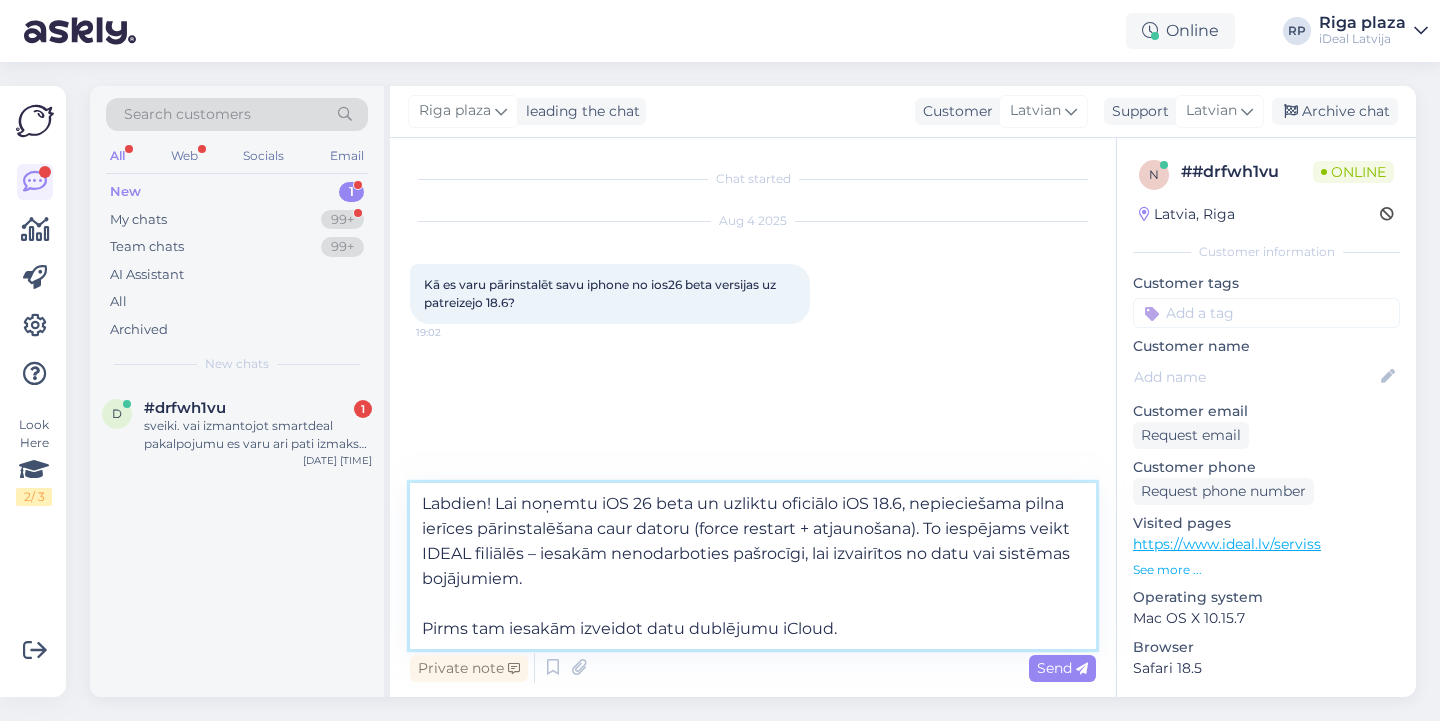 click on "Labdien! Lai noņemtu iOS 26 beta un uzliktu oficiālo iOS 18.6, nepieciešama pilna ierīces pārinstalēšana caur datoru (force restart + atjaunošana). To iespējams veikt IDEAL filiālēs – iesakām nenodarboties pašrocīgi, lai izvairītos no datu vai sistēmas bojājumiem.
Pirms tam iesakām izveidot datu dublējumu iCloud." at bounding box center [753, 566] 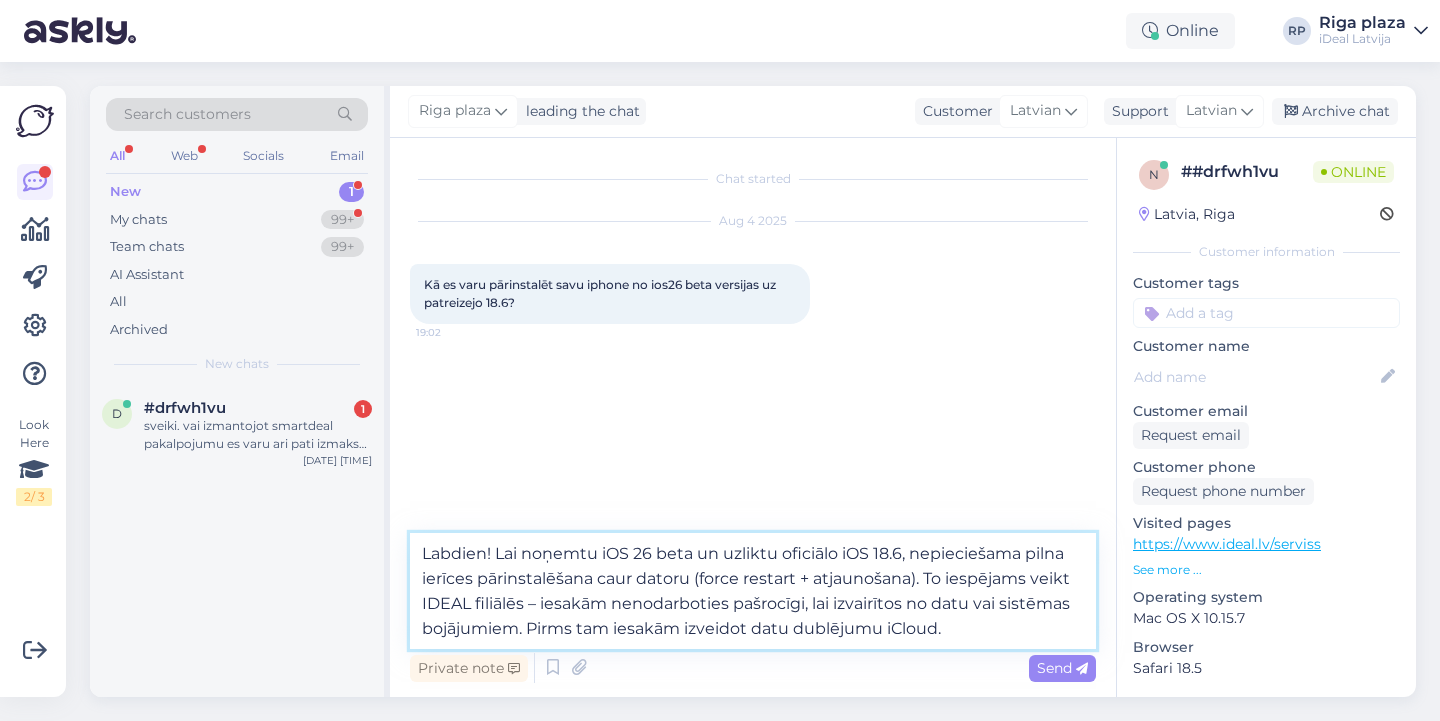 click on "Labdien! Lai noņemtu iOS 26 beta un uzliktu oficiālo iOS 18.6, nepieciešama pilna ierīces pārinstalēšana caur datoru (force restart + atjaunošana). To iespējams veikt IDEAL filiālēs – iesakām nenodarboties pašrocīgi, lai izvairītos no datu vai sistēmas bojājumiem. Pirms tam iesakām izveidot datu dublējumu iCloud." at bounding box center (753, 591) 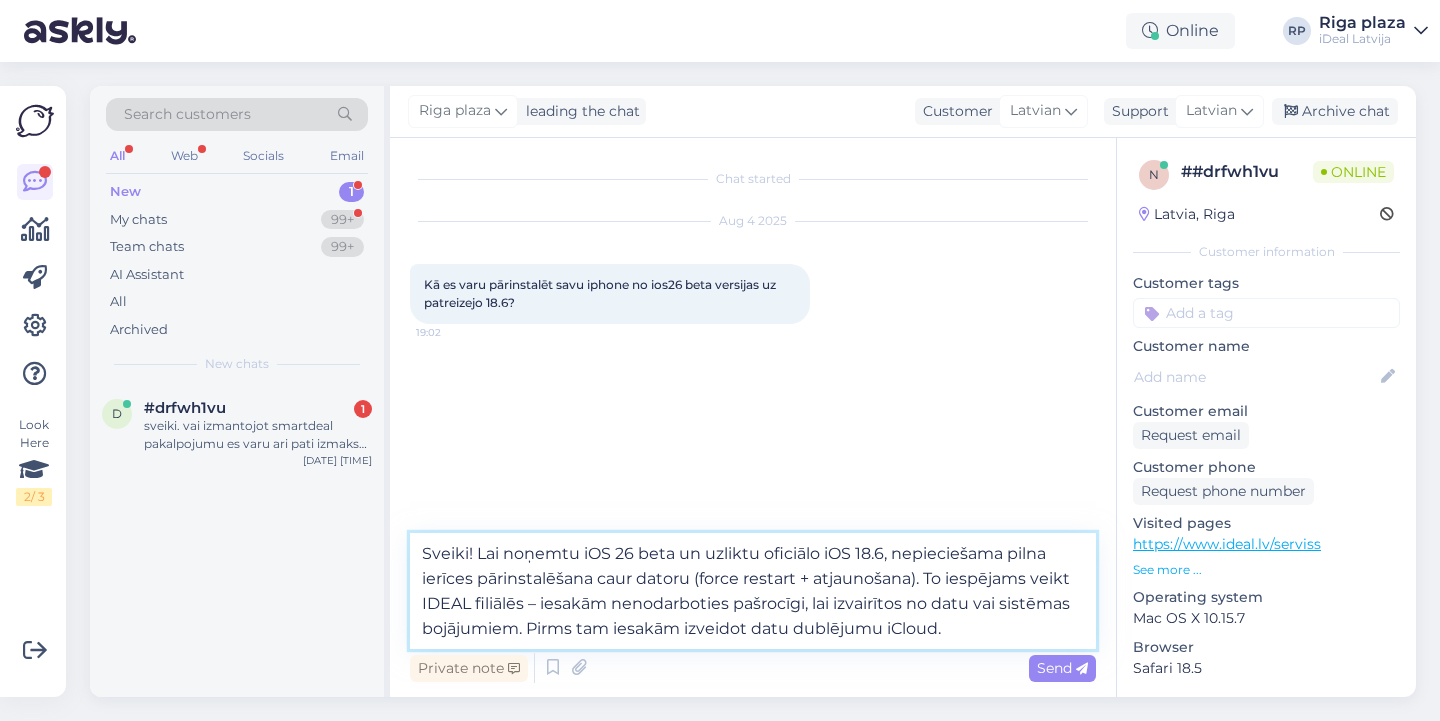 drag, startPoint x: 597, startPoint y: 577, endPoint x: 923, endPoint y: 578, distance: 326.00153 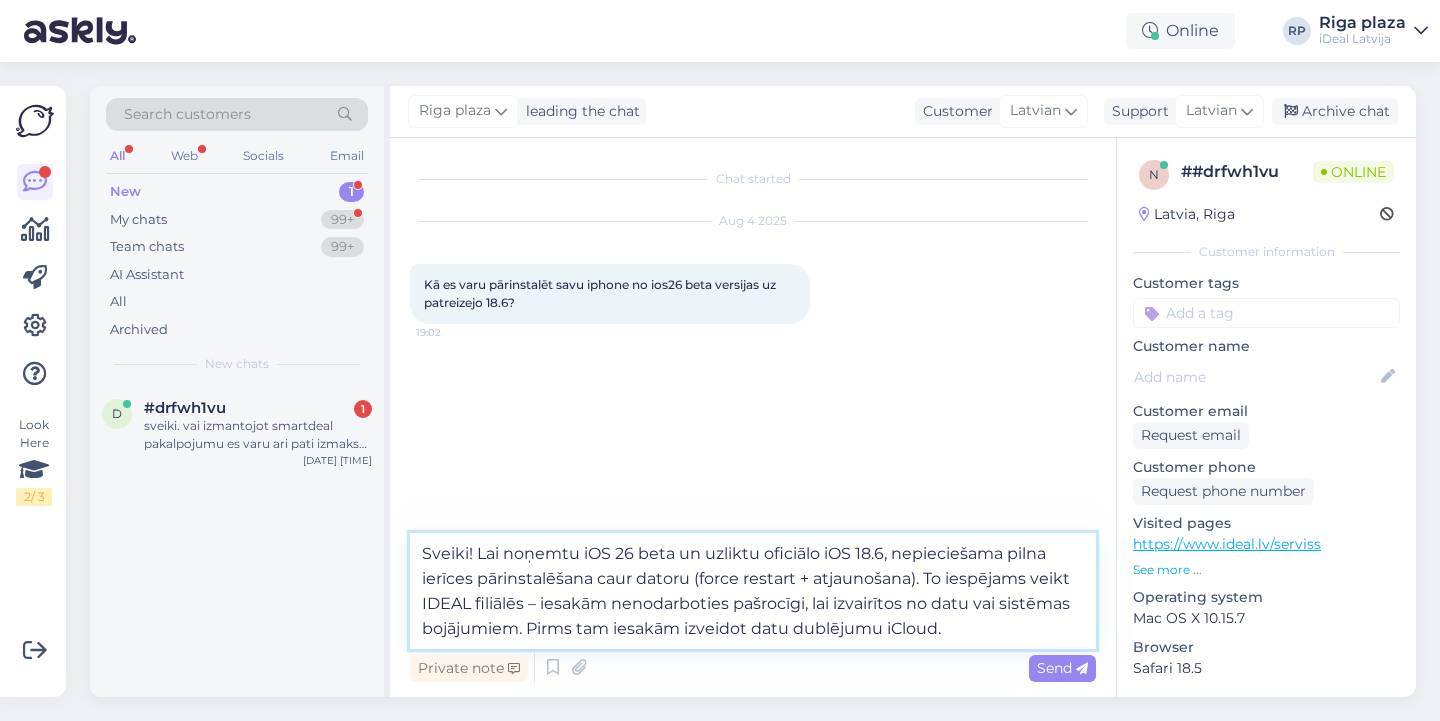 click on "Sveiki! Lai noņemtu iOS 26 beta un uzliktu oficiālo iOS 18.6, nepieciešama pilna ierīces pārinstalēšana caur datoru (force restart + atjaunošana). To iespējams veikt IDEAL filiālēs – iesakām nenodarboties pašrocīgi, lai izvairītos no datu vai sistēmas bojājumiem. Pirms tam iesakām izveidot datu dublējumu iCloud." at bounding box center (753, 591) 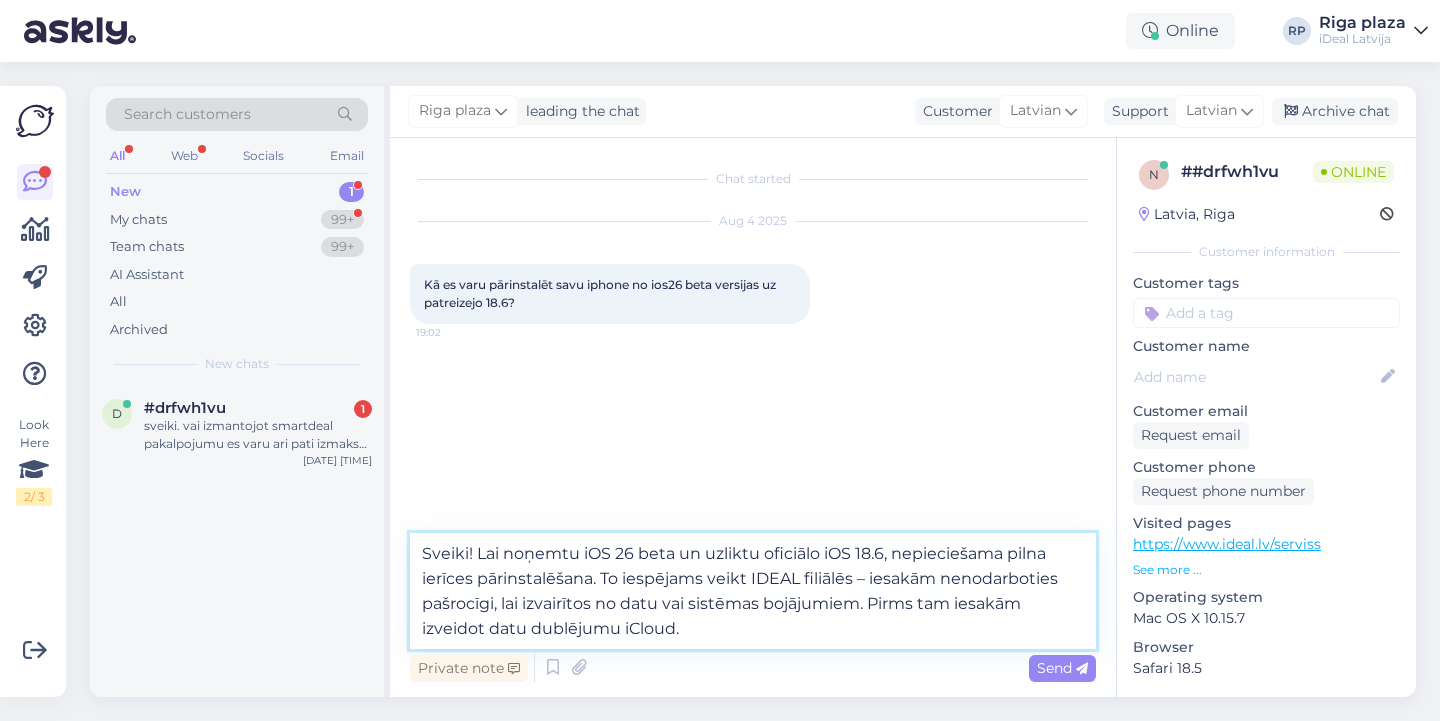 click on "Sveiki! Lai noņemtu iOS 26 beta un uzliktu oficiālo iOS 18.6, nepieciešama pilna ierīces pārinstalēšana. To iespējams veikt IDEAL filiālēs – iesakām nenodarboties pašrocīgi, lai izvairītos no datu vai sistēmas bojājumiem. Pirms tam iesakām izveidot datu dublējumu iCloud." at bounding box center [753, 591] 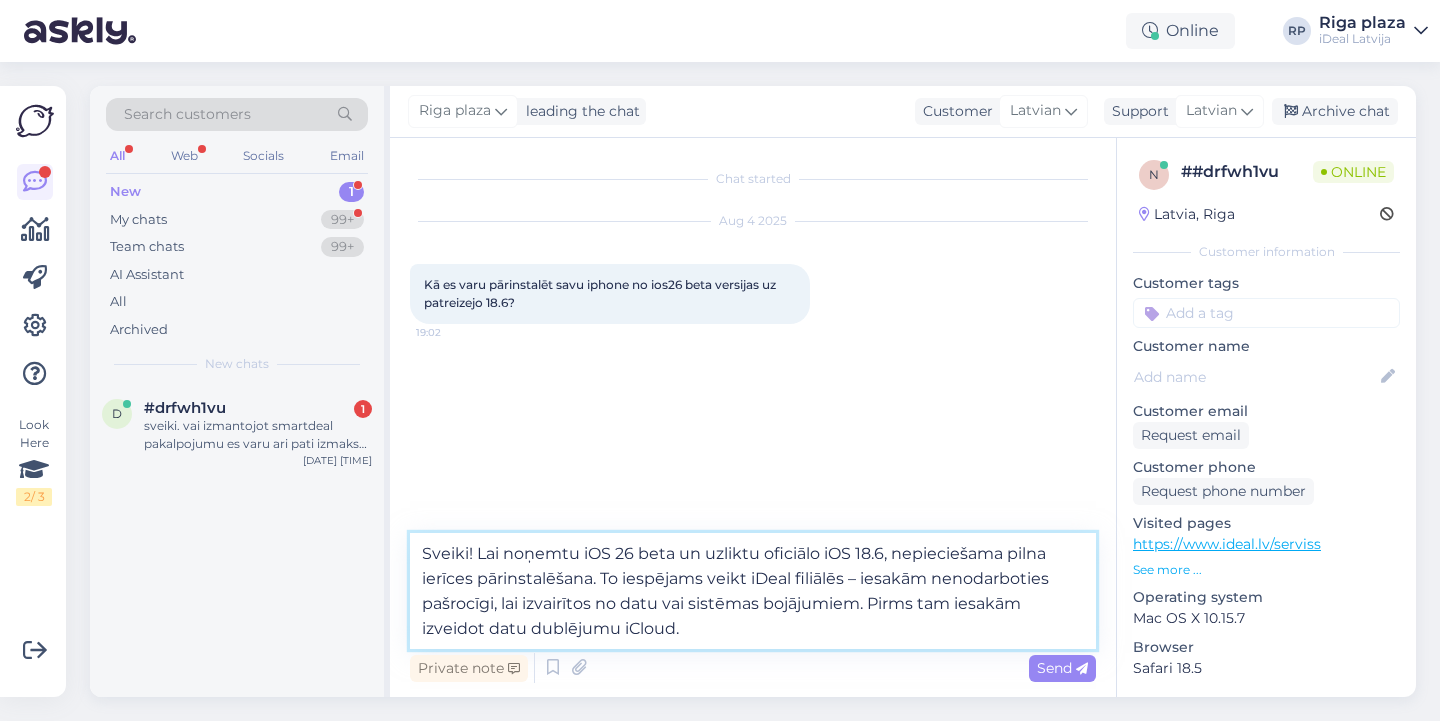 click on "Sveiki! Lai noņemtu iOS 26 beta un uzliktu oficiālo iOS 18.6, nepieciešama pilna ierīces pārinstalēšana. To iespējams veikt iDeal filiālēs – iesakām nenodarboties pašrocīgi, lai izvairītos no datu vai sistēmas bojājumiem. Pirms tam iesakām izveidot datu dublējumu iCloud." at bounding box center (753, 591) 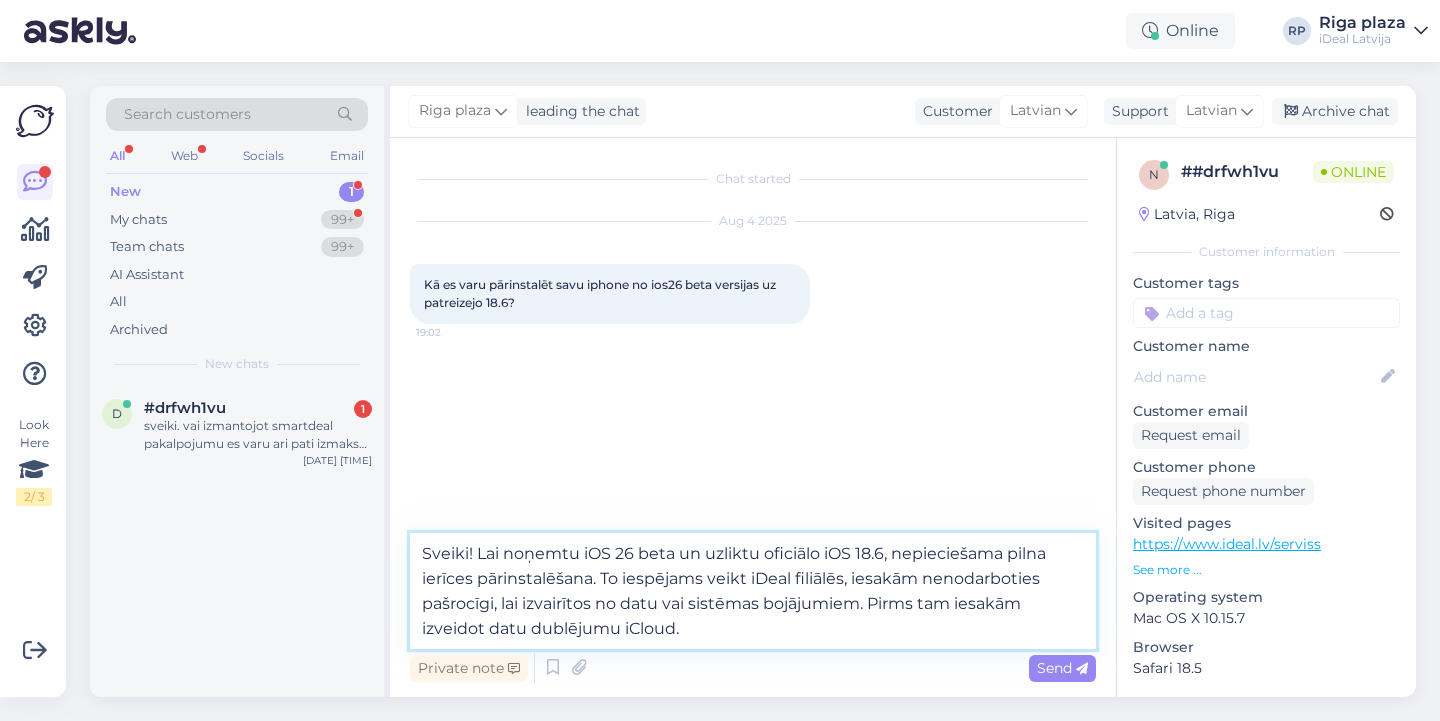 click on "Sveiki! Lai noņemtu iOS 26 beta un uzliktu oficiālo iOS 18.6, nepieciešama pilna ierīces pārinstalēšana. To iespējams veikt iDeal filiālēs, iesakām nenodarboties pašrocīgi, lai izvairītos no datu vai sistēmas bojājumiem. Pirms tam iesakām izveidot datu dublējumu iCloud." at bounding box center (753, 591) 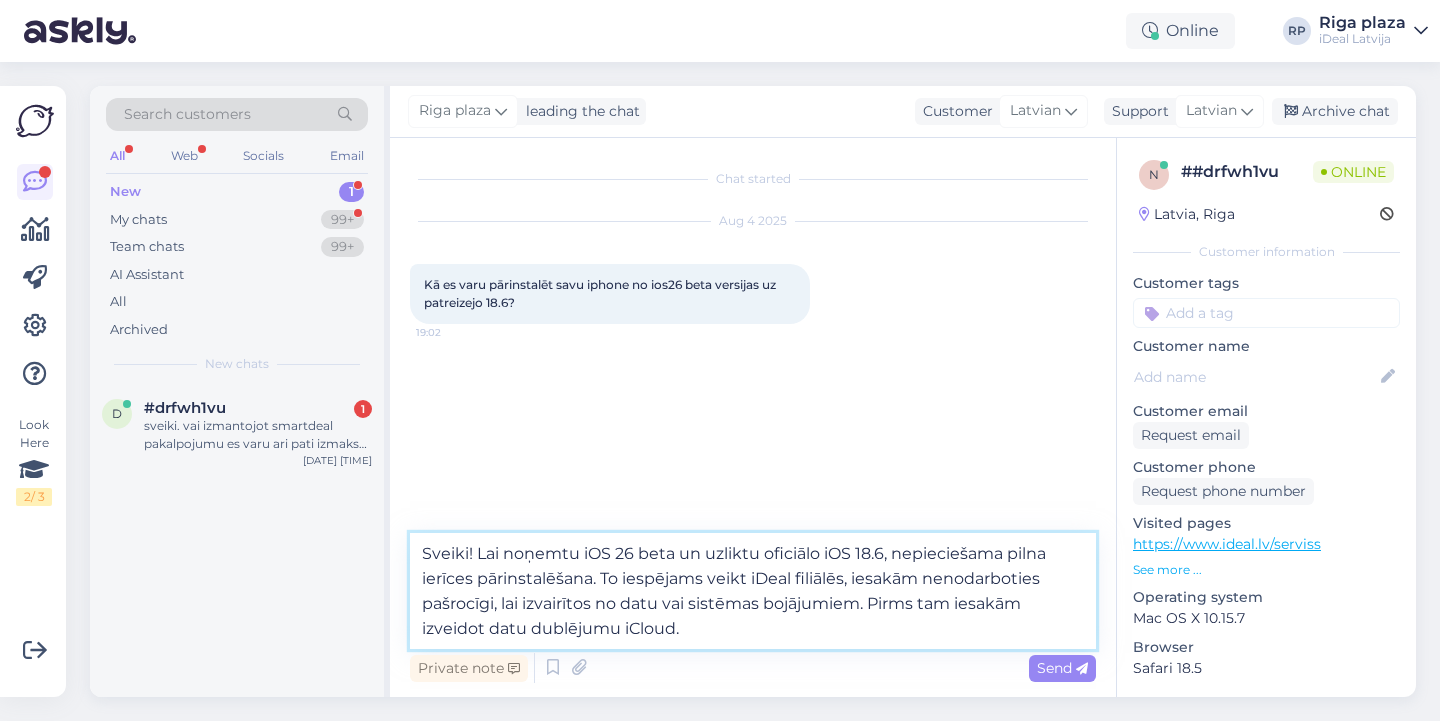 drag, startPoint x: 847, startPoint y: 582, endPoint x: 866, endPoint y: 606, distance: 30.610456 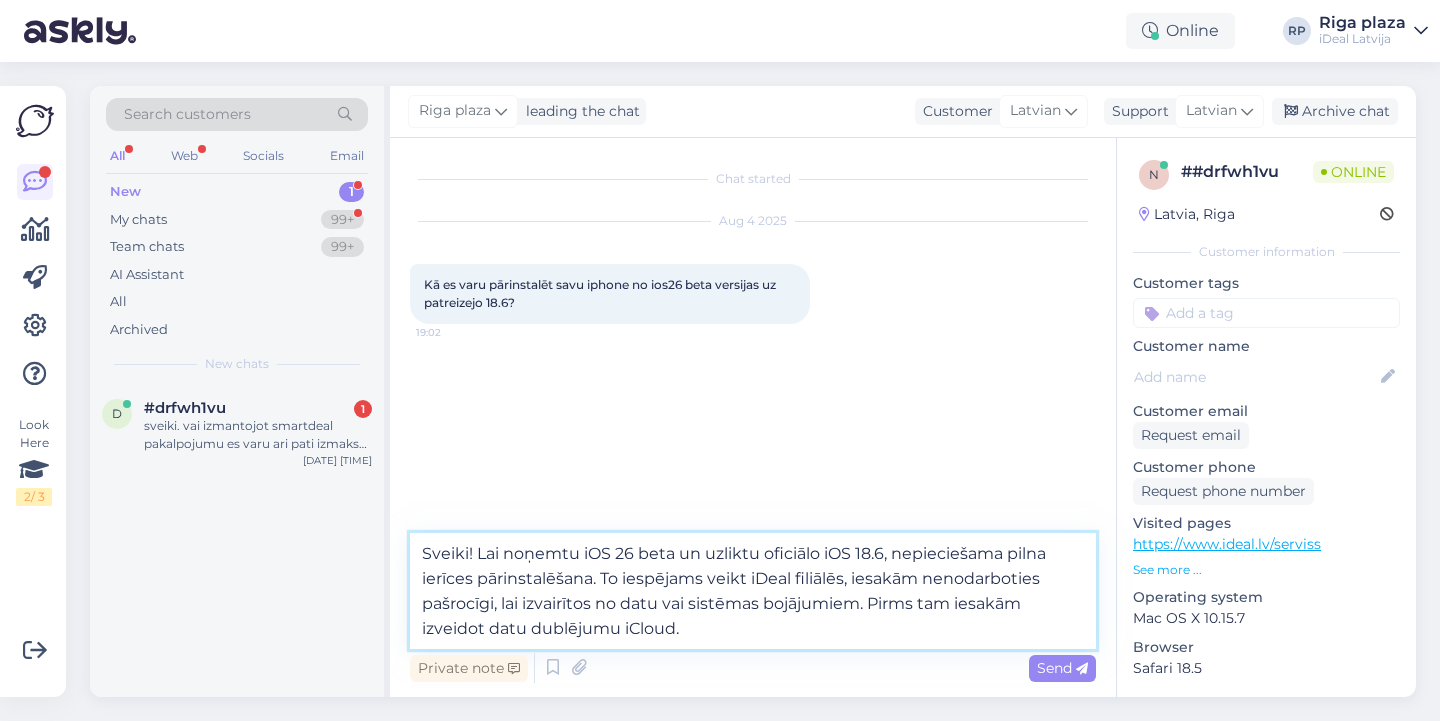 click on "Sveiki! Lai noņemtu iOS 26 beta un uzliktu oficiālo iOS 18.6, nepieciešama pilna ierīces pārinstalēšana. To iespējams veikt iDeal filiālēs, iesakām nenodarboties pašrocīgi, lai izvairītos no datu vai sistēmas bojājumiem. Pirms tam iesakām izveidot datu dublējumu iCloud." at bounding box center [753, 591] 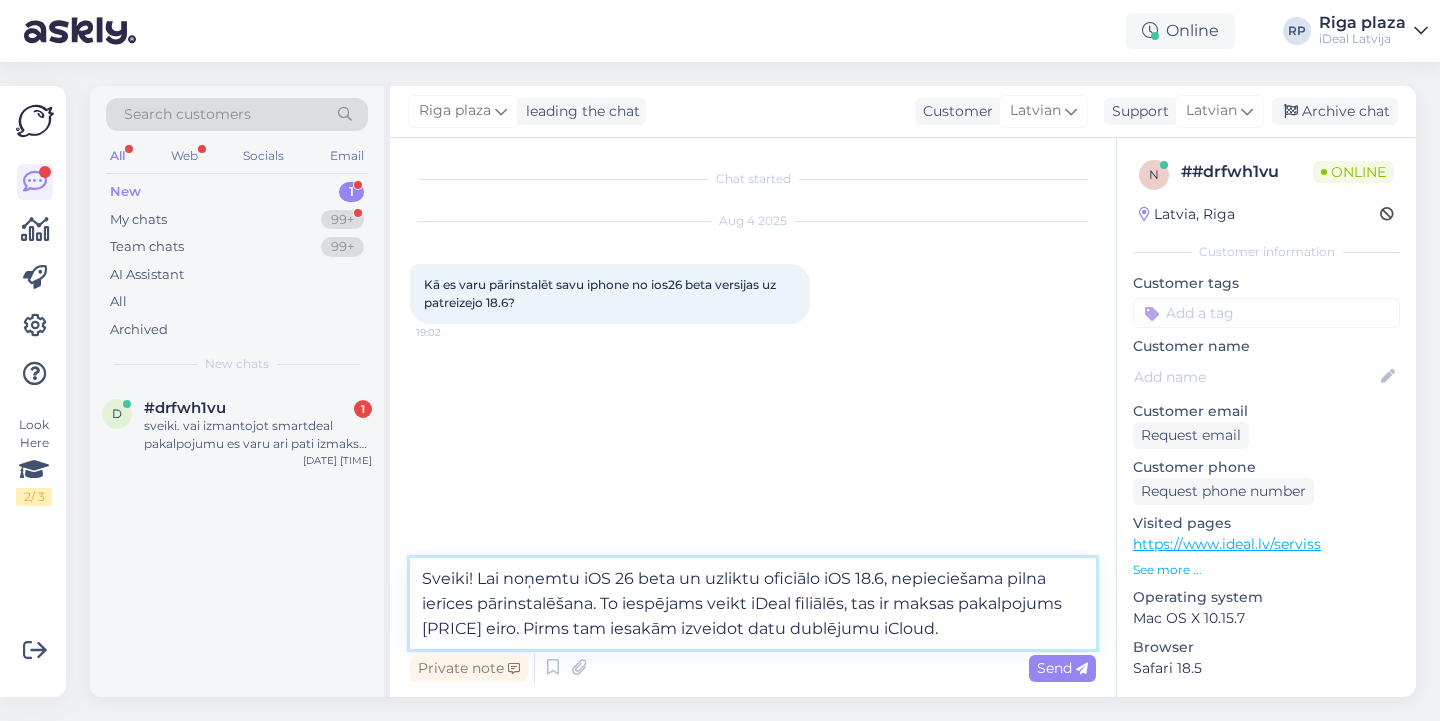 click on "Sveiki! Lai noņemtu iOS 26 beta un uzliktu oficiālo iOS 18.6, nepieciešama pilna ierīces pārinstalēšana. To iespējams veikt iDeal filiālēs, tas ir maksas pakalpojums 39 eiro. Pirms tam iesakām izveidot datu dublējumu iCloud." at bounding box center [753, 603] 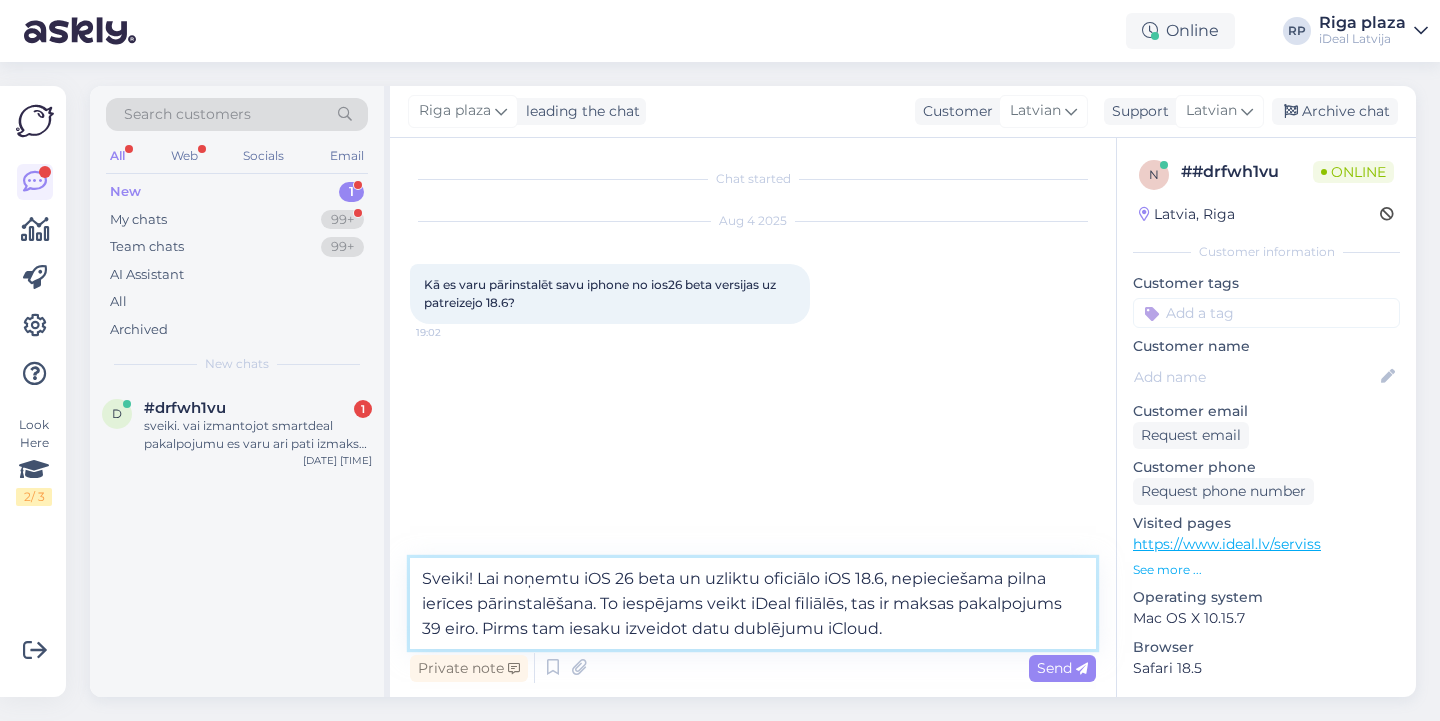 click on "Sveiki! Lai noņemtu iOS 26 beta un uzliktu oficiālo iOS 18.6, nepieciešama pilna ierīces pārinstalēšana. To iespējams veikt iDeal filiālēs, tas ir maksas pakalpojums 39 eiro. Pirms tam iesaku izveidot datu dublējumu iCloud." at bounding box center (753, 603) 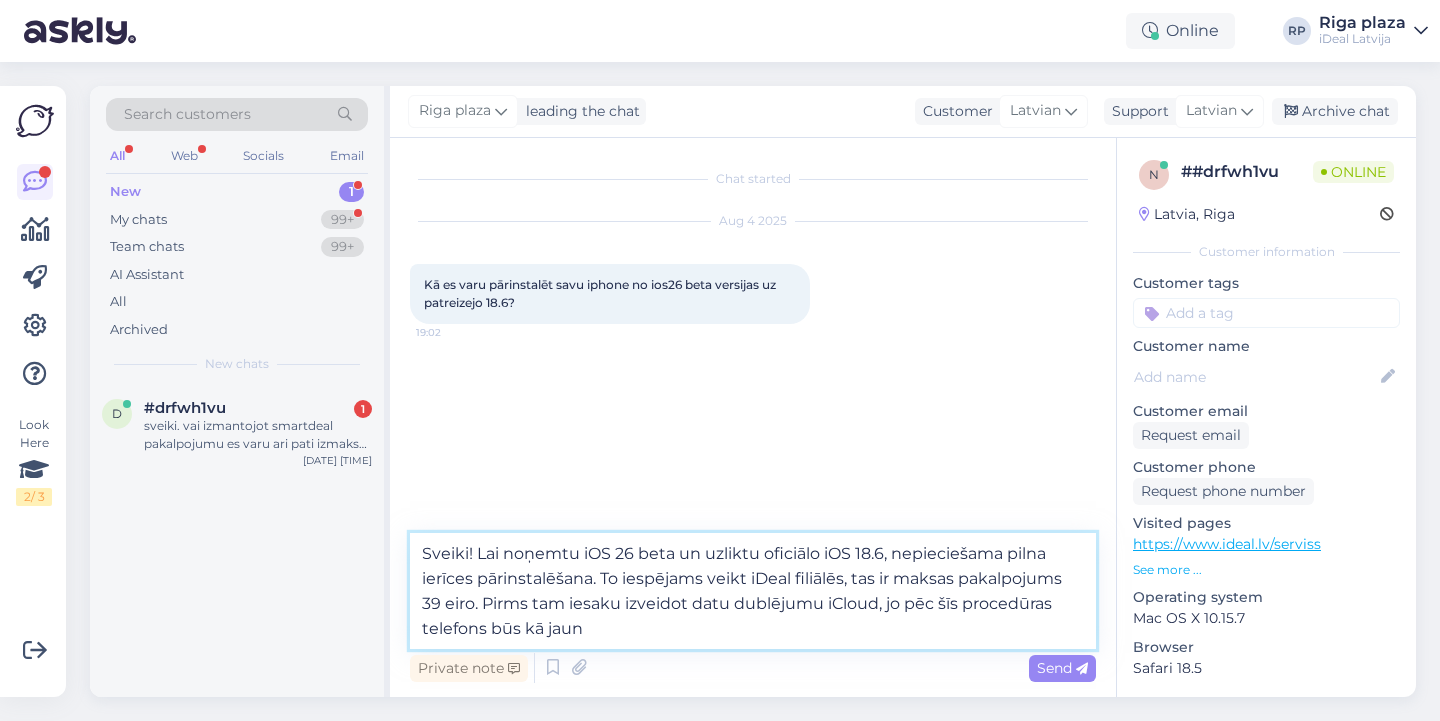 type on "Sveiki! Lai noņemtu iOS 26 beta un uzliktu oficiālo iOS 18.6, nepieciešama pilna ierīces pārinstalēšana. To iespējams veikt iDeal filiālēs, tas ir maksas pakalpojums 39 eiro. Pirms tam iesaku izveidot datu dublējumu iCloud, jo pēc šīs procedūras telefons būs kā jauns" 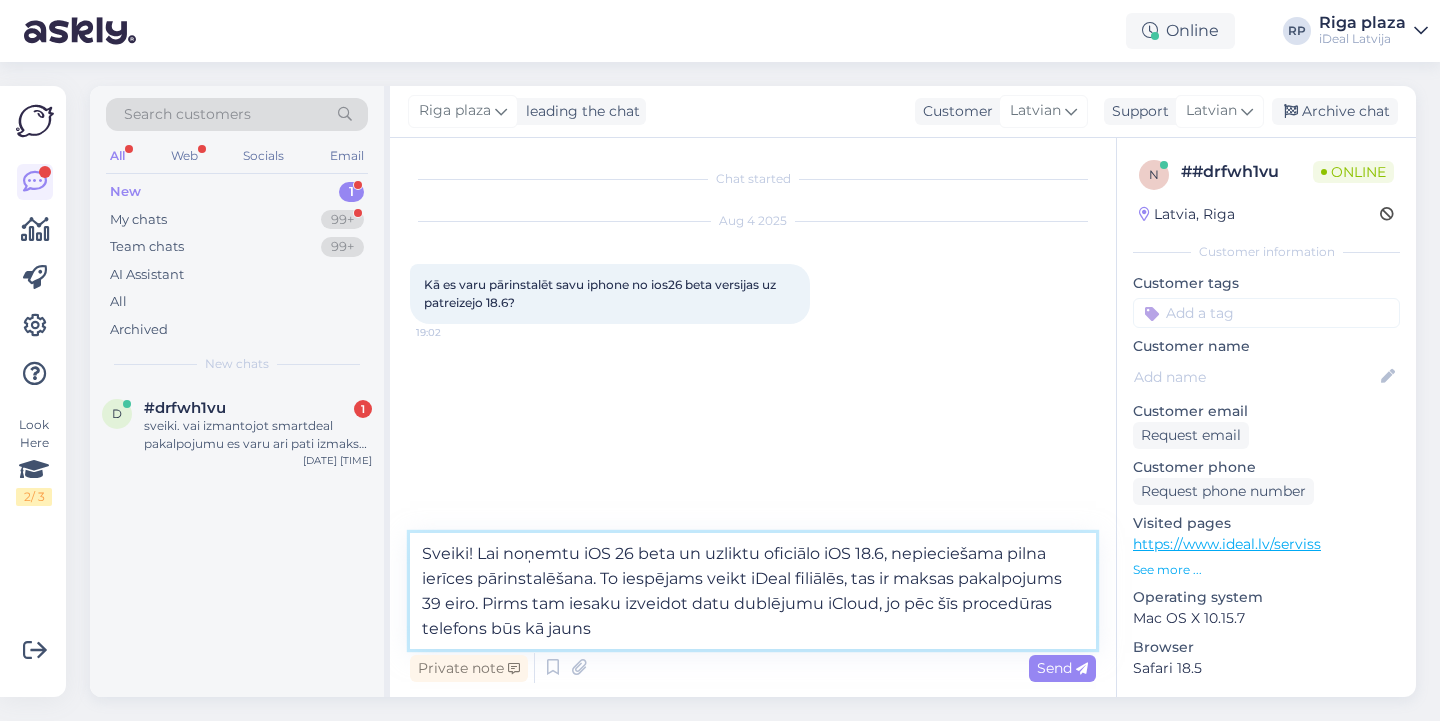 type 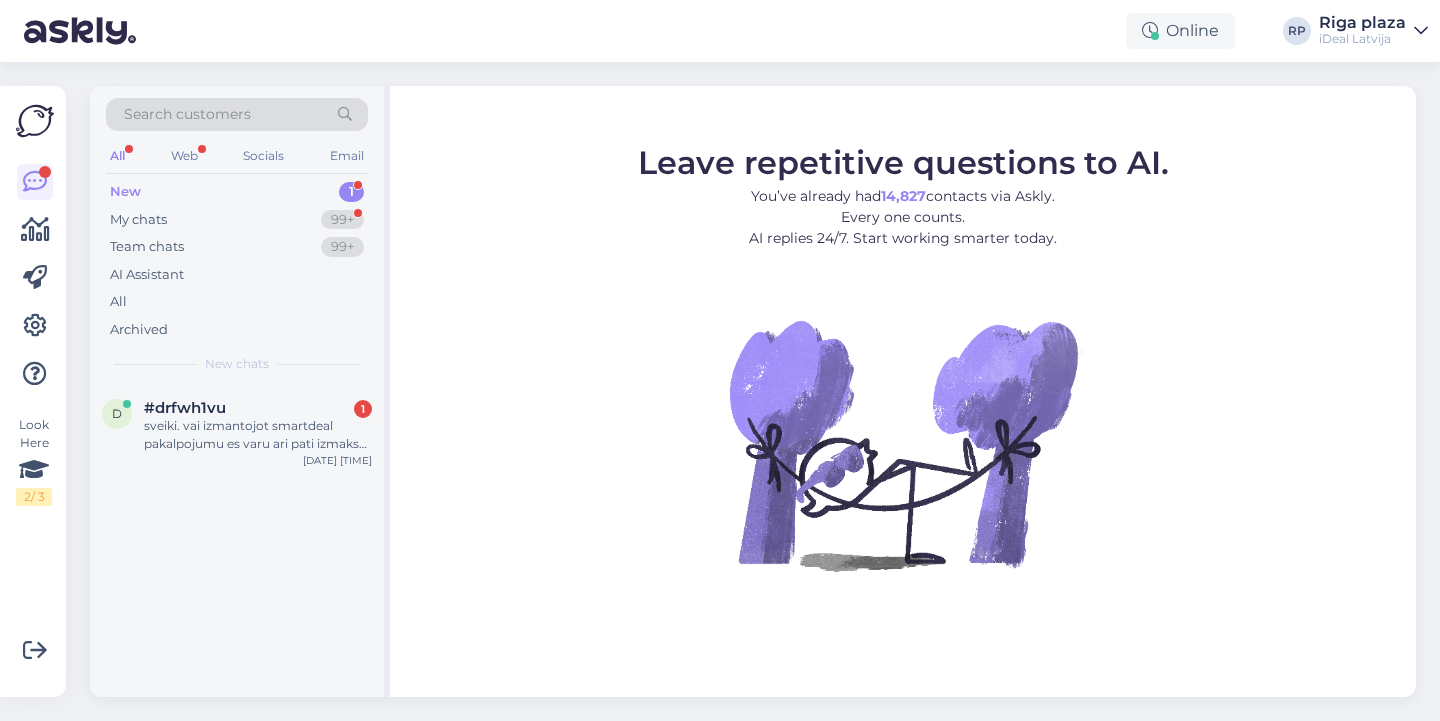 scroll, scrollTop: 0, scrollLeft: 0, axis: both 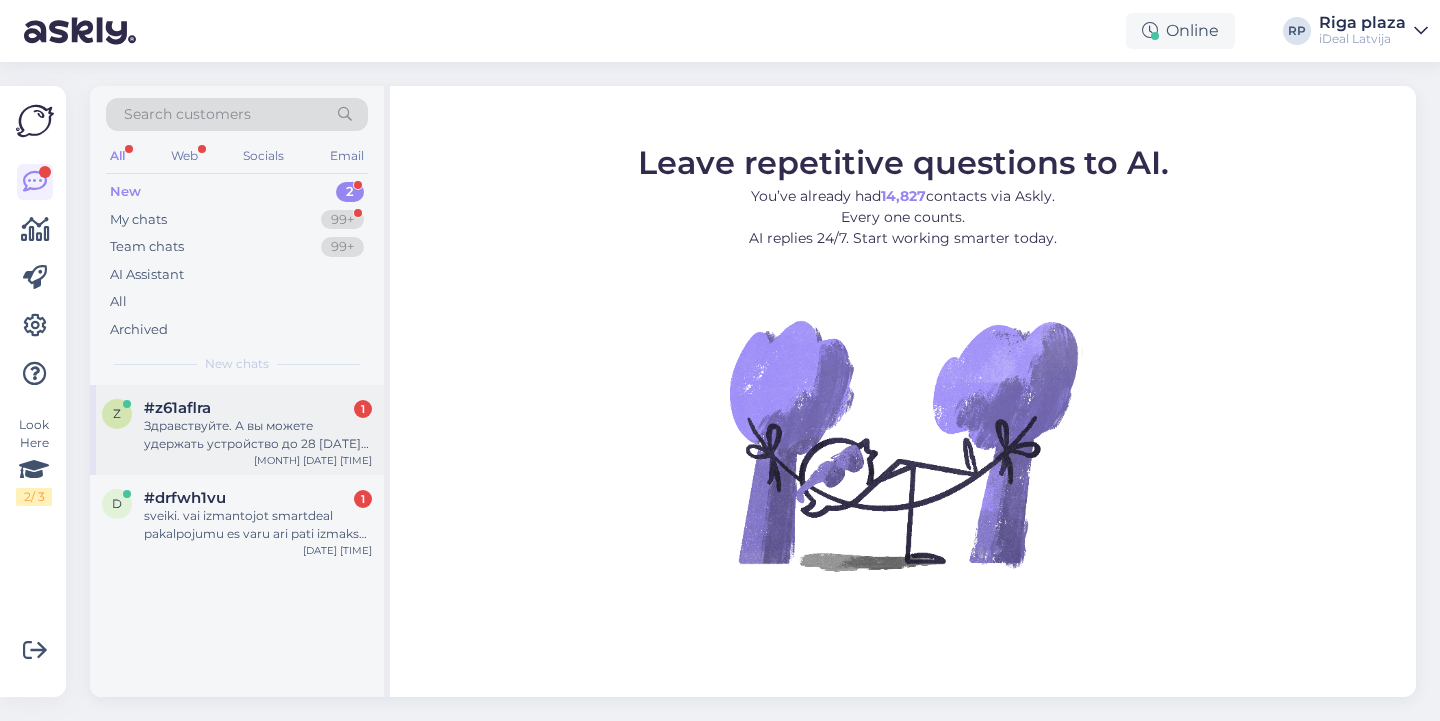 click on "Здравствуйте. А вы можете удержать устройство до 28 [DATE]? Я про macBook 14 pro m3 pro? Дело в том, что мне задерживают зарплату до 28 числа. Есть возможность подождать и удержать эту цену?" at bounding box center (258, 435) 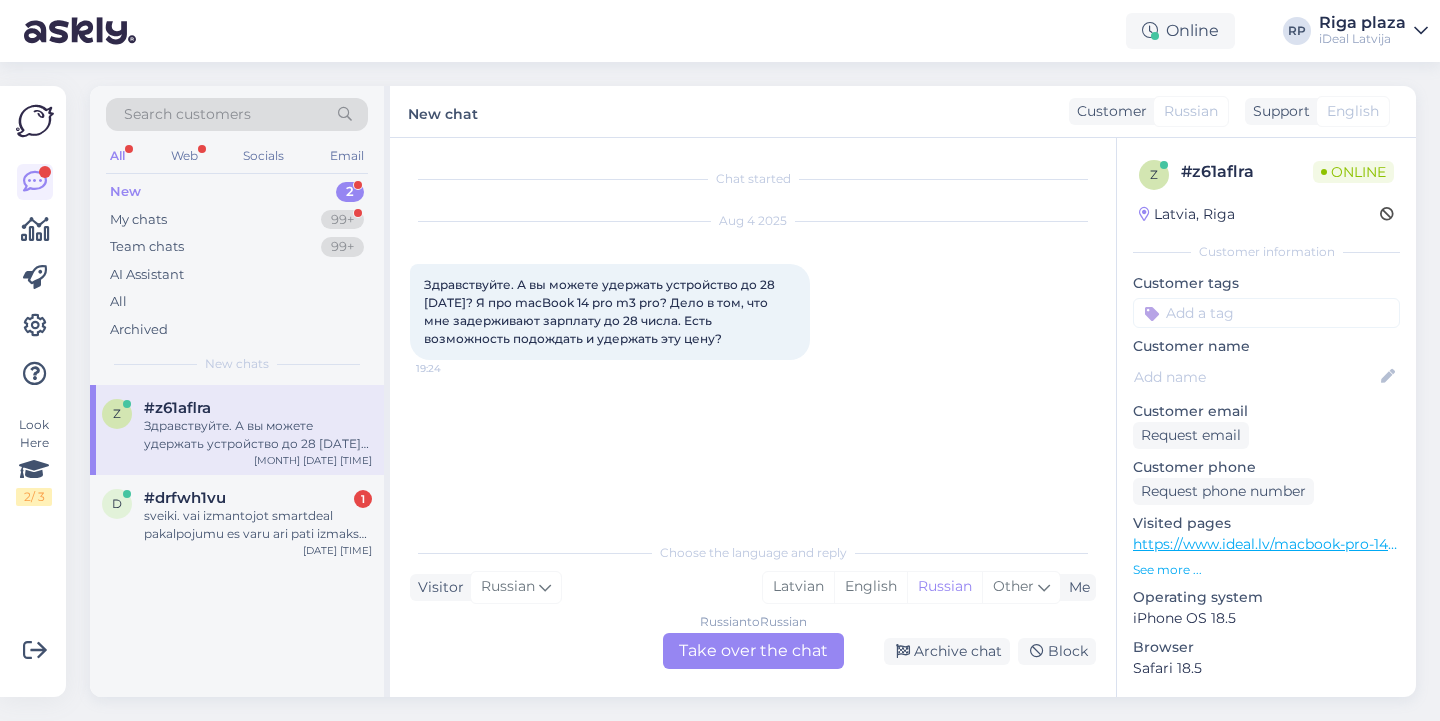 drag, startPoint x: 408, startPoint y: 279, endPoint x: 751, endPoint y: 334, distance: 347.38162 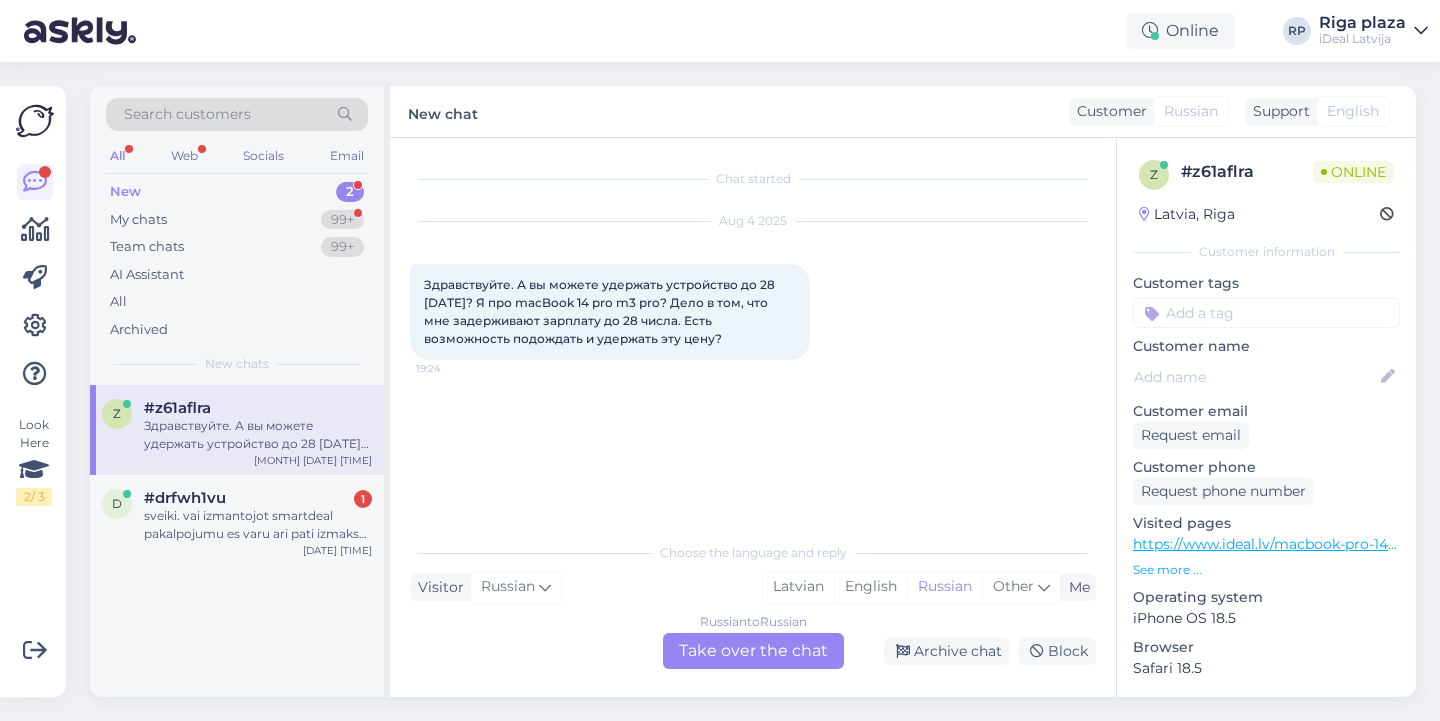 click on "Chat started Aug 4 [DATE] [TIME] Здравствуйте. А вы можете удержать устройство до 28 [DATE]? Я про macBook 14 pro m3 pro? Дело в том, что мне задерживают зарплату до 28 [DATE] числа. Есть возможность подождать и удержать эту цену?  19:24  Choose the language and reply Visitor Russian Me Latvian English Russian Other Russian  to  Russian Take over the chat Archive chat Block" at bounding box center [753, 417] 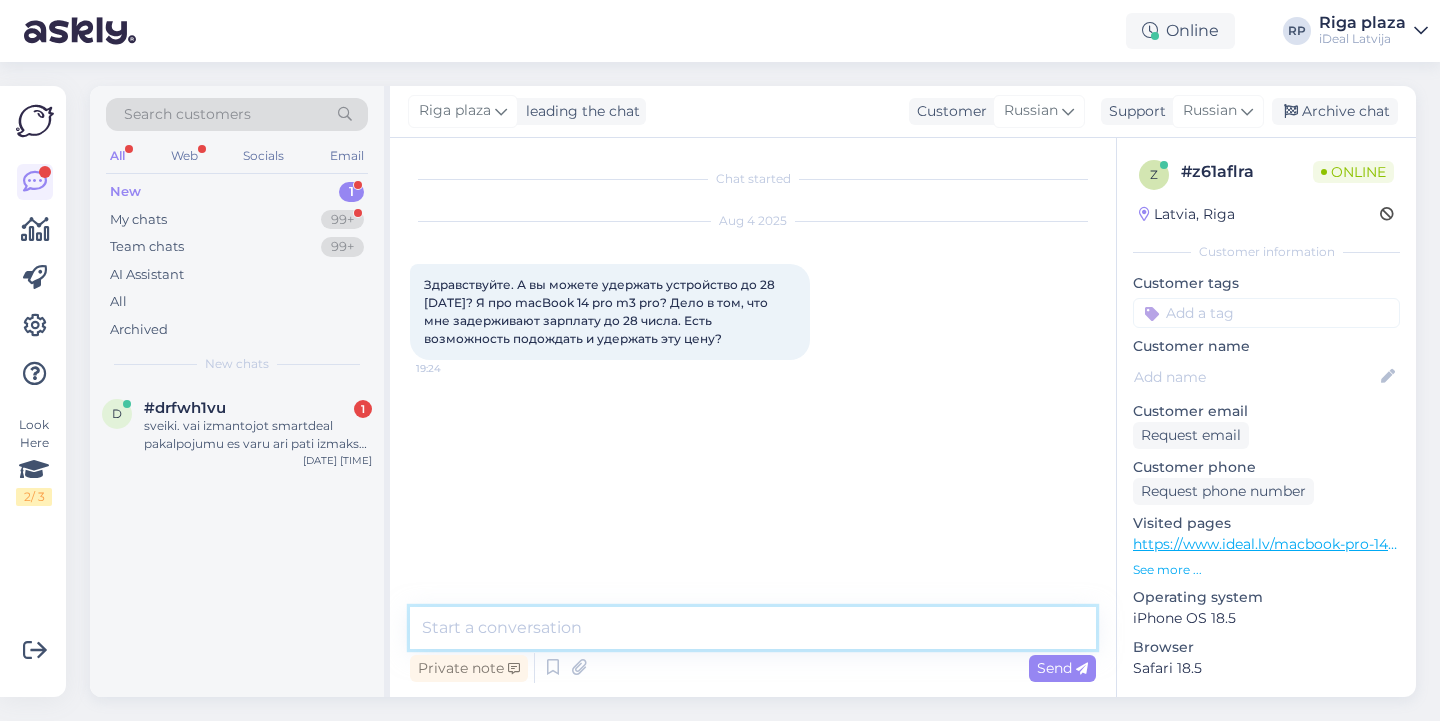click at bounding box center (753, 628) 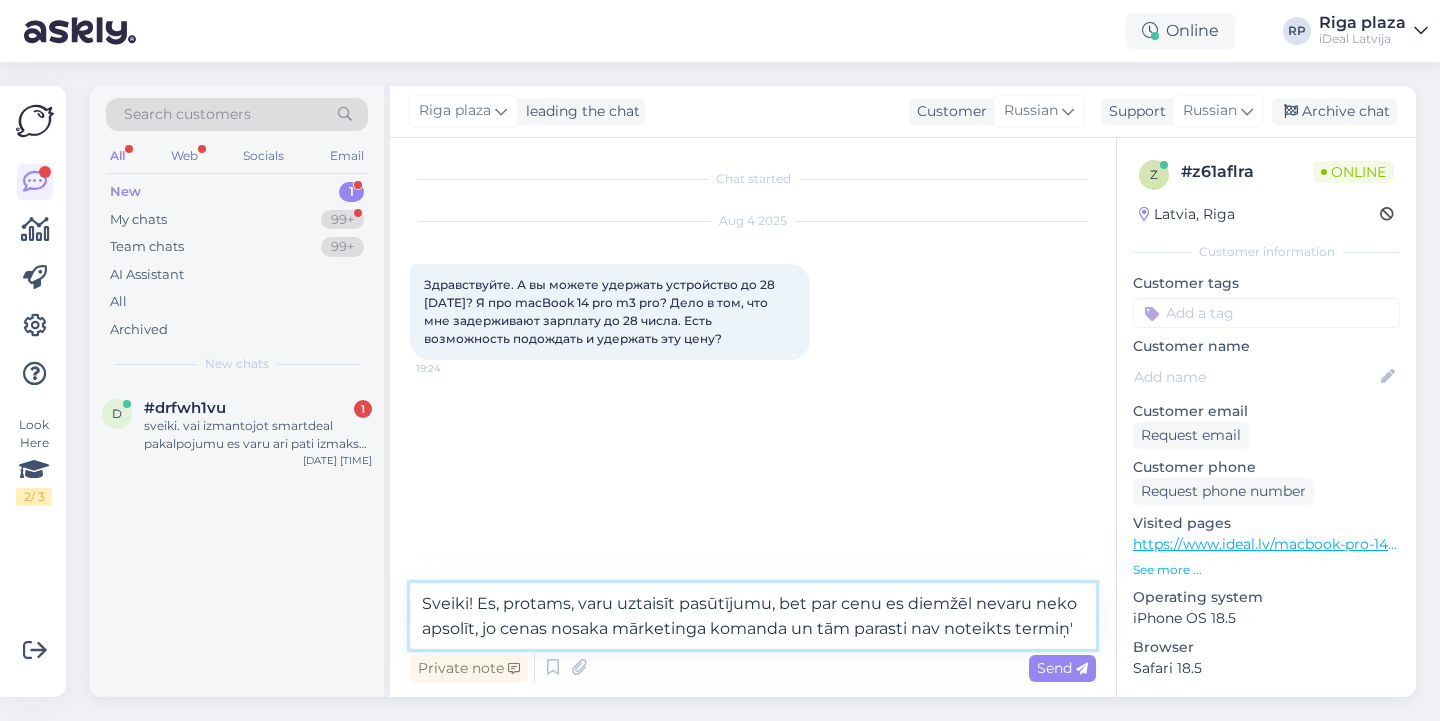 type on "Sveiki! Es, protams, varu uztaisīt pasūtījumu, bet par cenu es diemžēl nevaru neko apsolīt, jo cenas nosaka mārketinga komanda un tām parasti nav noteikts termiņš" 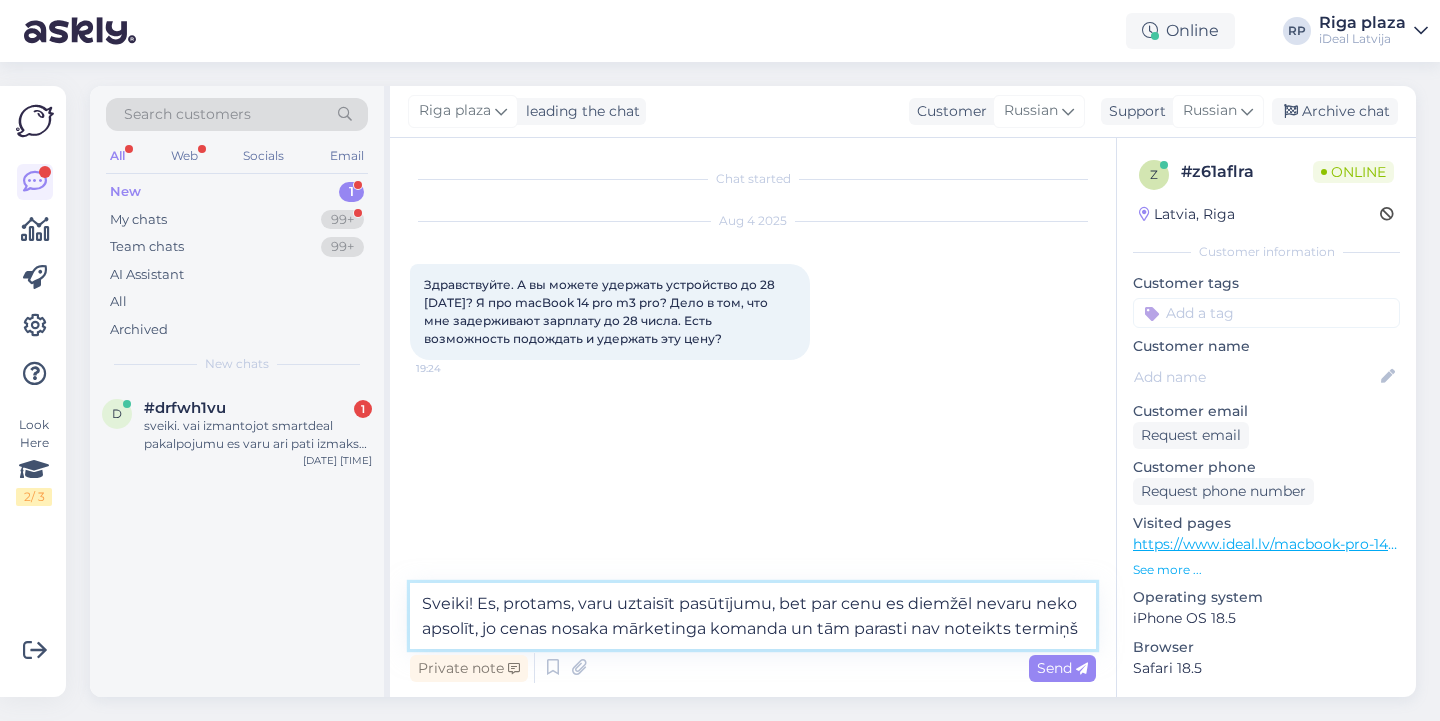 drag, startPoint x: 422, startPoint y: 604, endPoint x: 1138, endPoint y: 620, distance: 716.1788 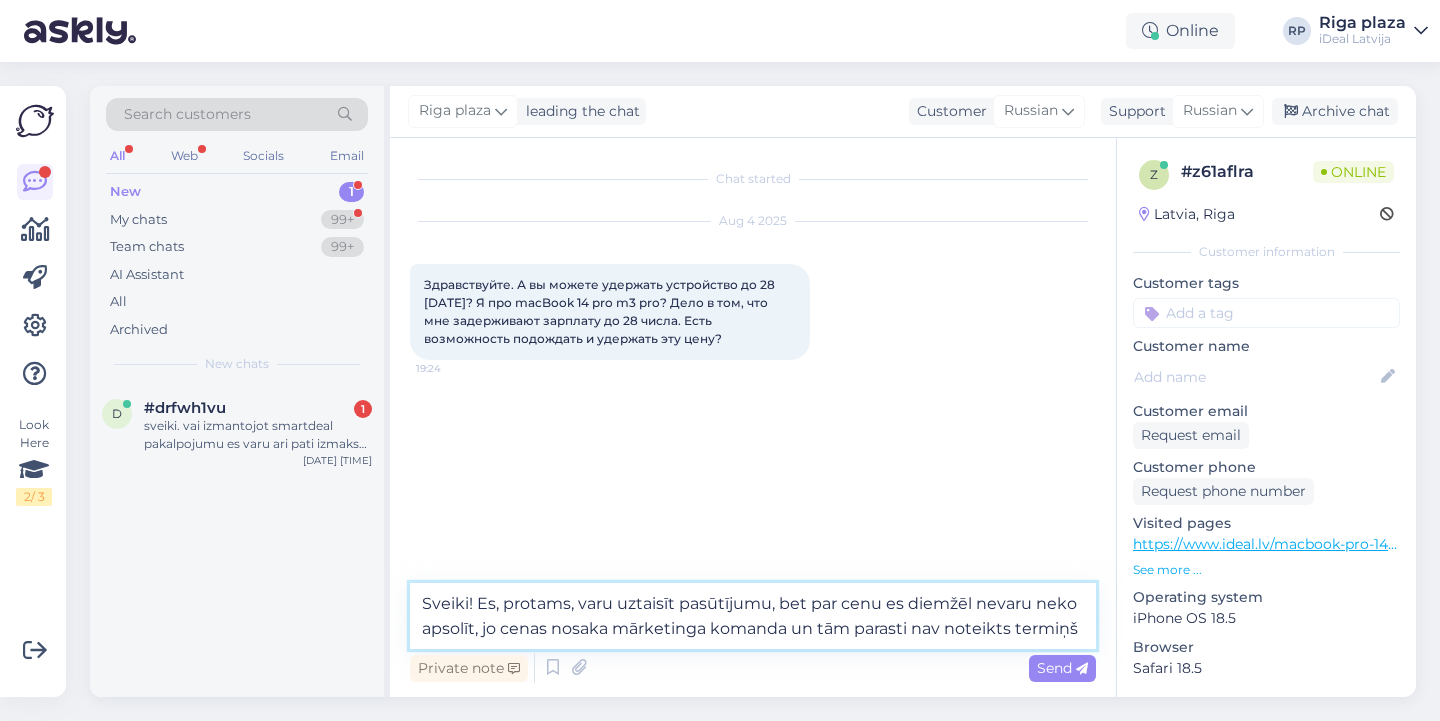 type 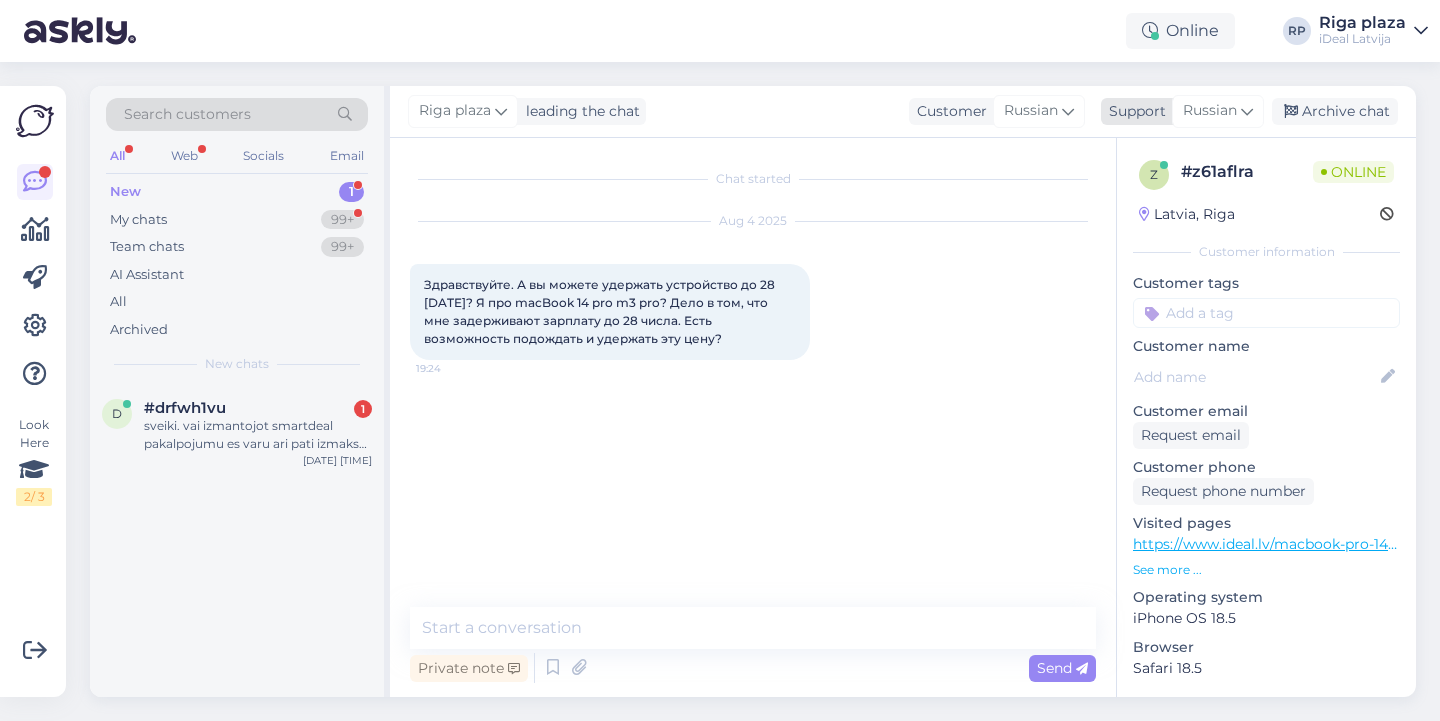 click on "Russian" at bounding box center [1210, 111] 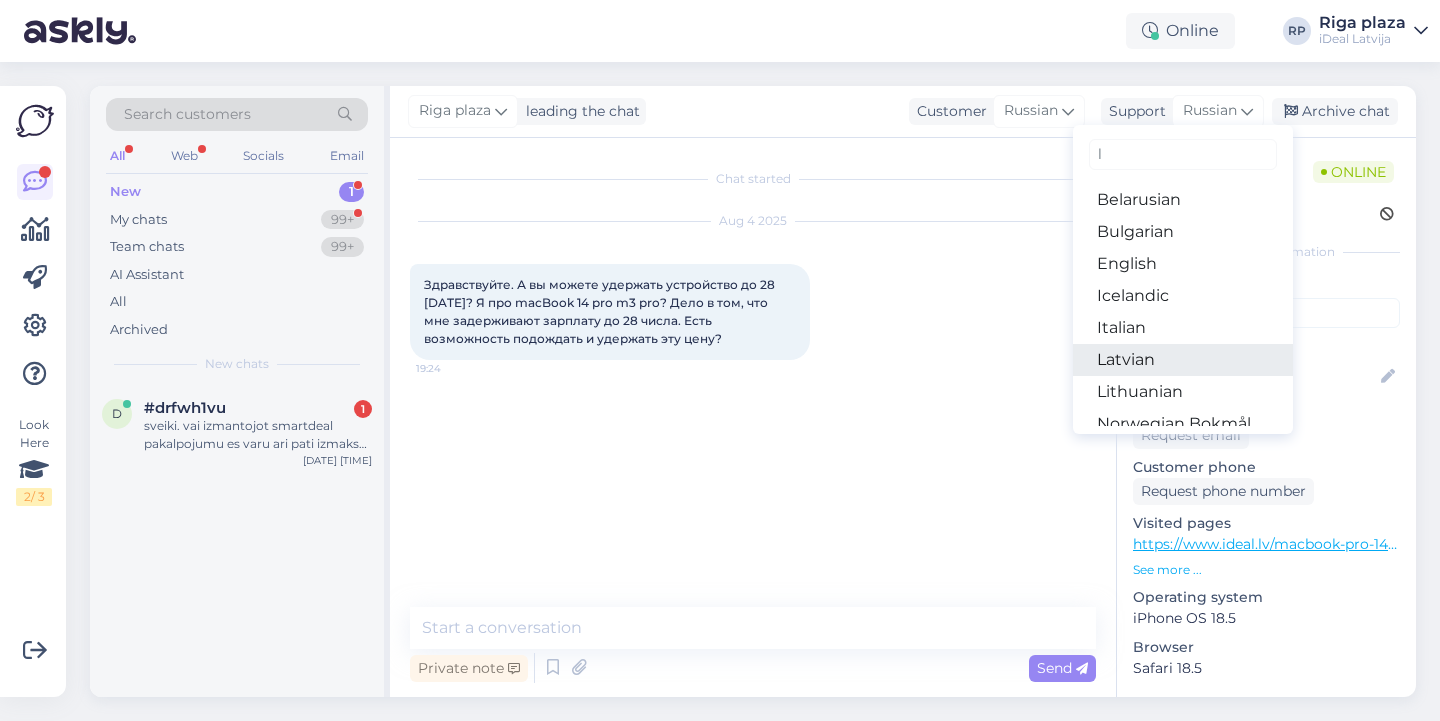 type on "l" 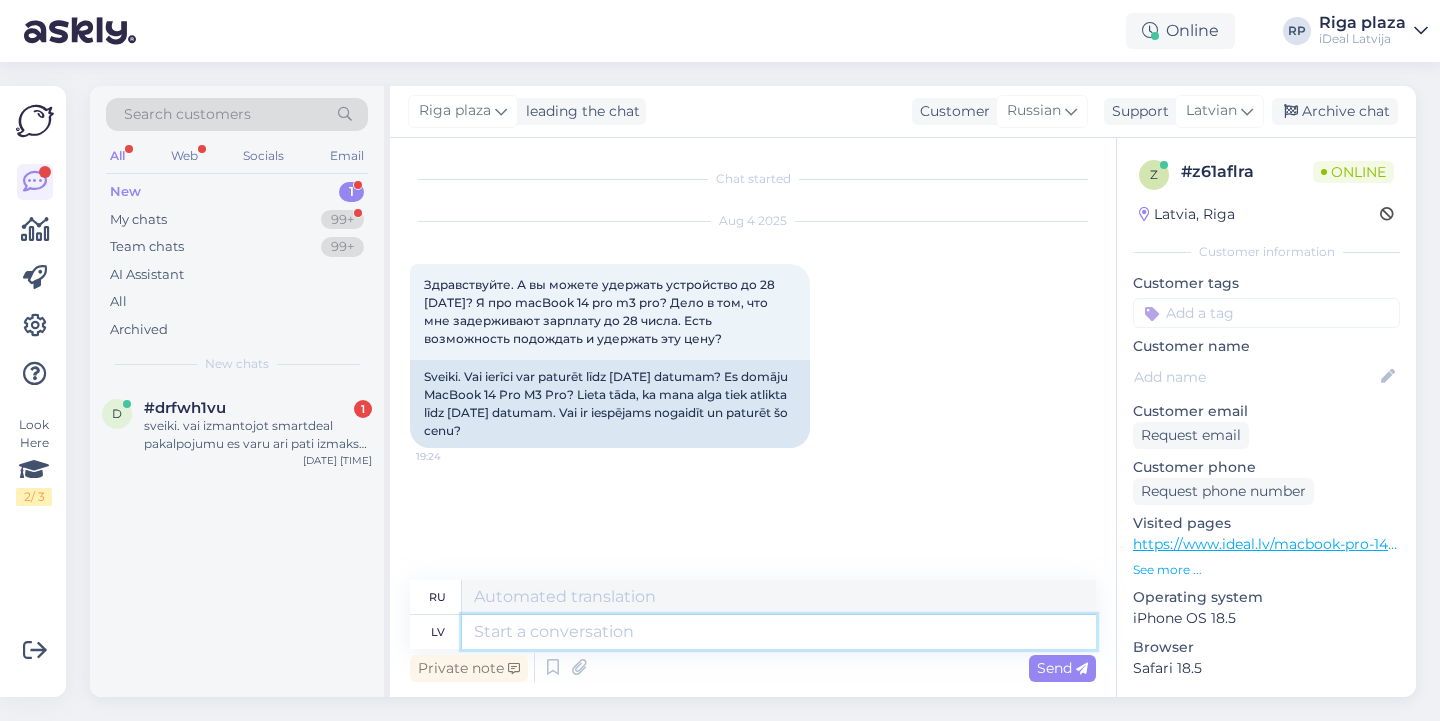 click at bounding box center (779, 632) 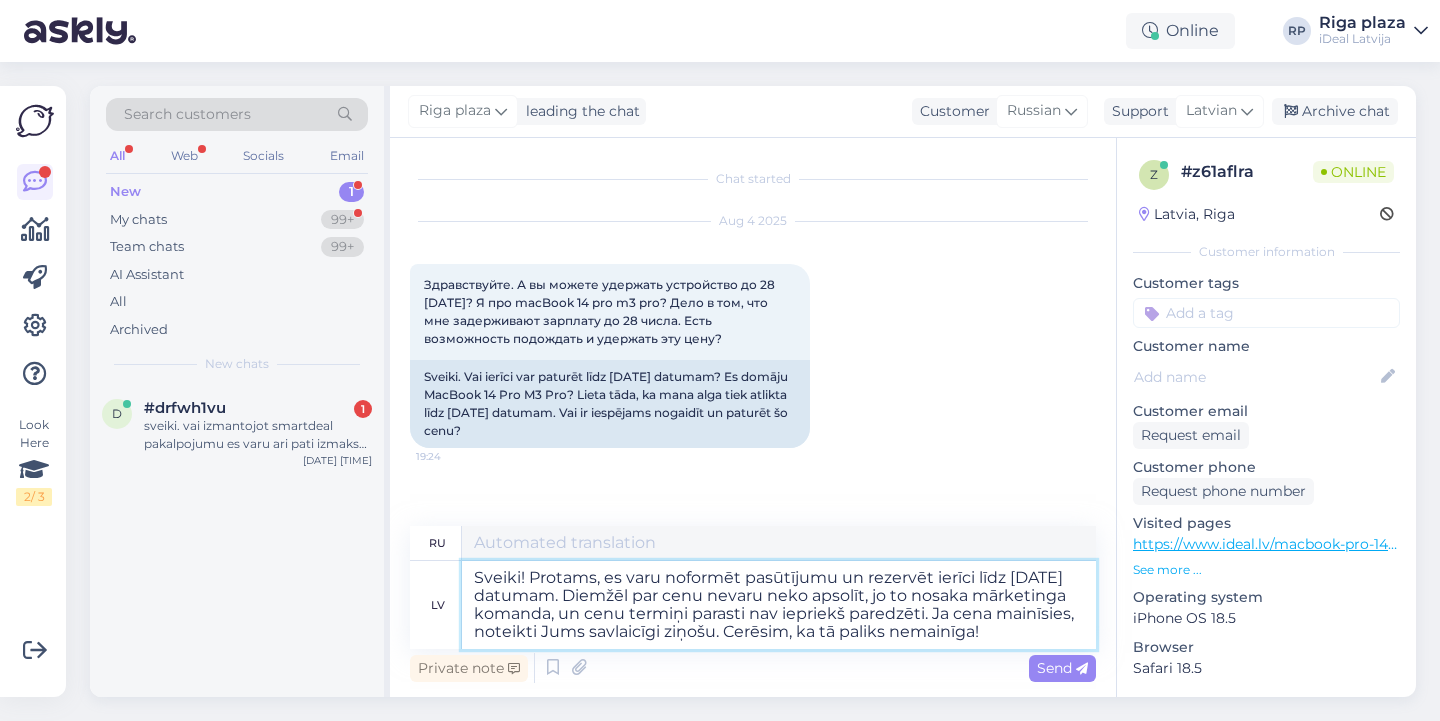 type on "Здравствуйте! Конечно, я могу оформить заказ и зарезервировать устройство до 28 [DATE]. К сожалению, ничего не могу обещать по цене, поскольку её определяет отдел маркетинга, а сроки действия цены обычно не определены. Если цена изменится, я обязательно сообщу вам об этом заранее. Будем надеяться, что она останется прежней!" 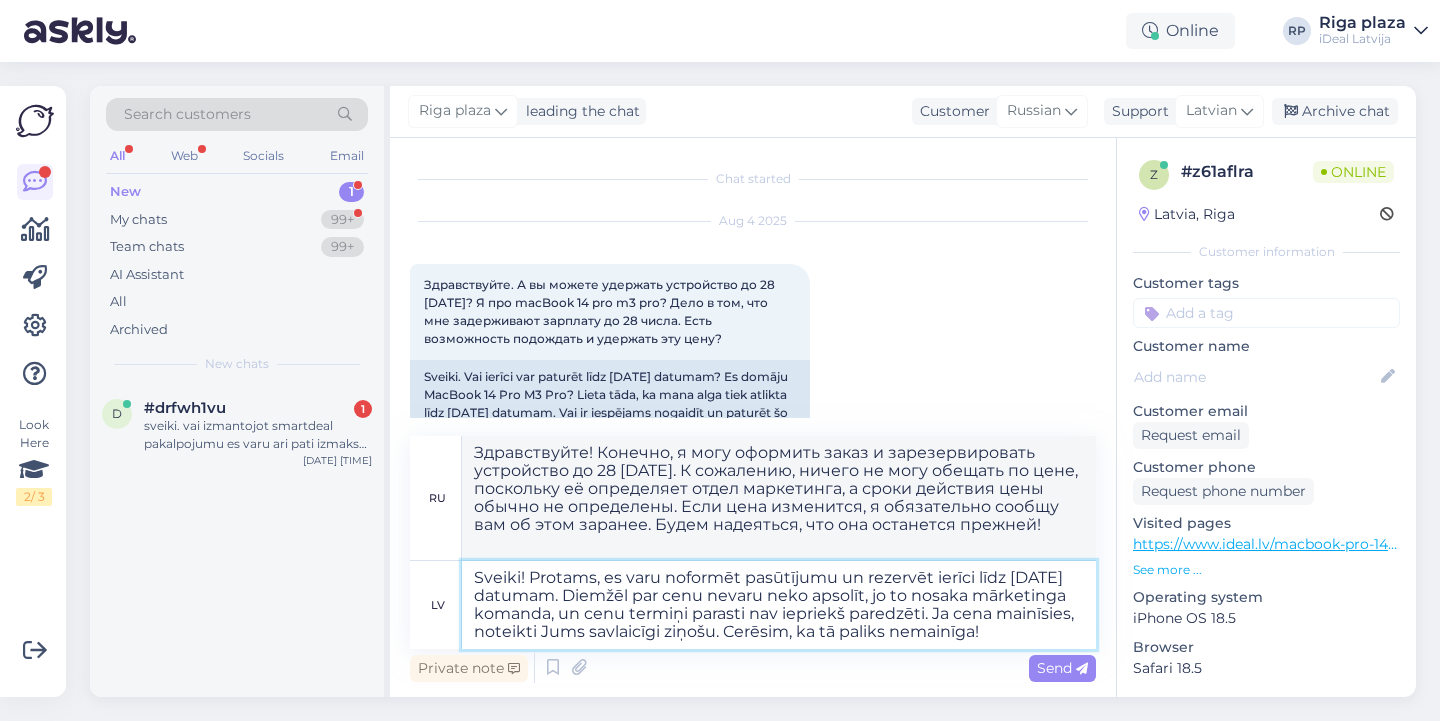 drag, startPoint x: 934, startPoint y: 611, endPoint x: 723, endPoint y: 632, distance: 212.04245 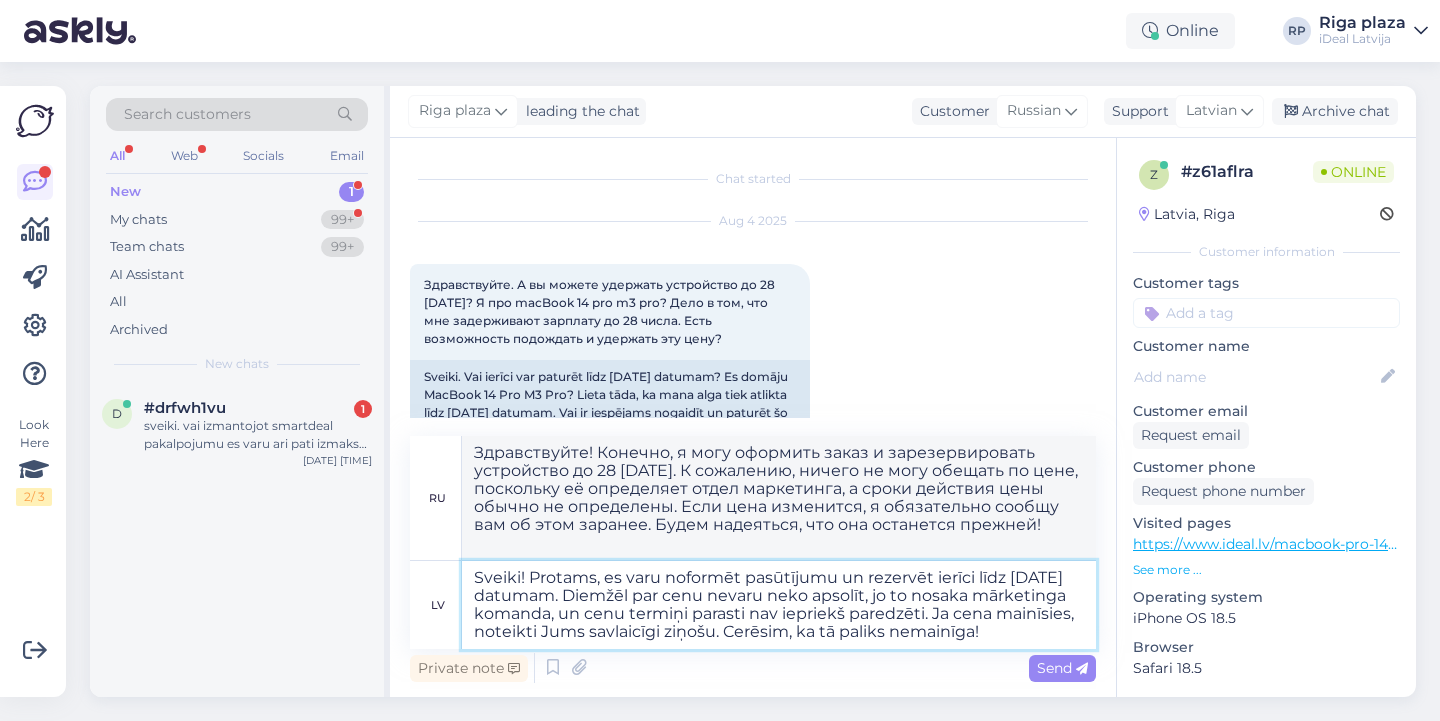 click on "Sveiki! Protams, es varu noformēt pasūtījumu un rezervēt ierīci līdz [DATE] datumam. Diemžēl par cenu nevaru neko apsolīt, jo to nosaka mārketinga komanda, un cenu termiņi parasti nav iepriekš paredzēti. Ja cena mainīsies, noteikti Jums savlaicīgi ziņošu. Cerēsim, ka tā paliks nemainīga!" at bounding box center (779, 605) 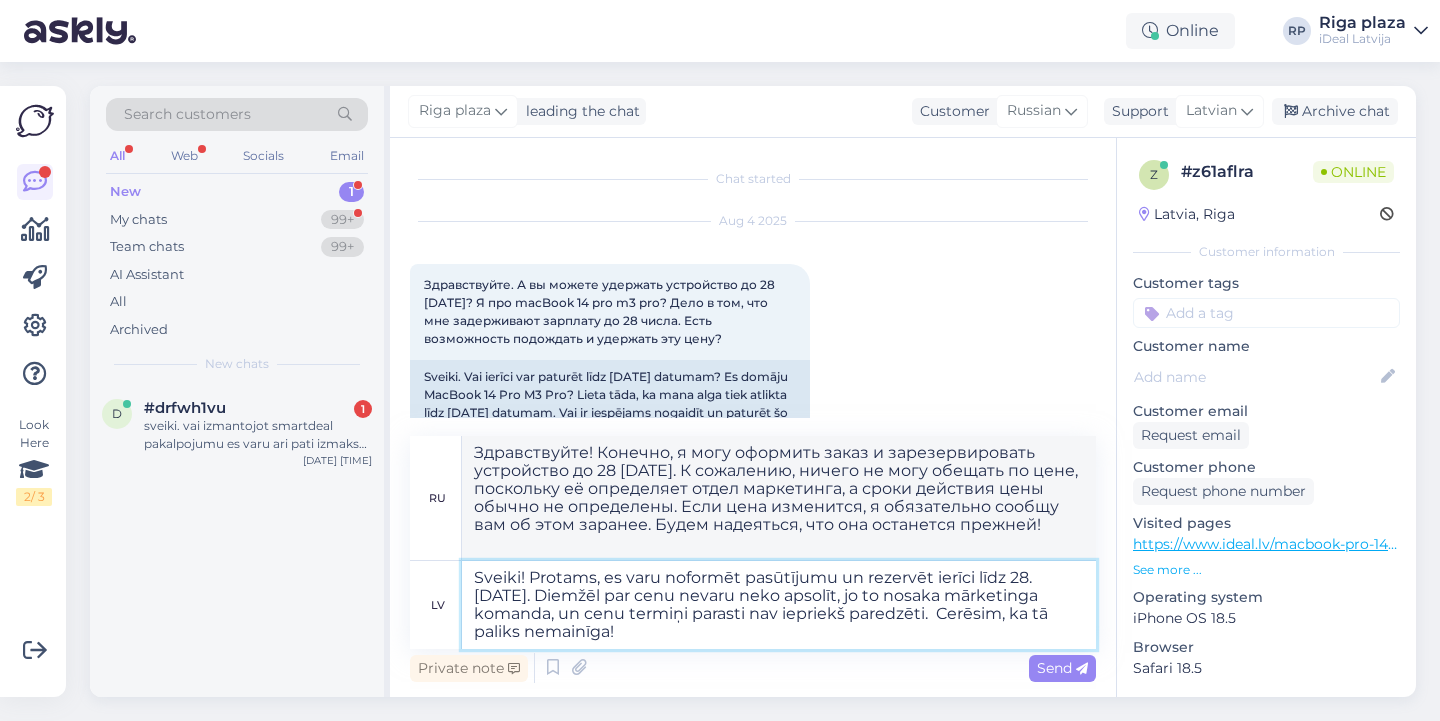 type on "Здравствуйте! Конечно, я могу оформить заказ и зарезервировать устройство до 28 [DATE]. К сожалению, ничего не могу обещать по поводу цены, так как её определяет отдел маркетинга, а сроки действия цены обычно не определены. Будем надеяться, что она останется прежней!" 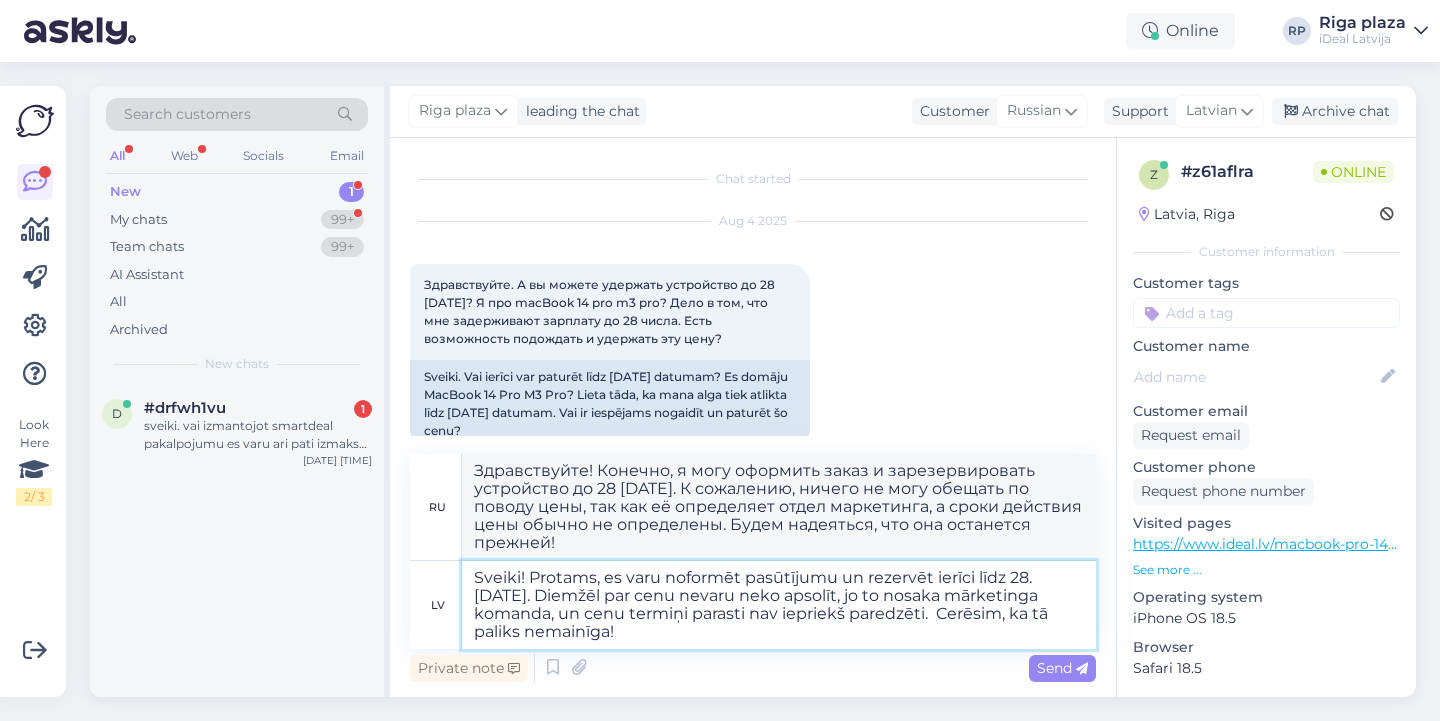 type on "Sveiki! Protams, es varu noformēt pasūtījumu un rezervēt ierīci līdz 28. [DATE]. Diemžēl par cenu nevaru neko apsolīt, jo to nosaka mārketinga komanda, un cenu termiņi parasti nav iepriekš paredzēti. Cerēsim, ka tā paliks nemainīga!" 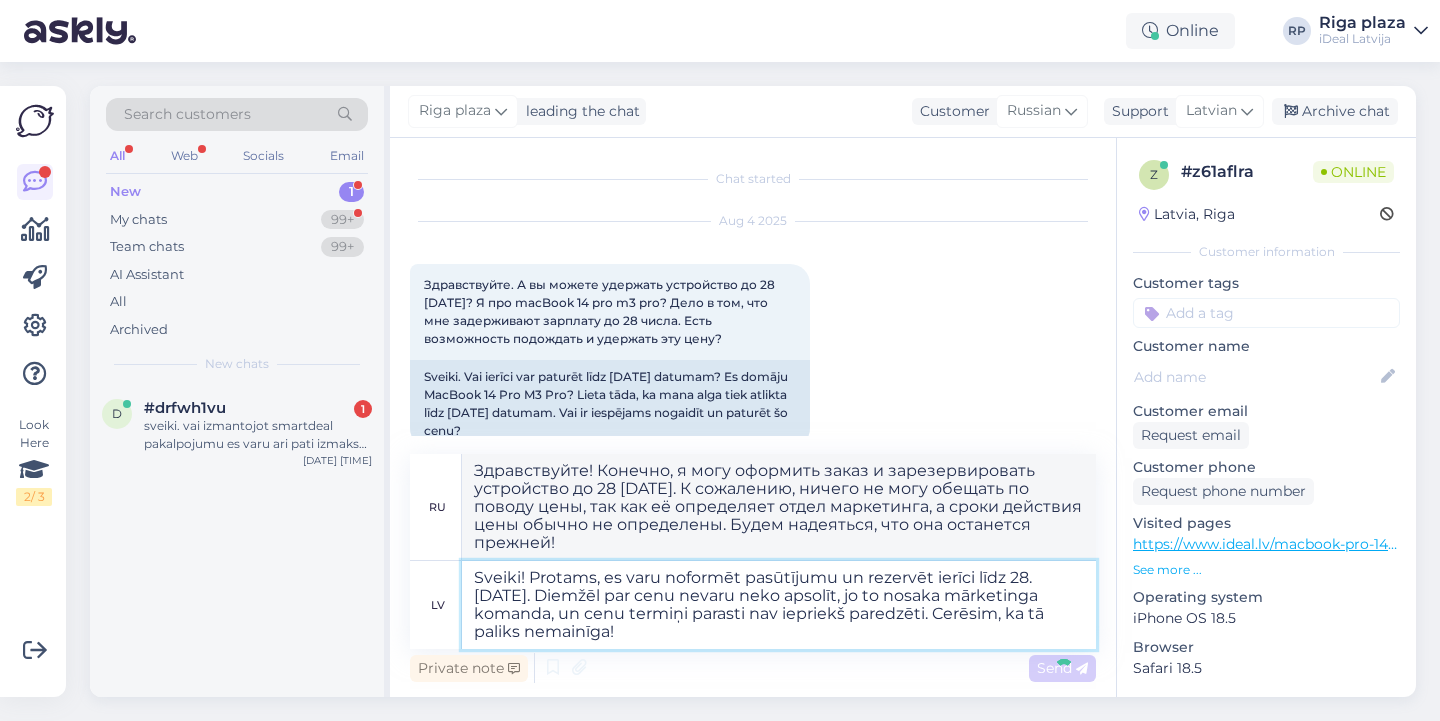 type 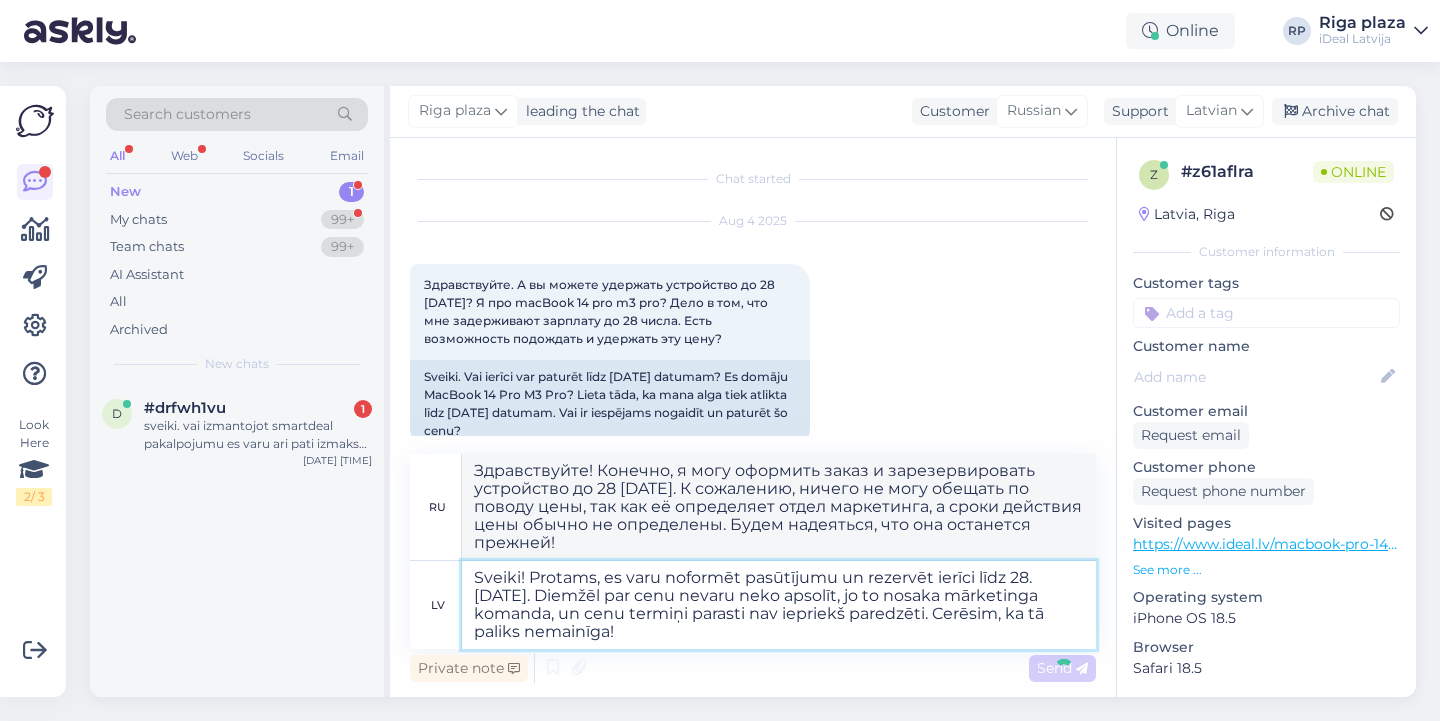 type 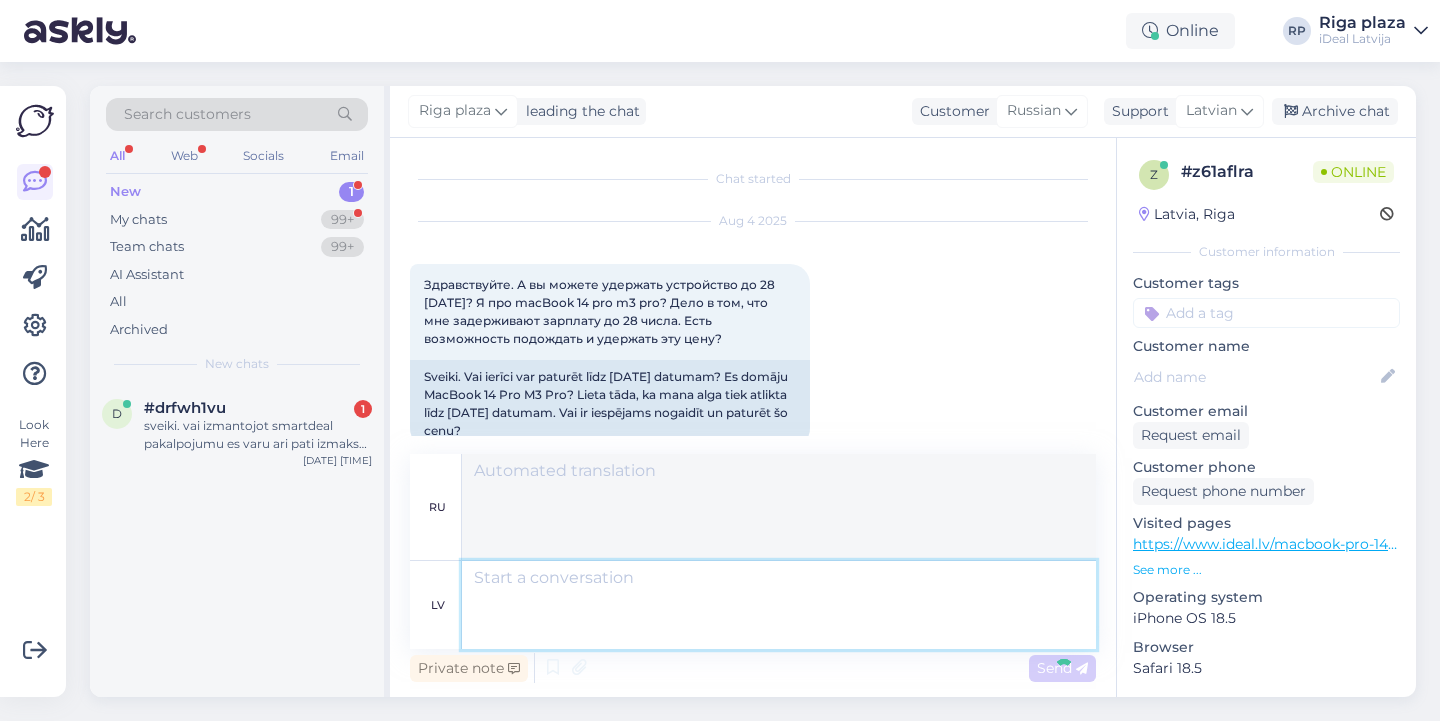 scroll, scrollTop: 190, scrollLeft: 0, axis: vertical 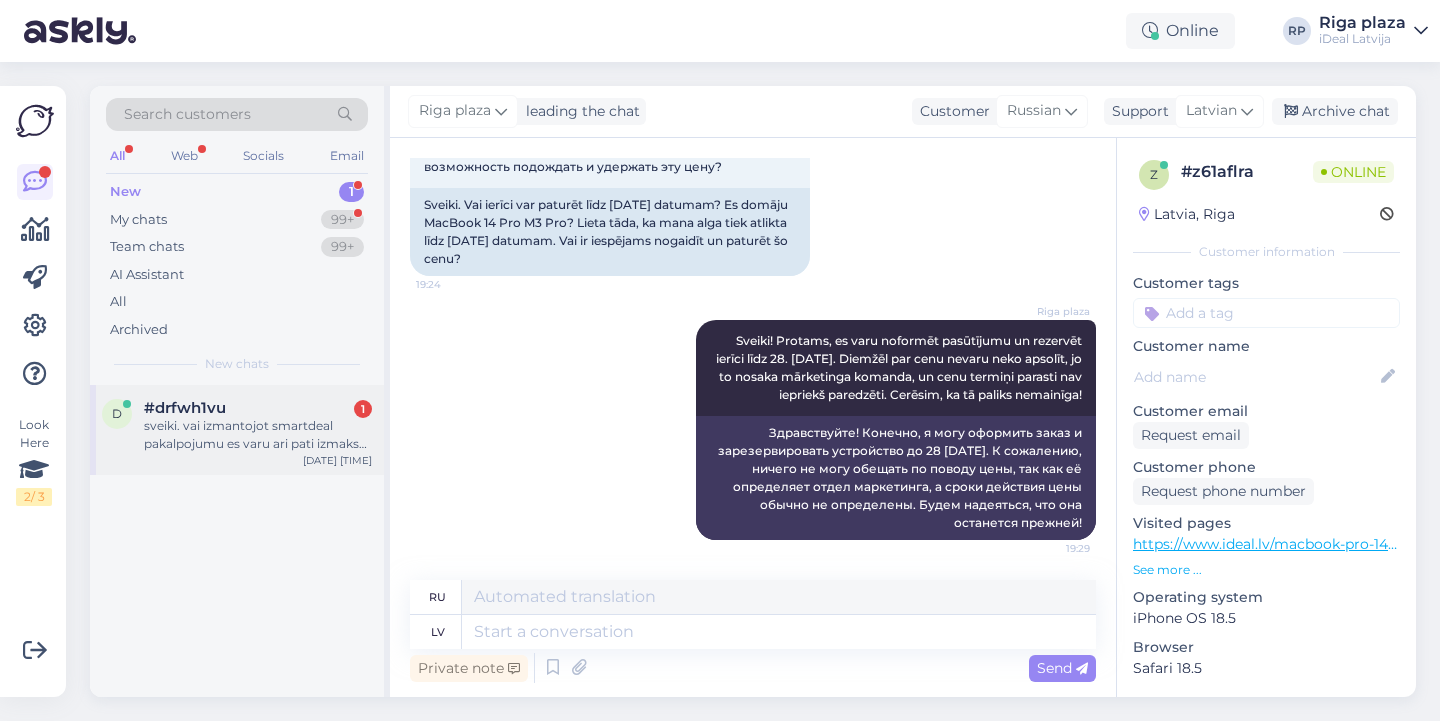 click on "sveiki. vai izmantojot smartdeal pakalpojumu es varu ari pati izmaksat atiecīgo telefonu un tad tas klust mana ipasuma?" at bounding box center [258, 435] 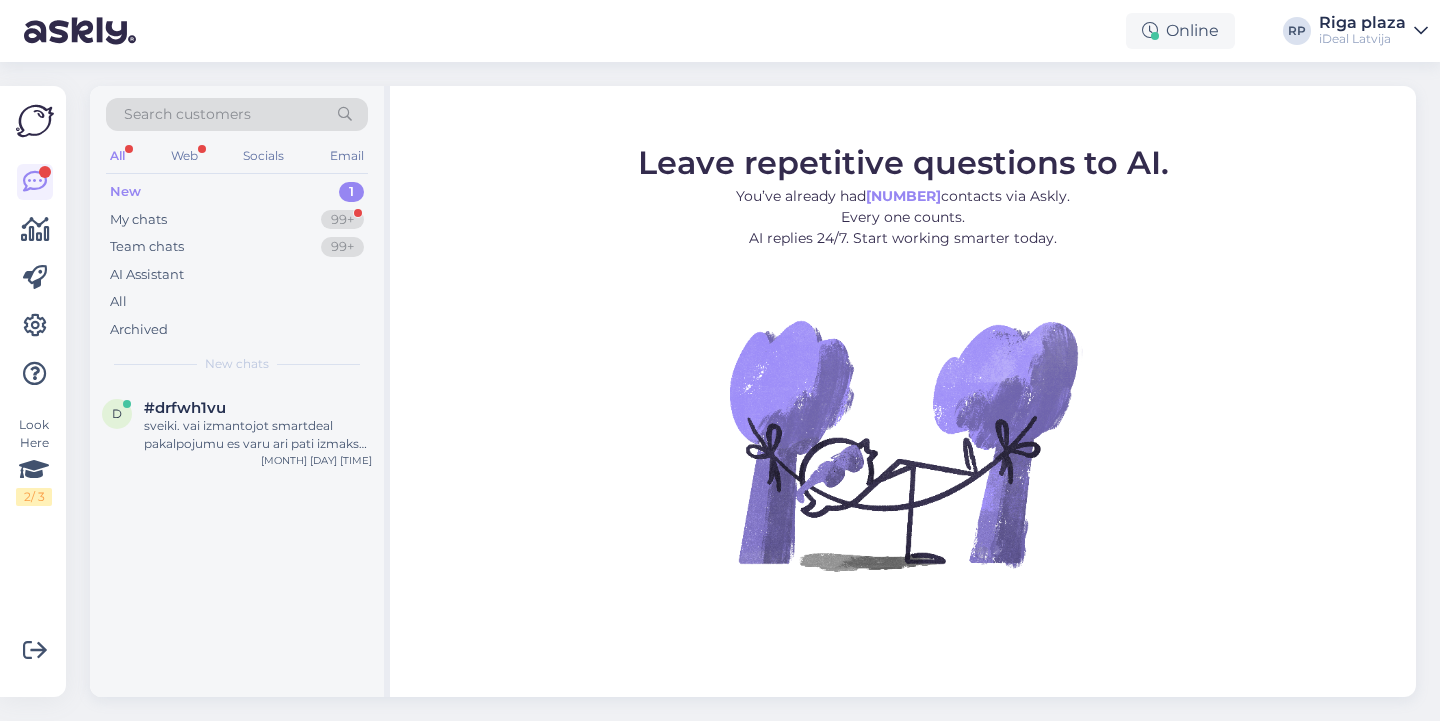 scroll, scrollTop: 0, scrollLeft: 0, axis: both 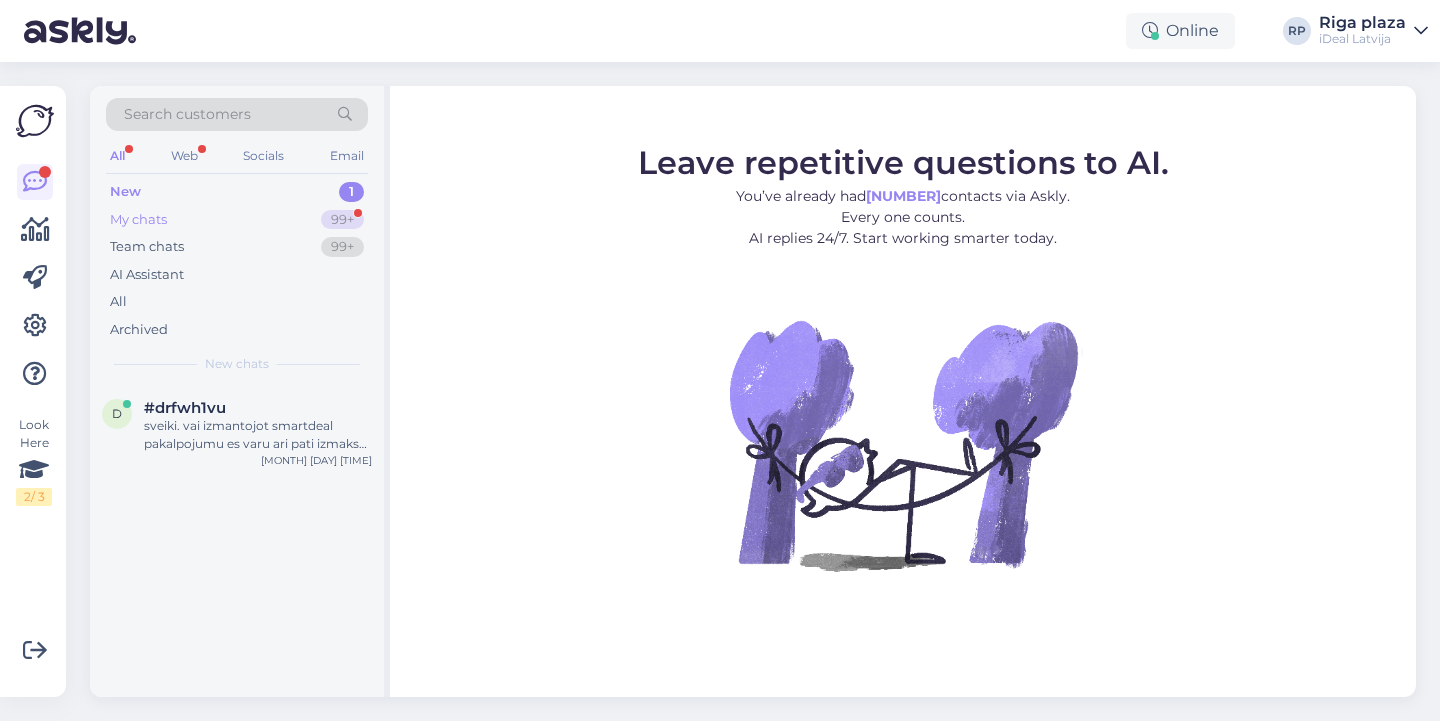 click on "My chats 99+" at bounding box center (237, 220) 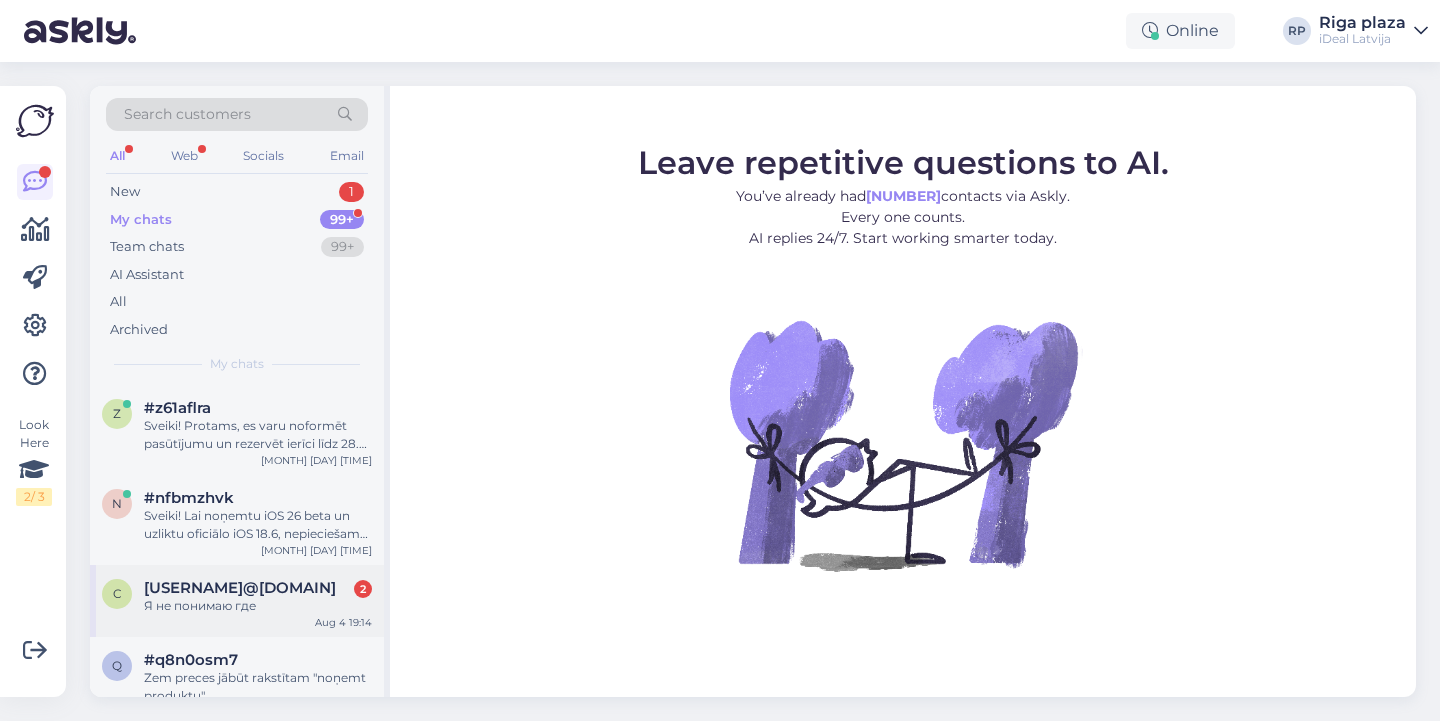 click on "[USERNAME]@[DOMAIN]" at bounding box center [240, 588] 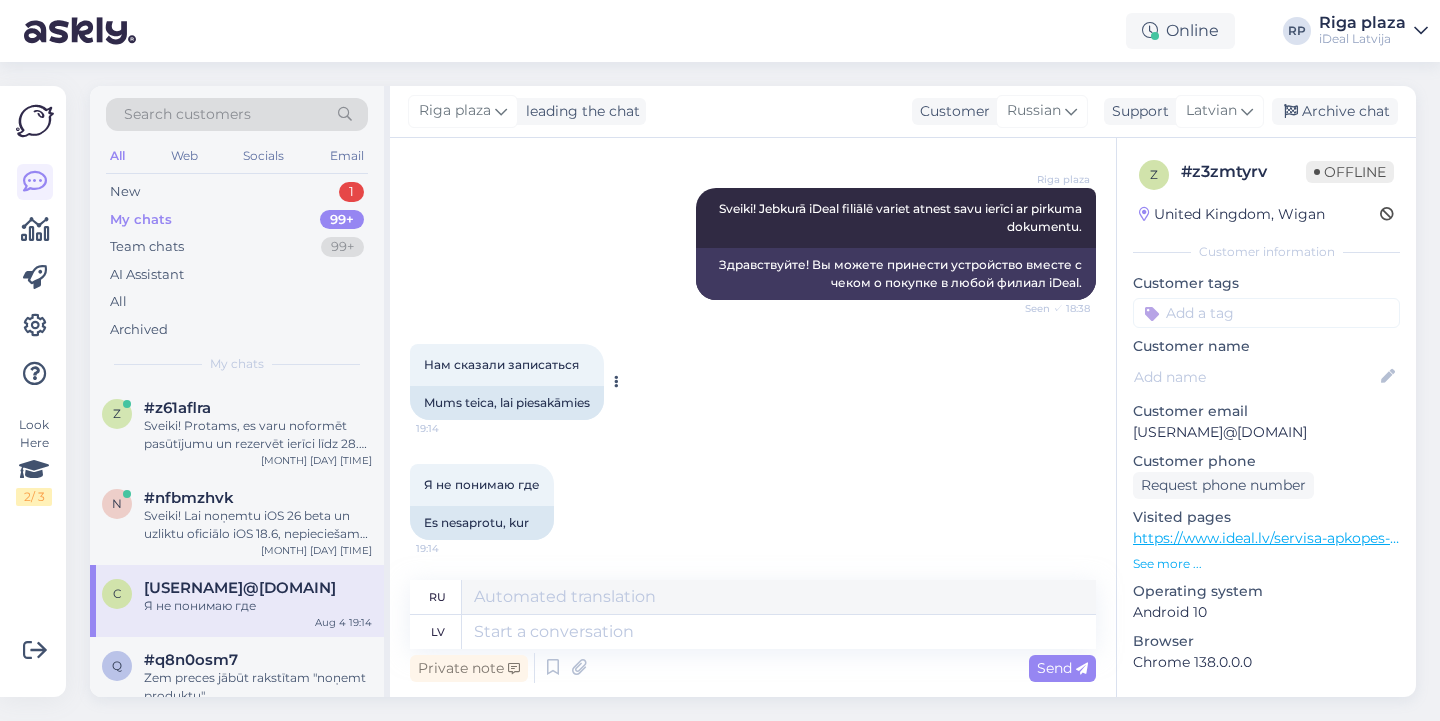 scroll, scrollTop: 436, scrollLeft: 0, axis: vertical 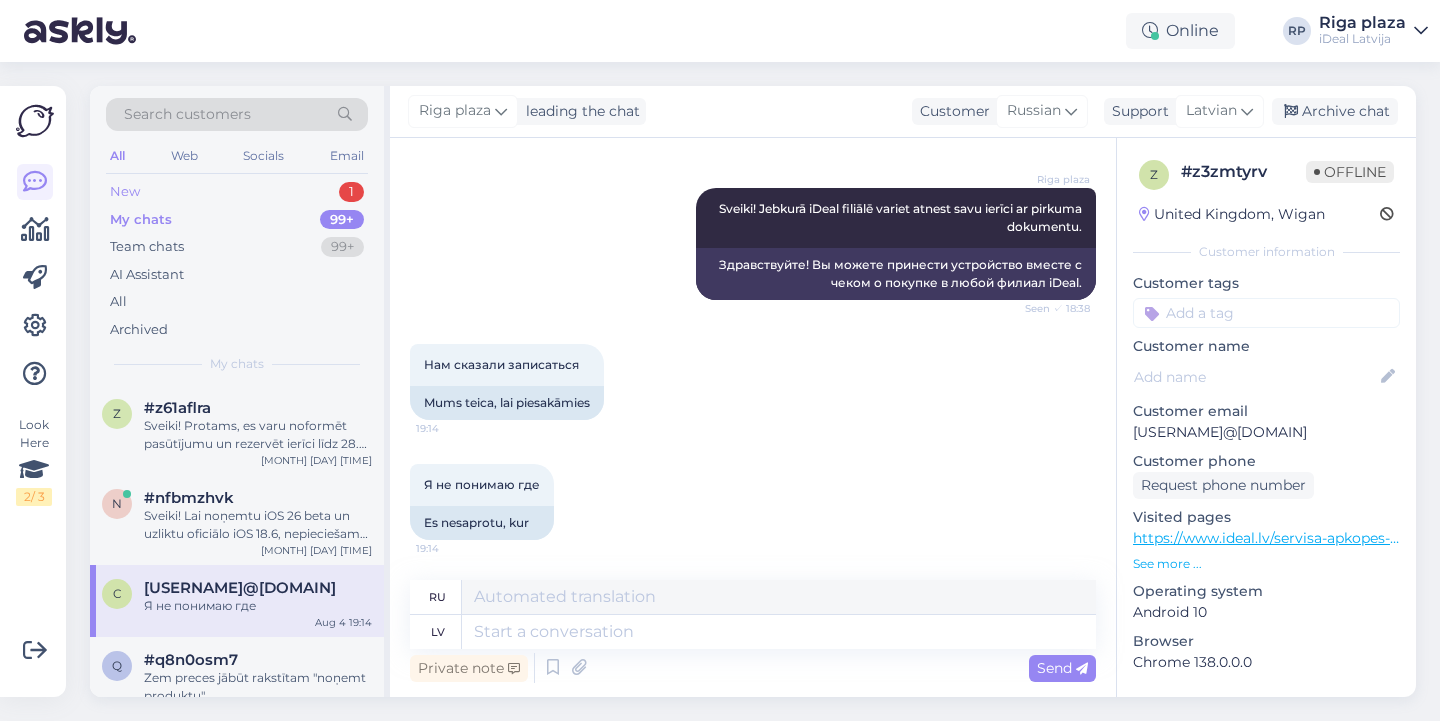 click on "New 1" at bounding box center [237, 192] 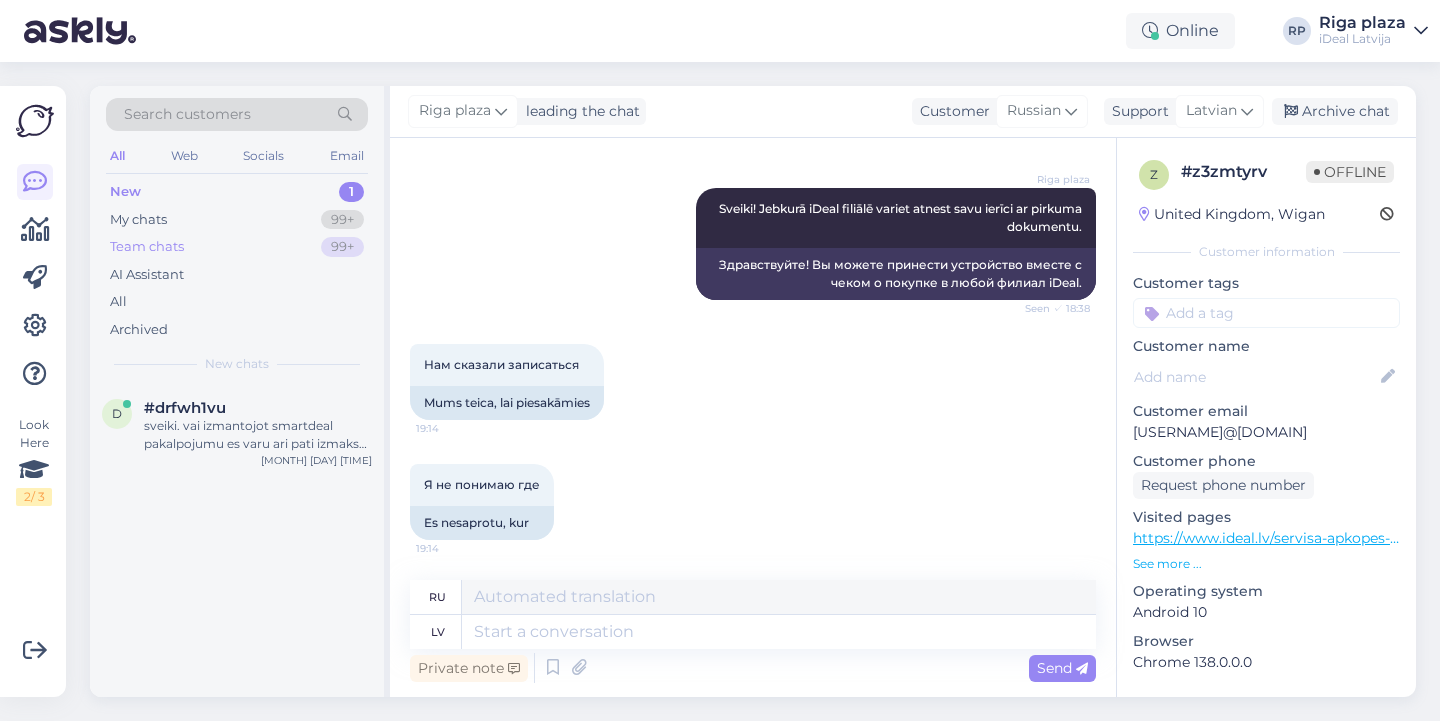 click on "Team chats 99+" at bounding box center [237, 247] 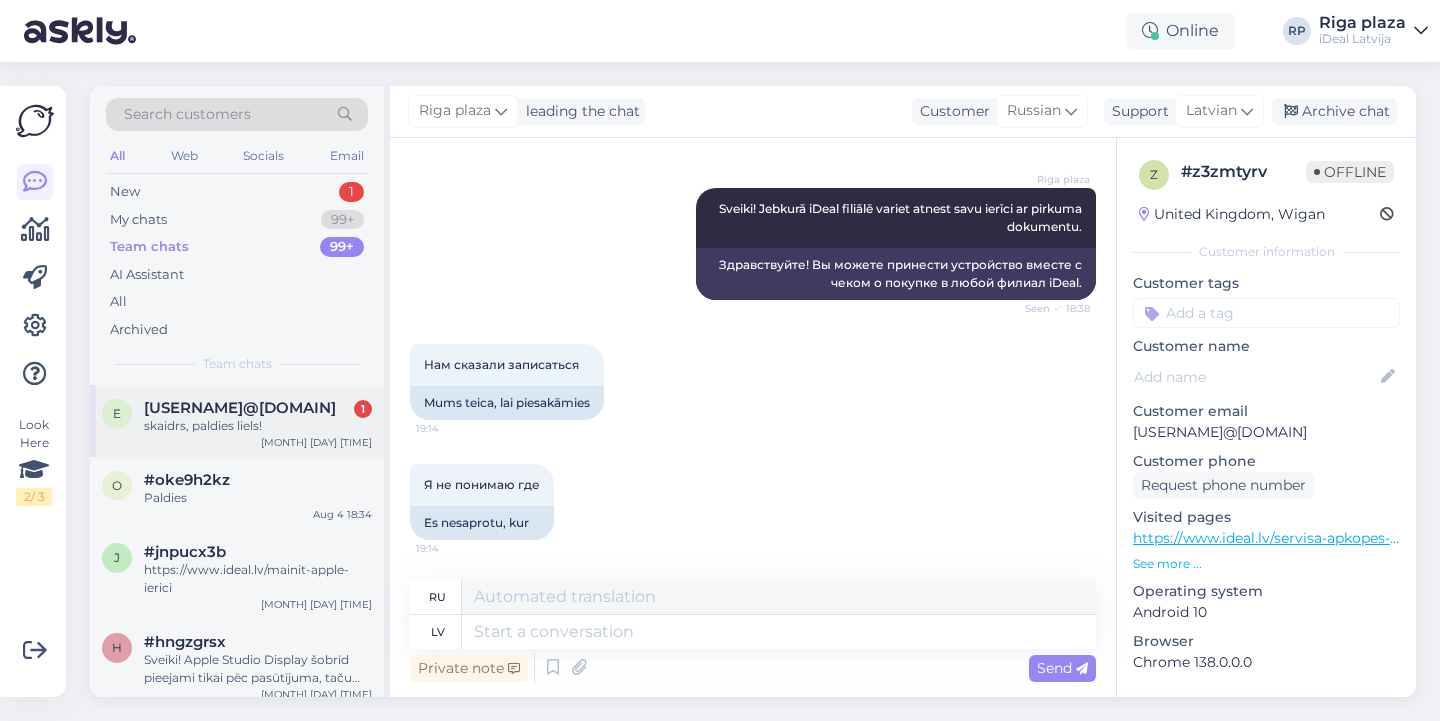 click on "[USERNAME]@[DOMAIN] [NUMBER] skaidrs, paldies liels! [MONTH] [DAY] [TIME]" at bounding box center (237, 421) 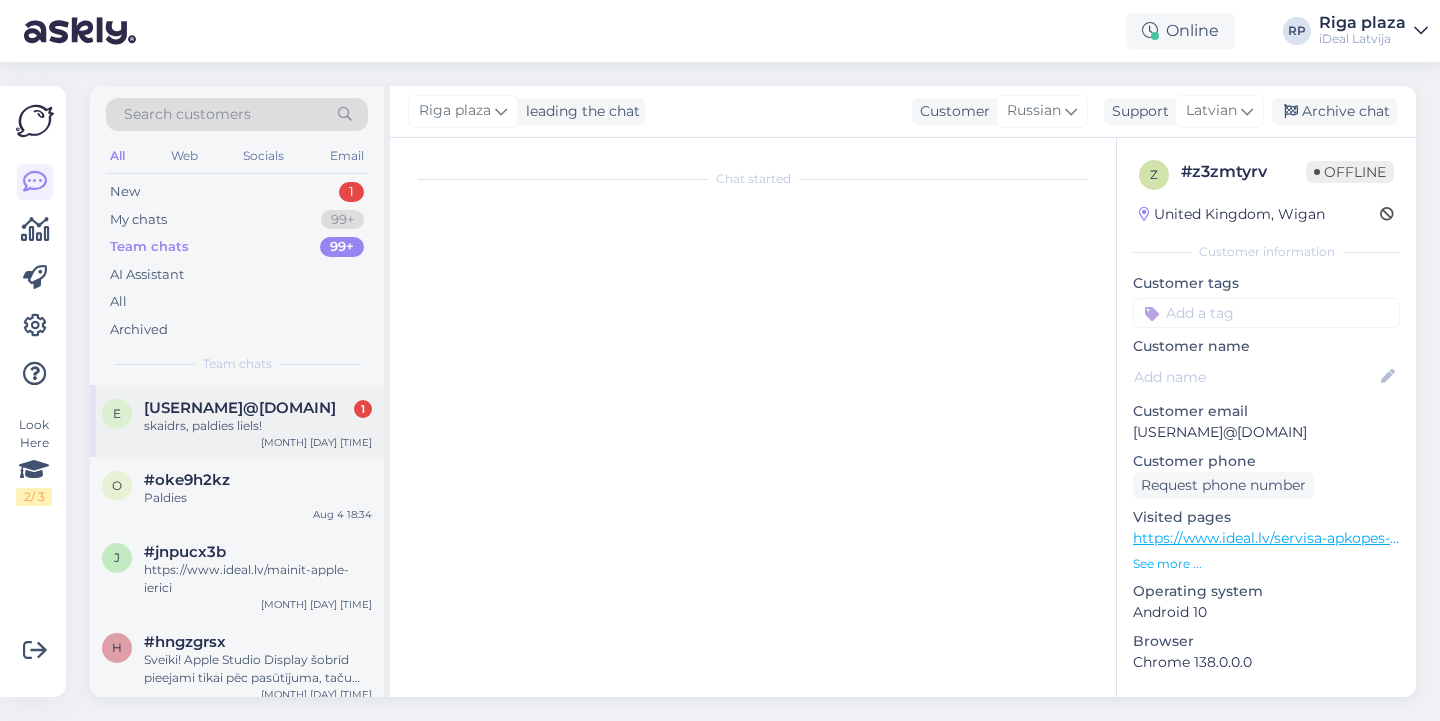 scroll, scrollTop: 58, scrollLeft: 0, axis: vertical 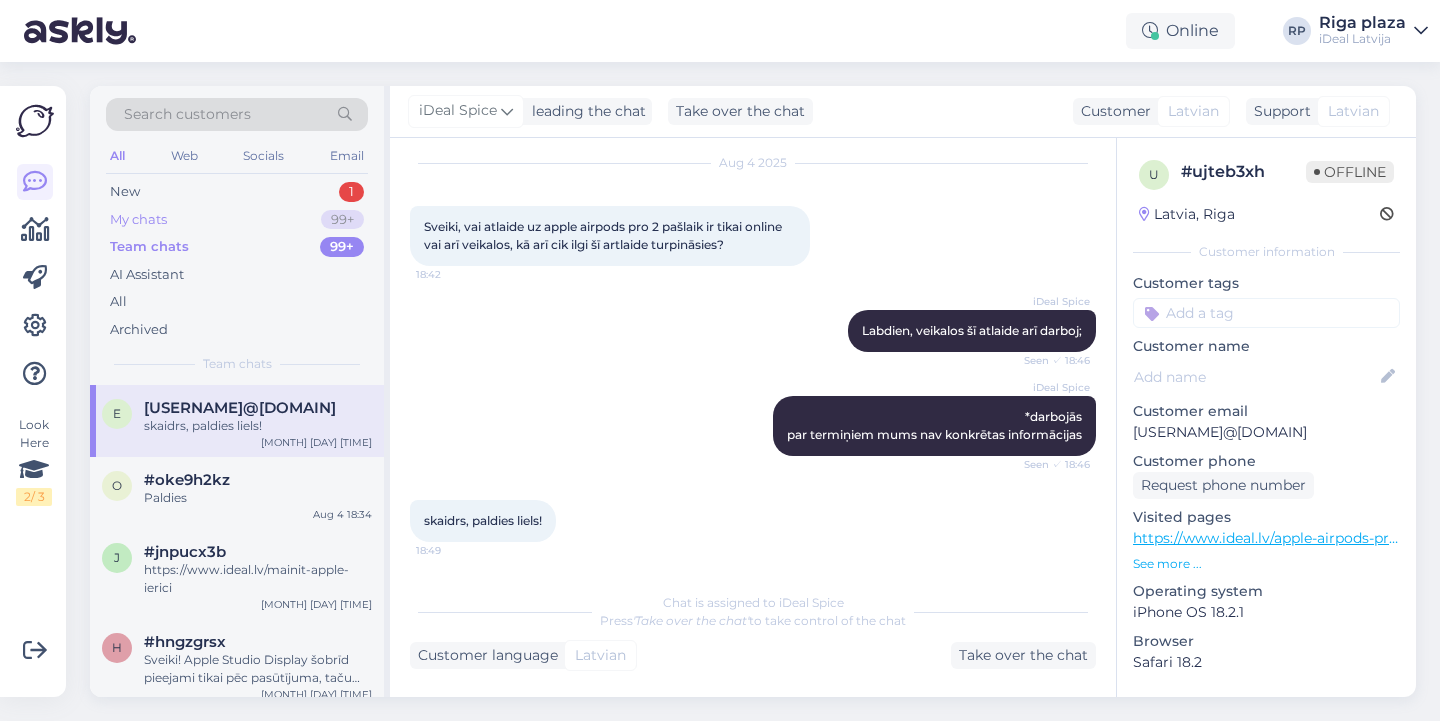 click on "My chats 99+" at bounding box center [237, 220] 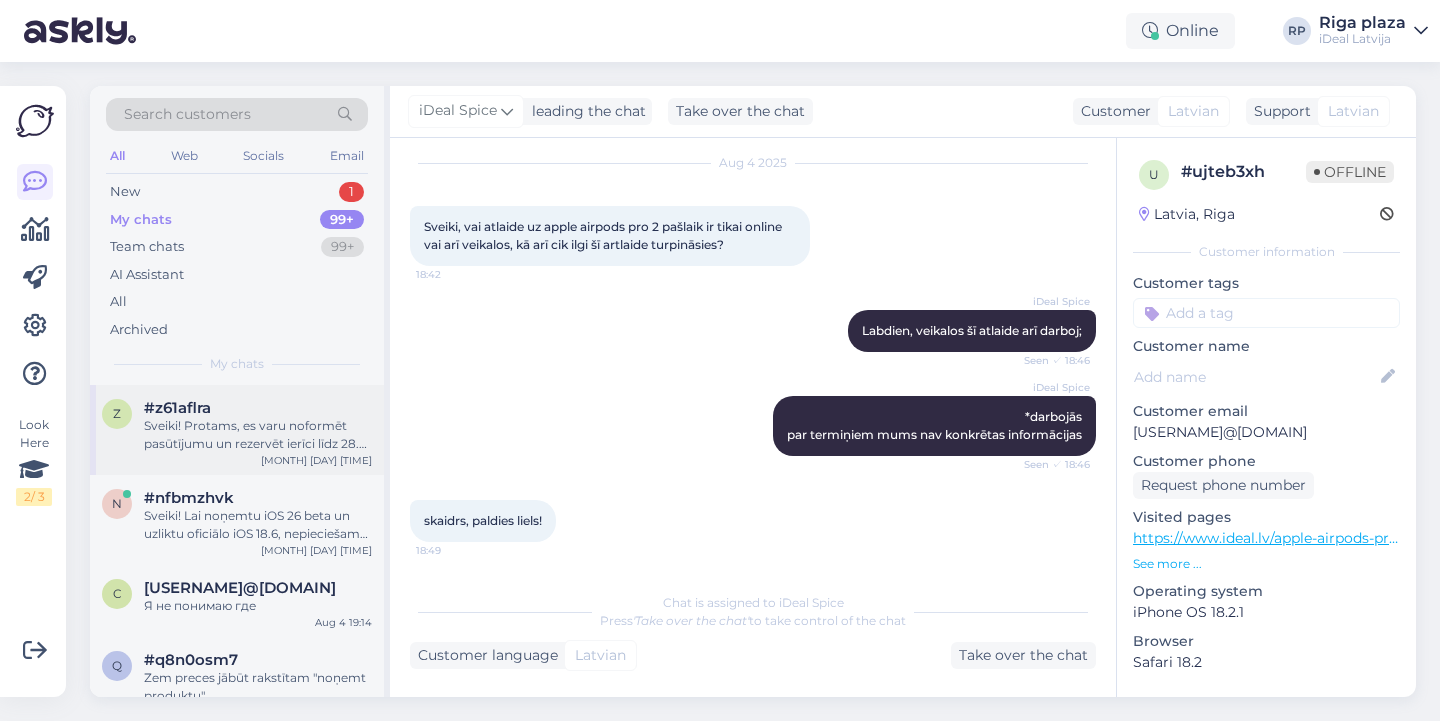click on "Sveiki! Protams, es varu noformēt pasūtījumu un rezervēt ierīci līdz 28. [MONTH]. Diemžēl par cenu nevaru neko apsolīt, jo to nosaka mārketinga komanda, un cenu termiņi parasti nav iepriekš paredzēti. Cerēsim, ka tā paliks nemainīga!" at bounding box center [258, 435] 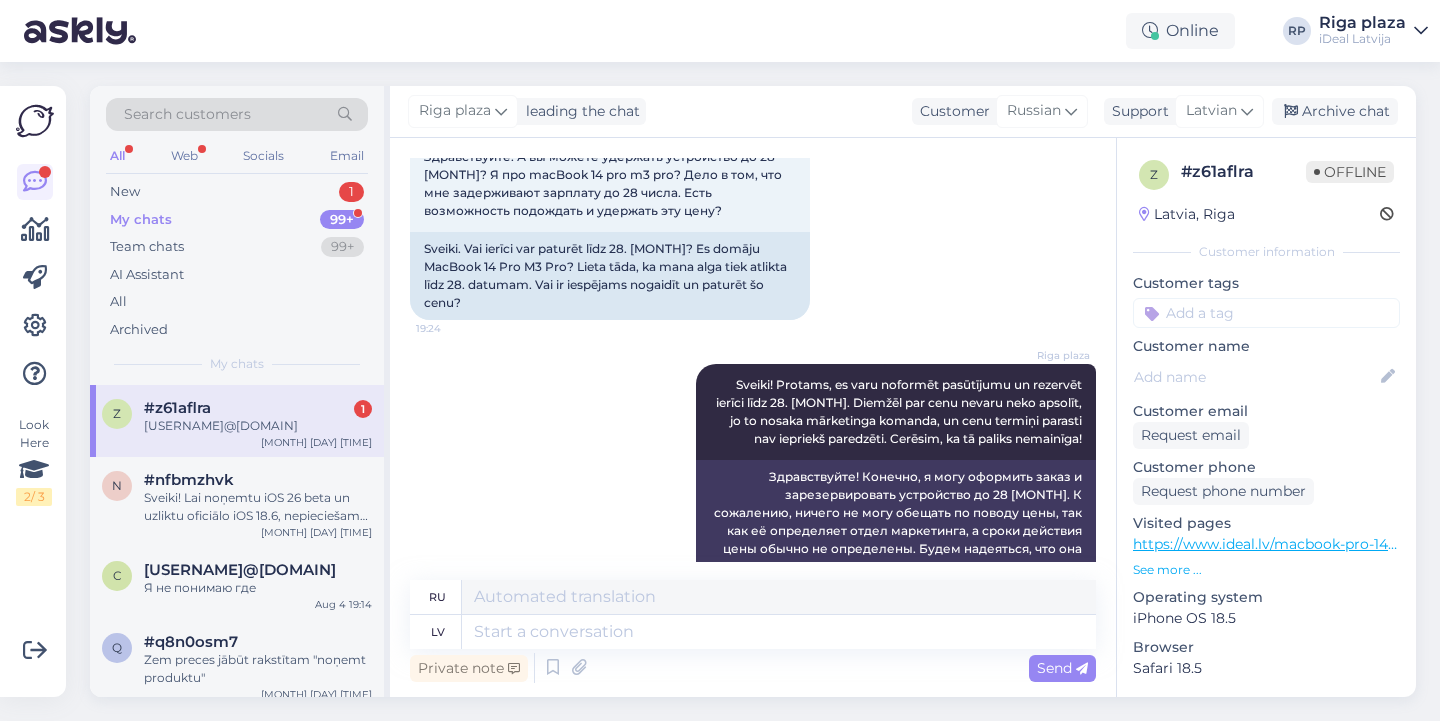 scroll, scrollTop: 310, scrollLeft: 0, axis: vertical 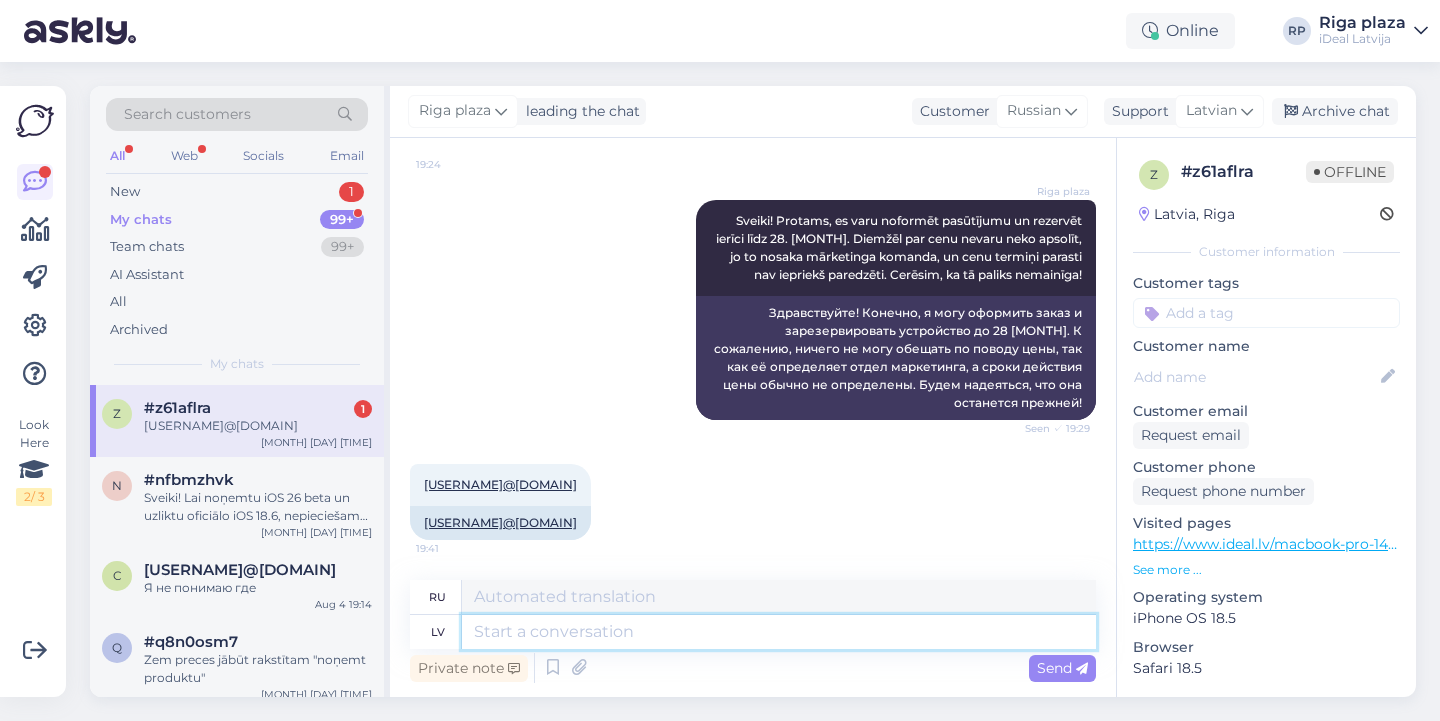 click at bounding box center [779, 632] 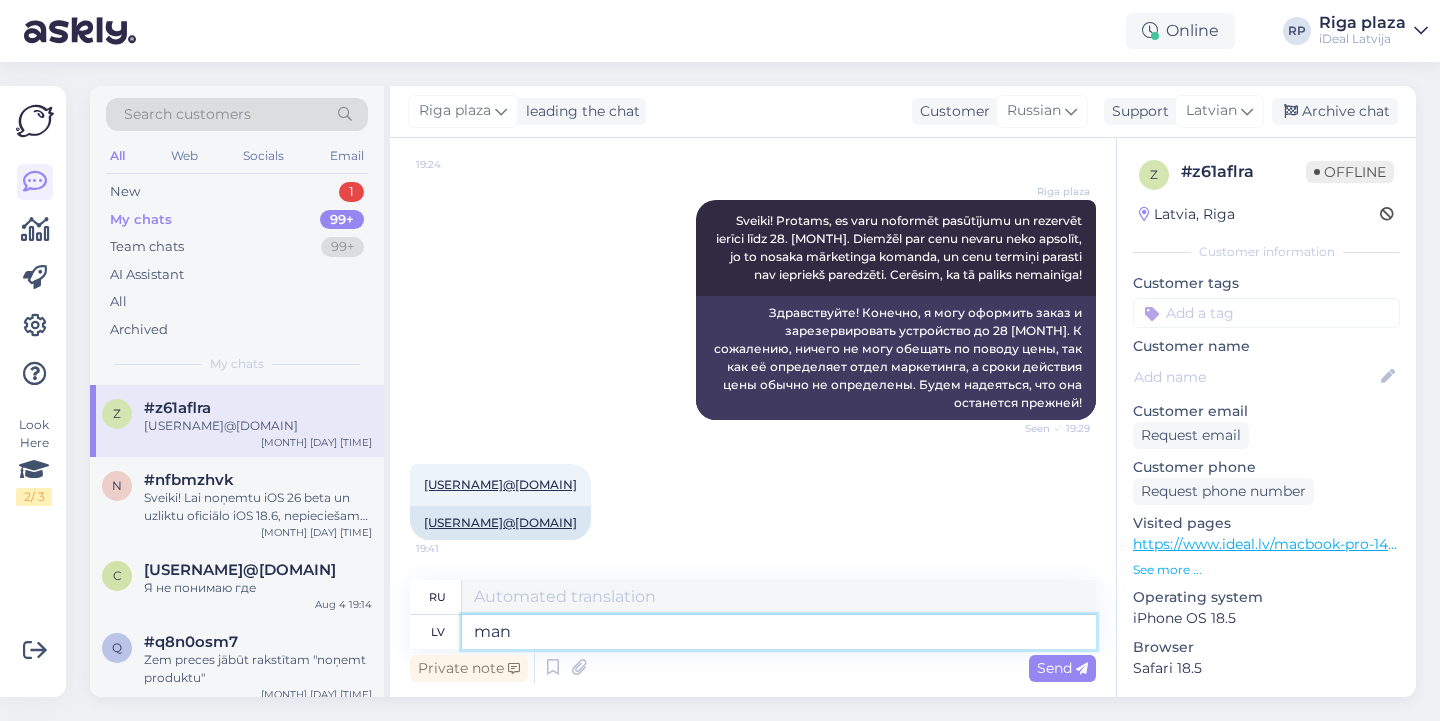 type on "man v" 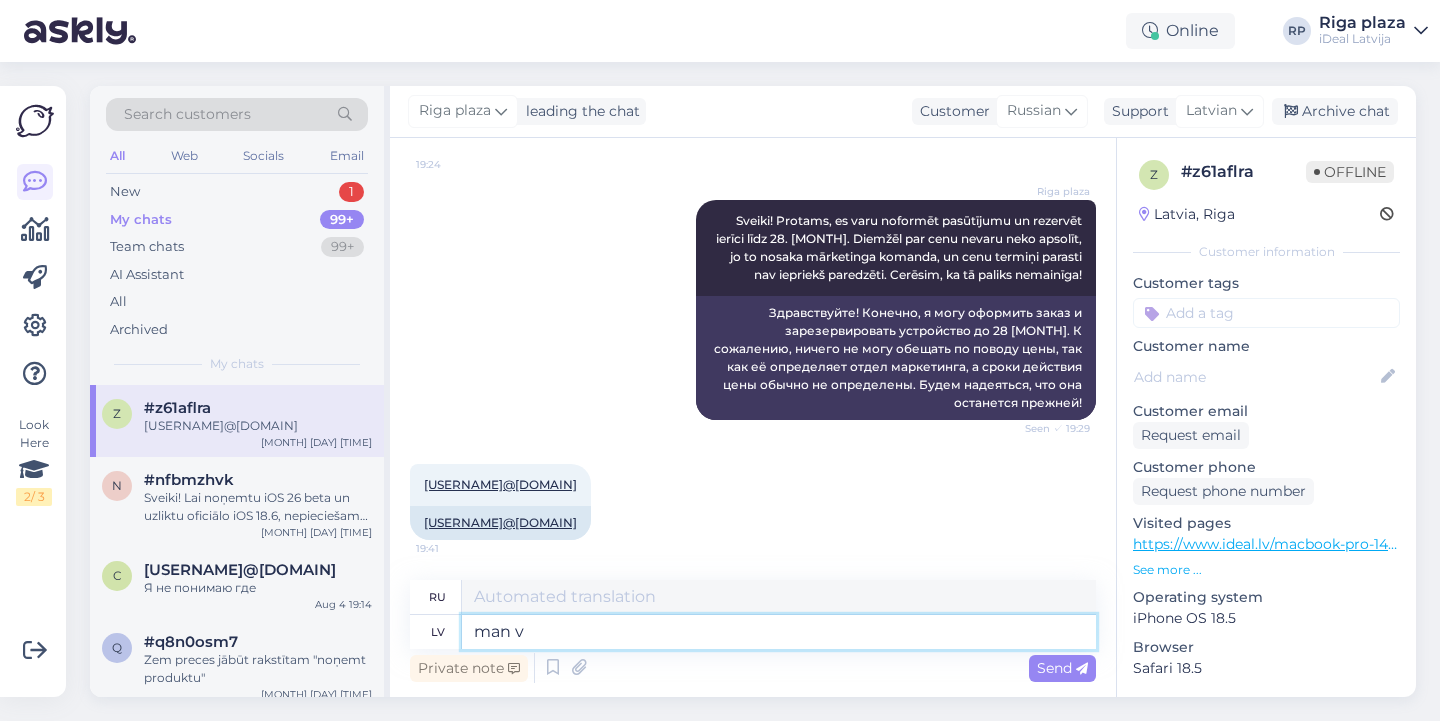 type on "для меня" 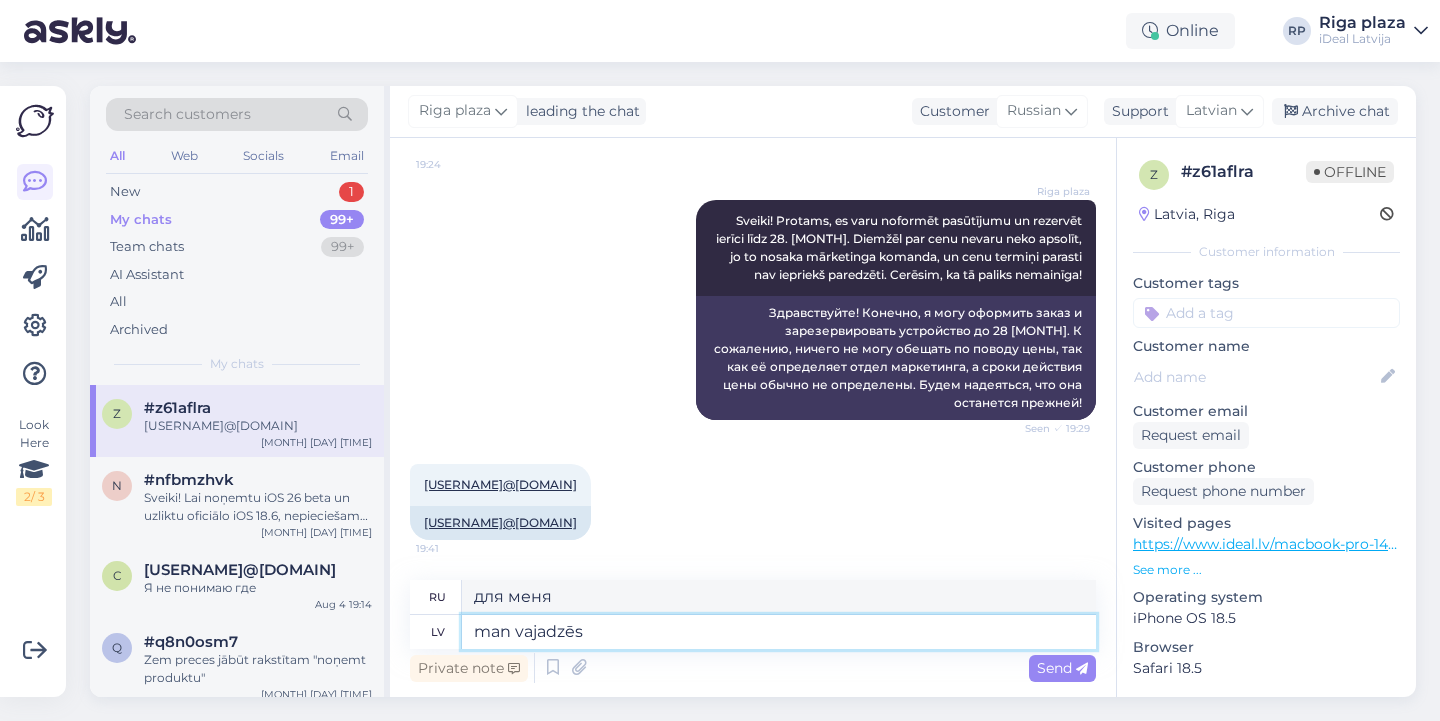 type on "man vajadzēs a" 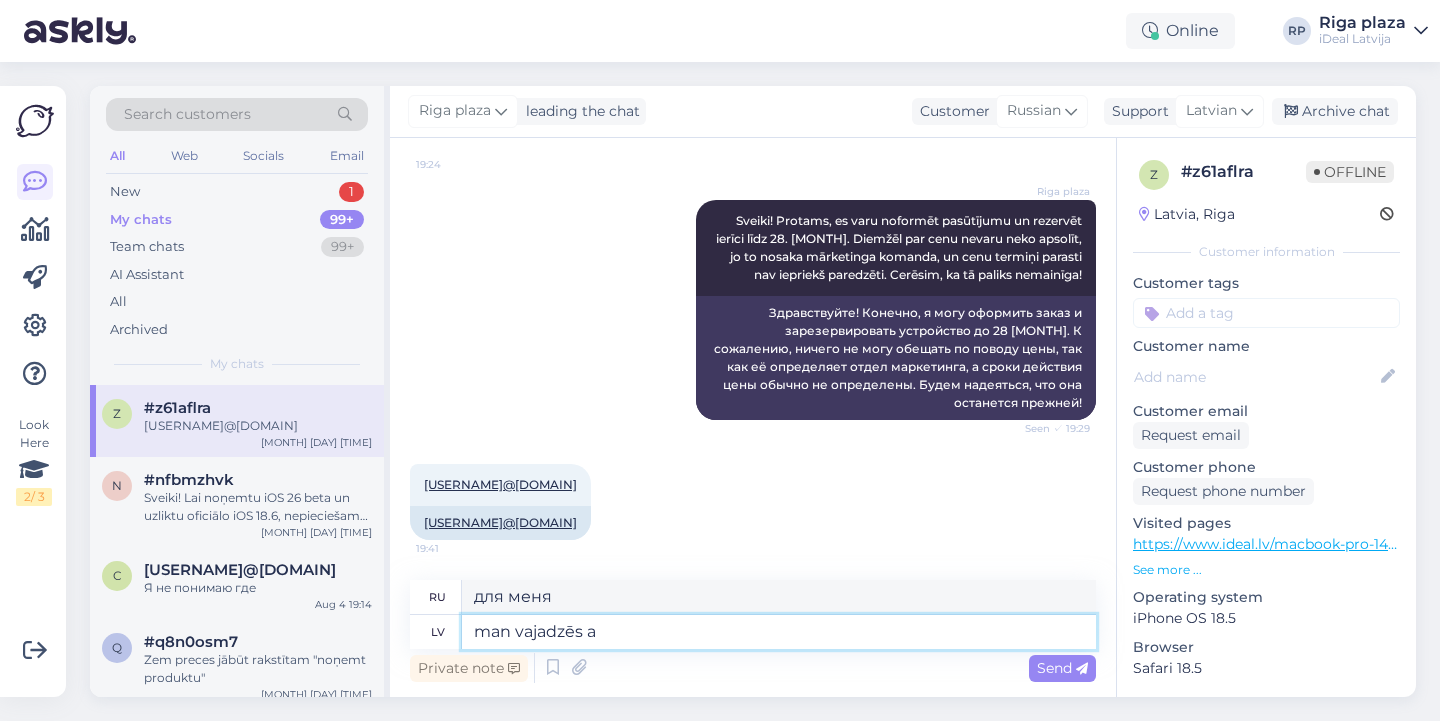 type on "Мне понадобится" 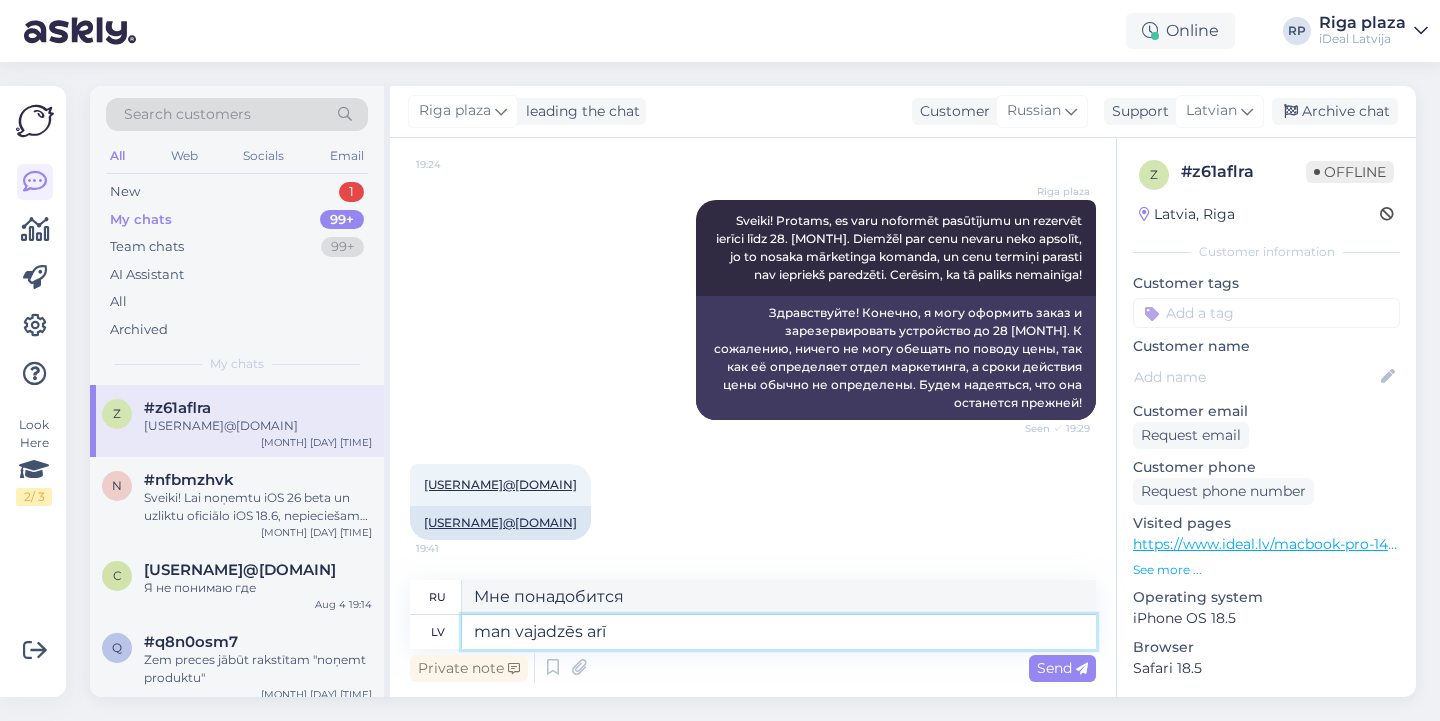 type on "man vajadzēs arī j" 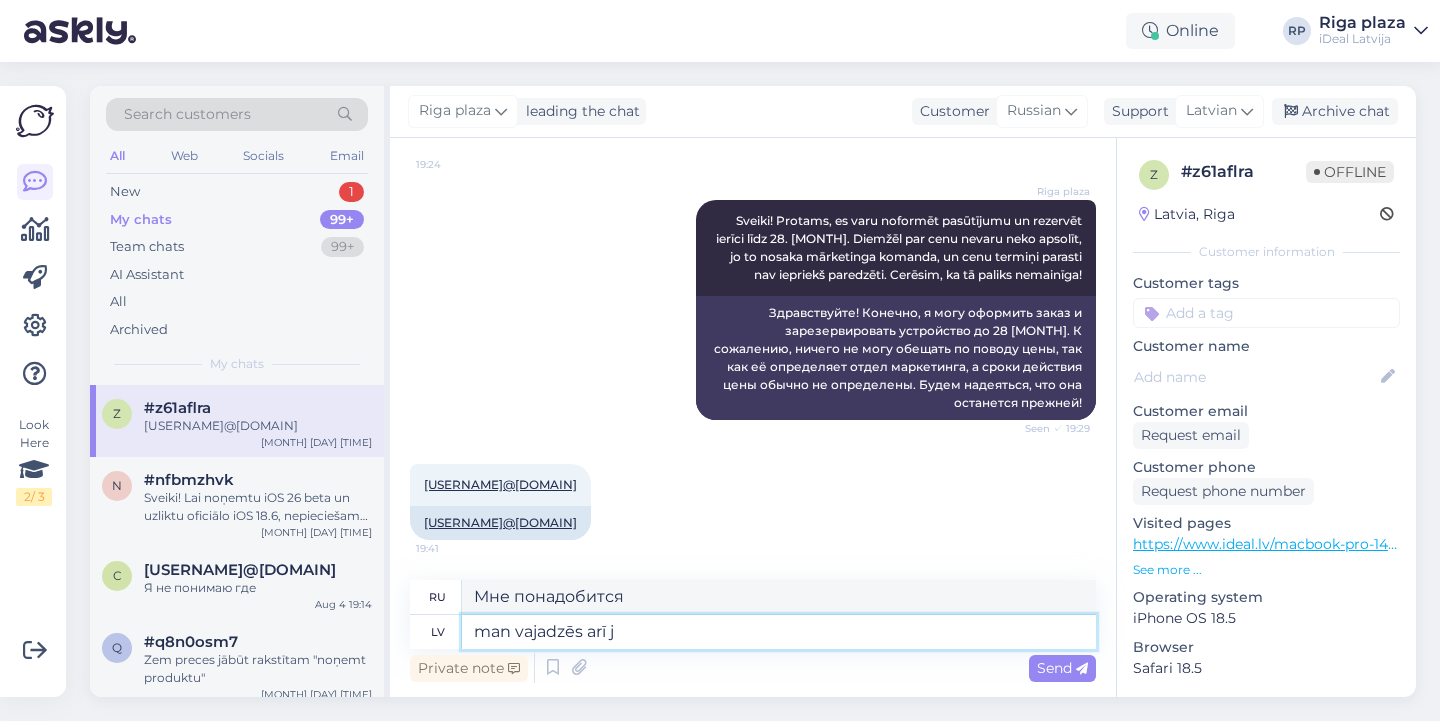 type on "Мне также понадобится" 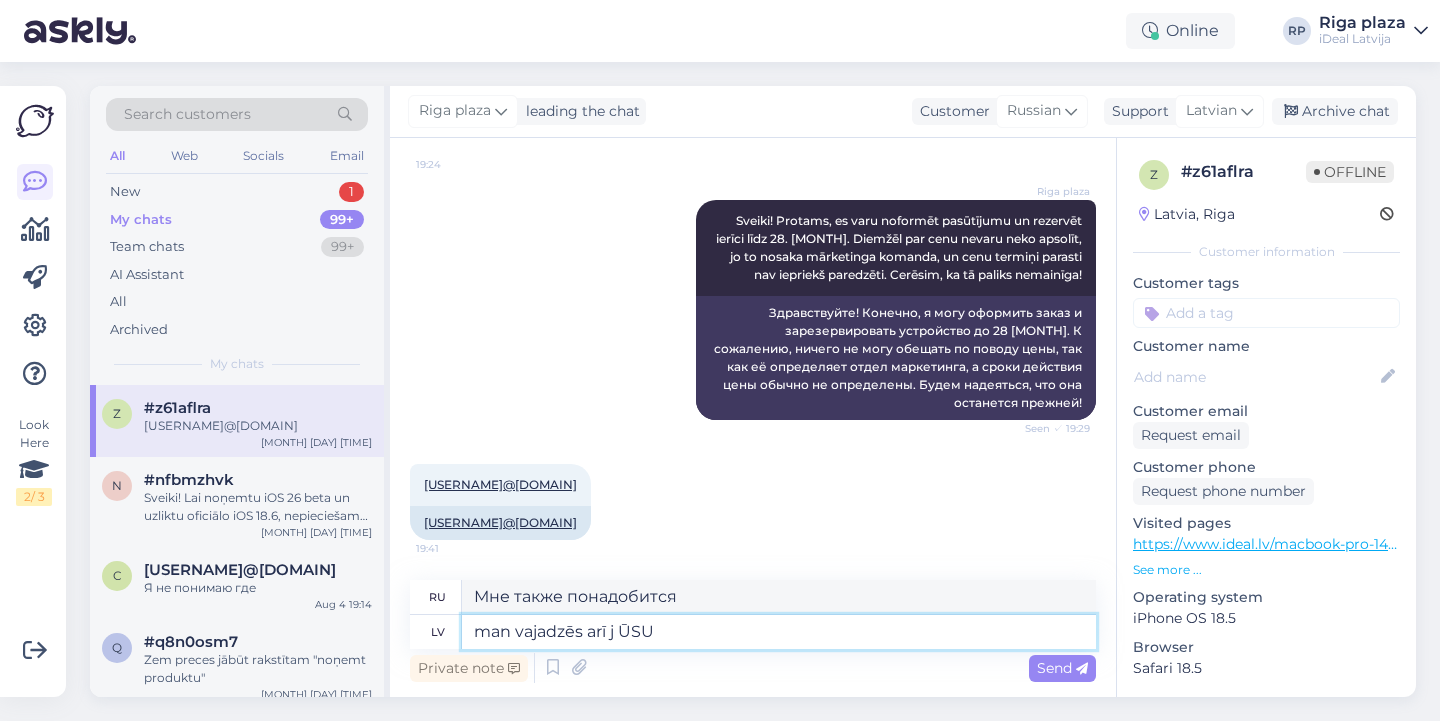 type on "man vajadzēs arī jŪS" 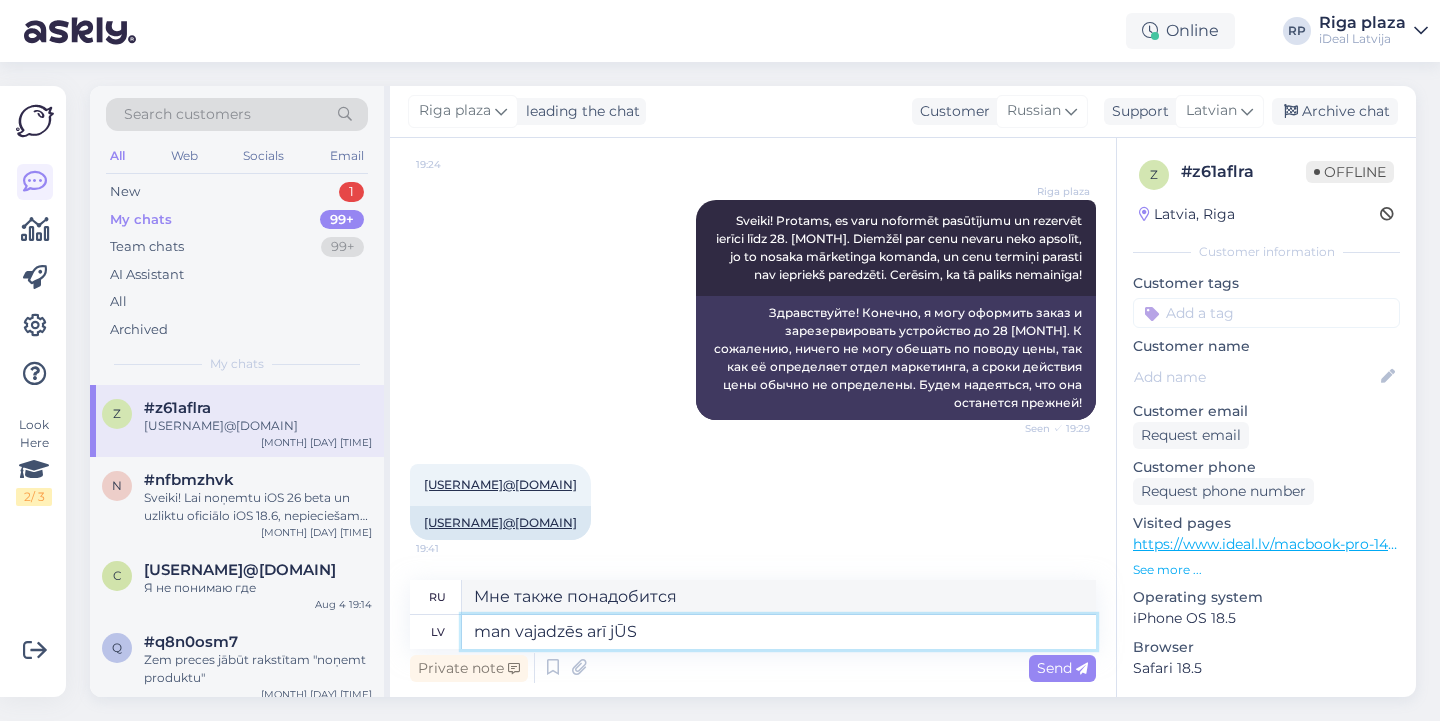 type on "Мне тоже понадобится твой." 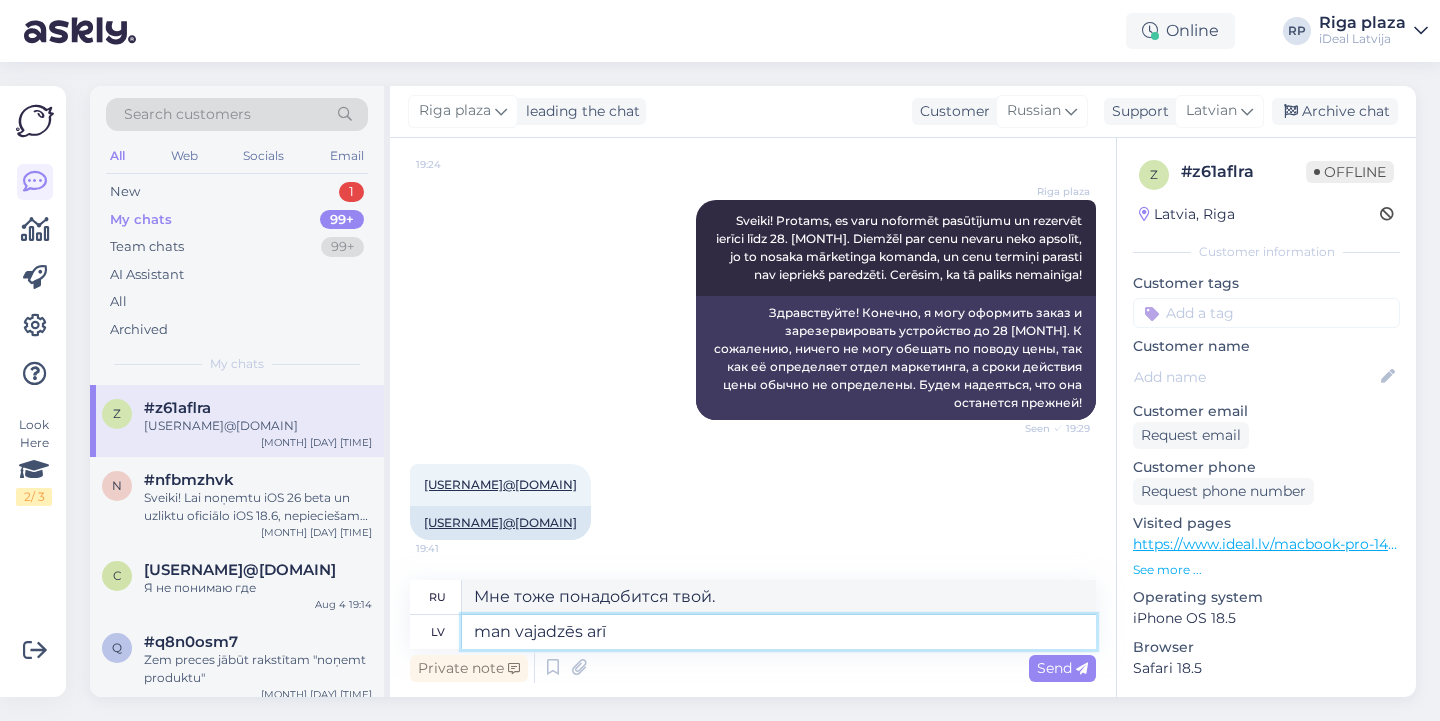 type on "man vajadzēs arī J" 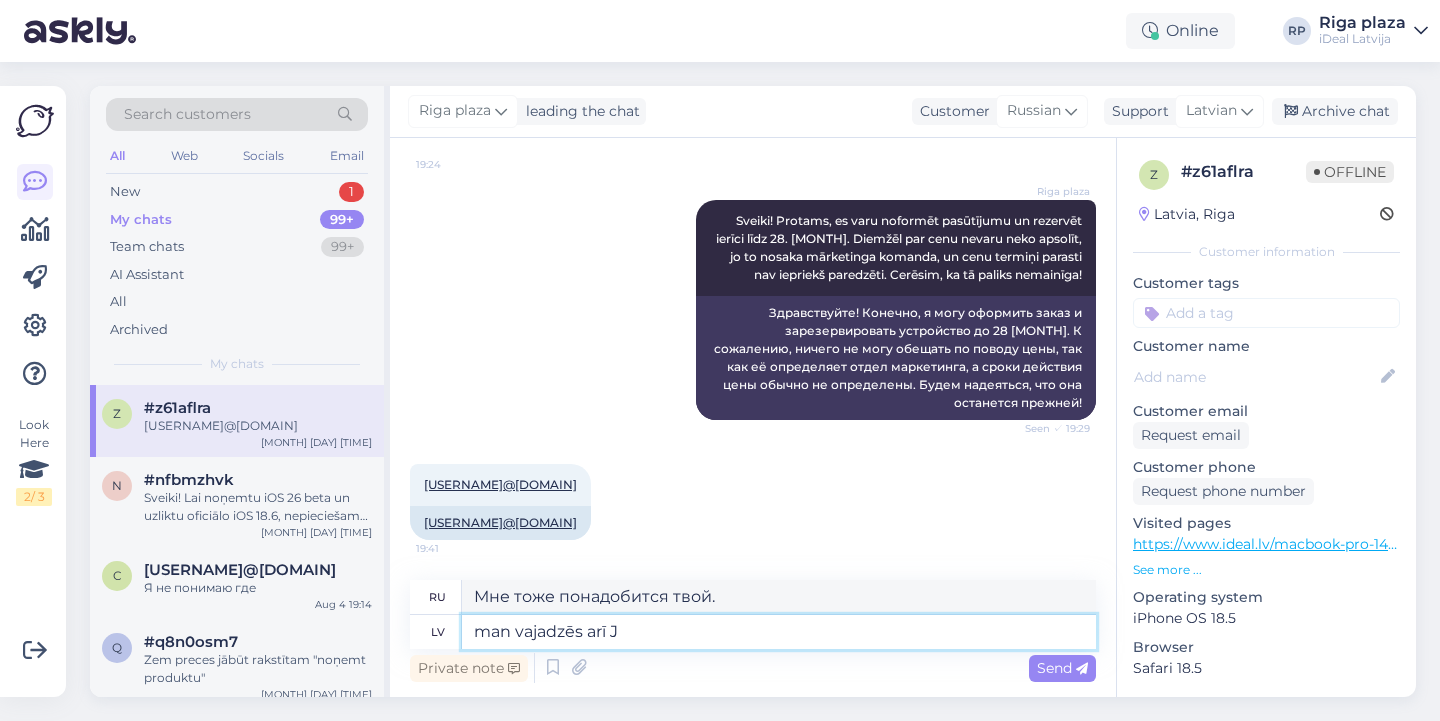 type on "Мне также понадобится" 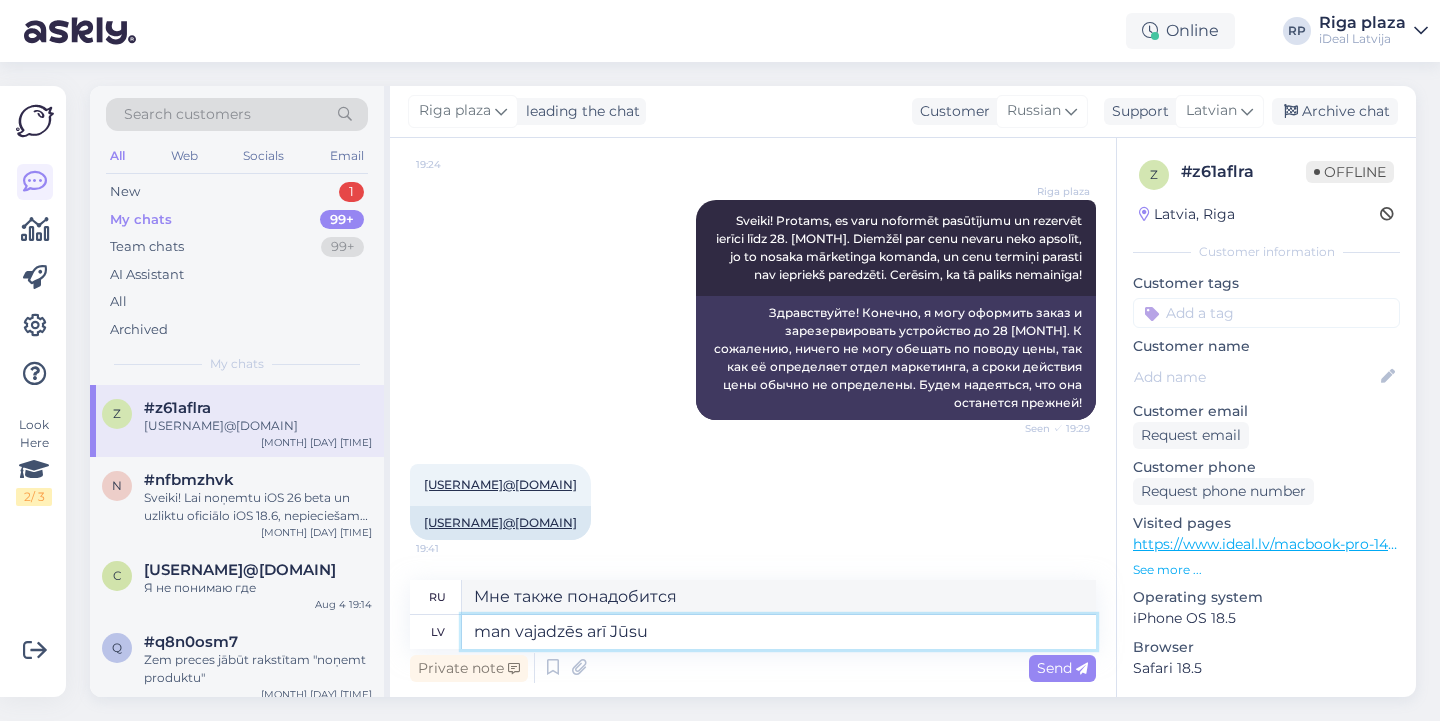type on "man vajadzēs arī Jūsu v" 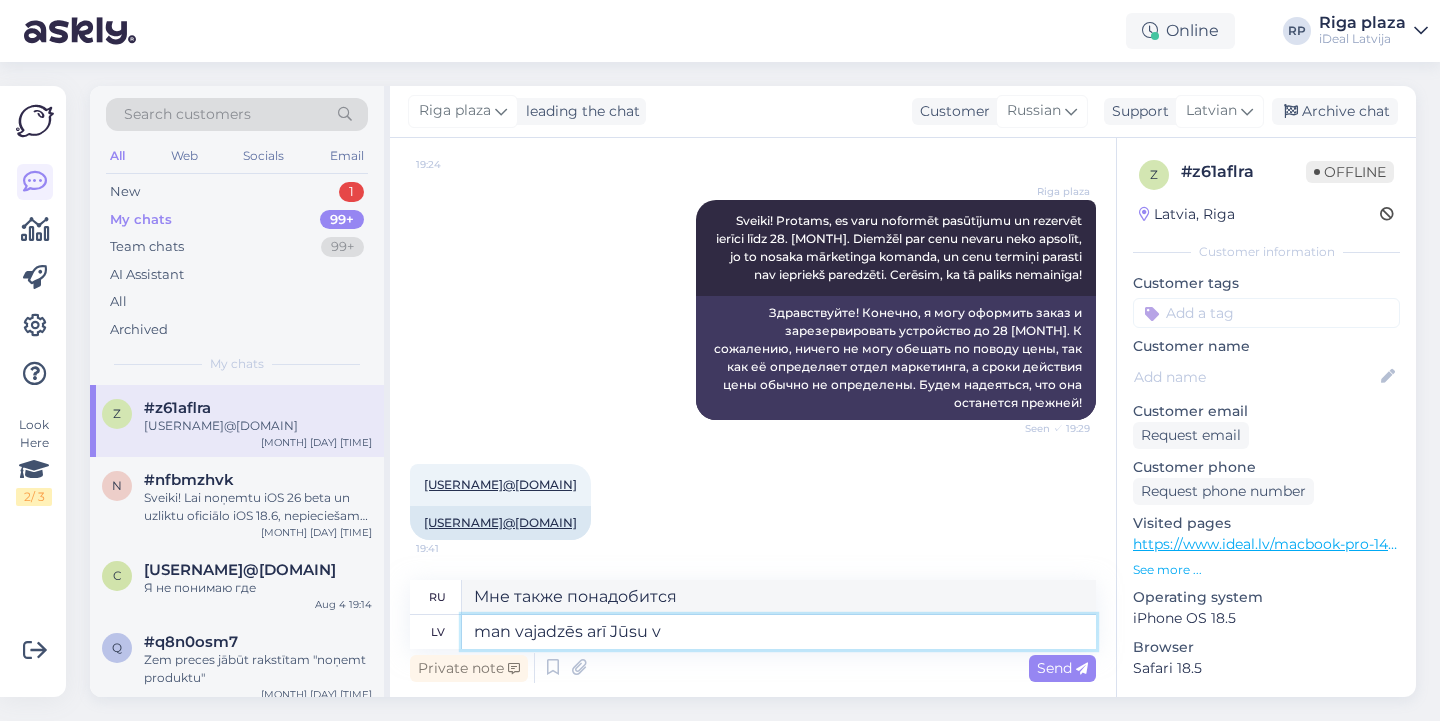 type on "Мне также понадобится ваш." 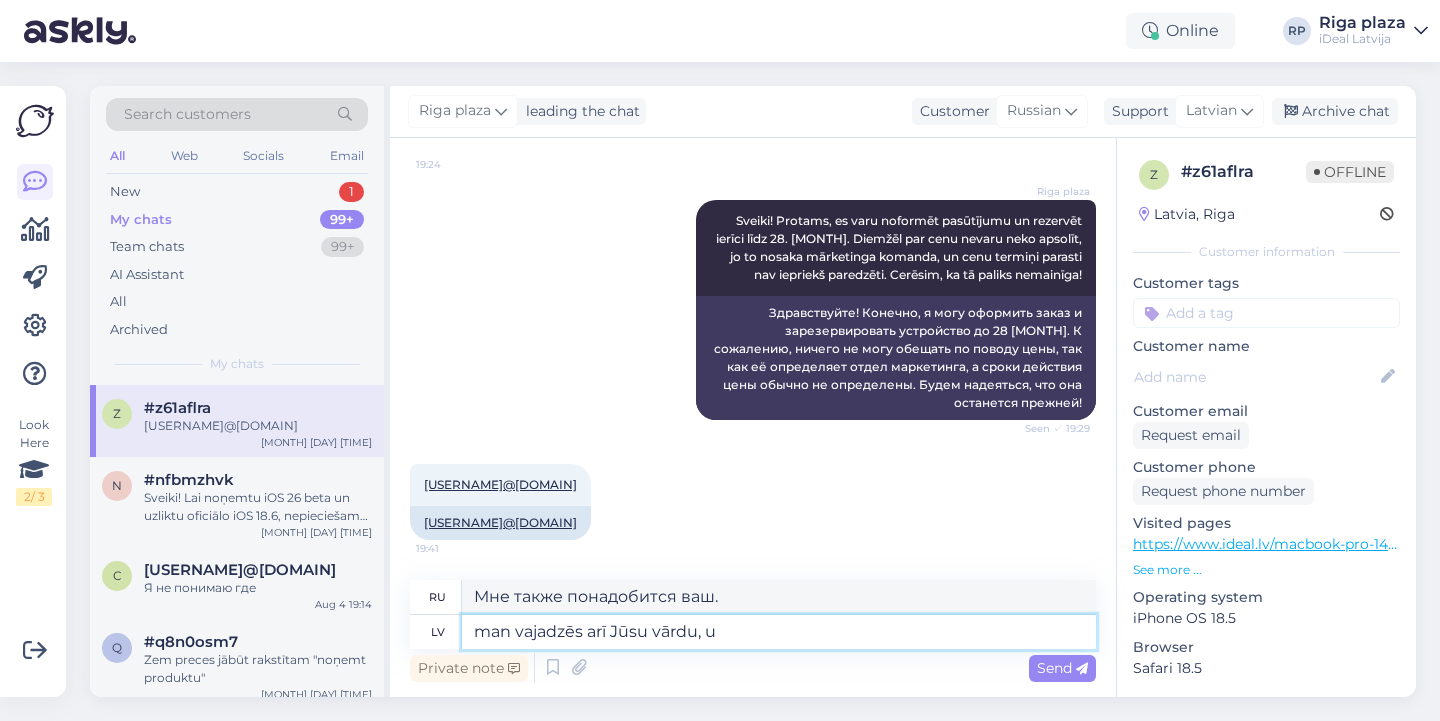 type on "man vajadzēs arī Jūsu vārdu, uzv" 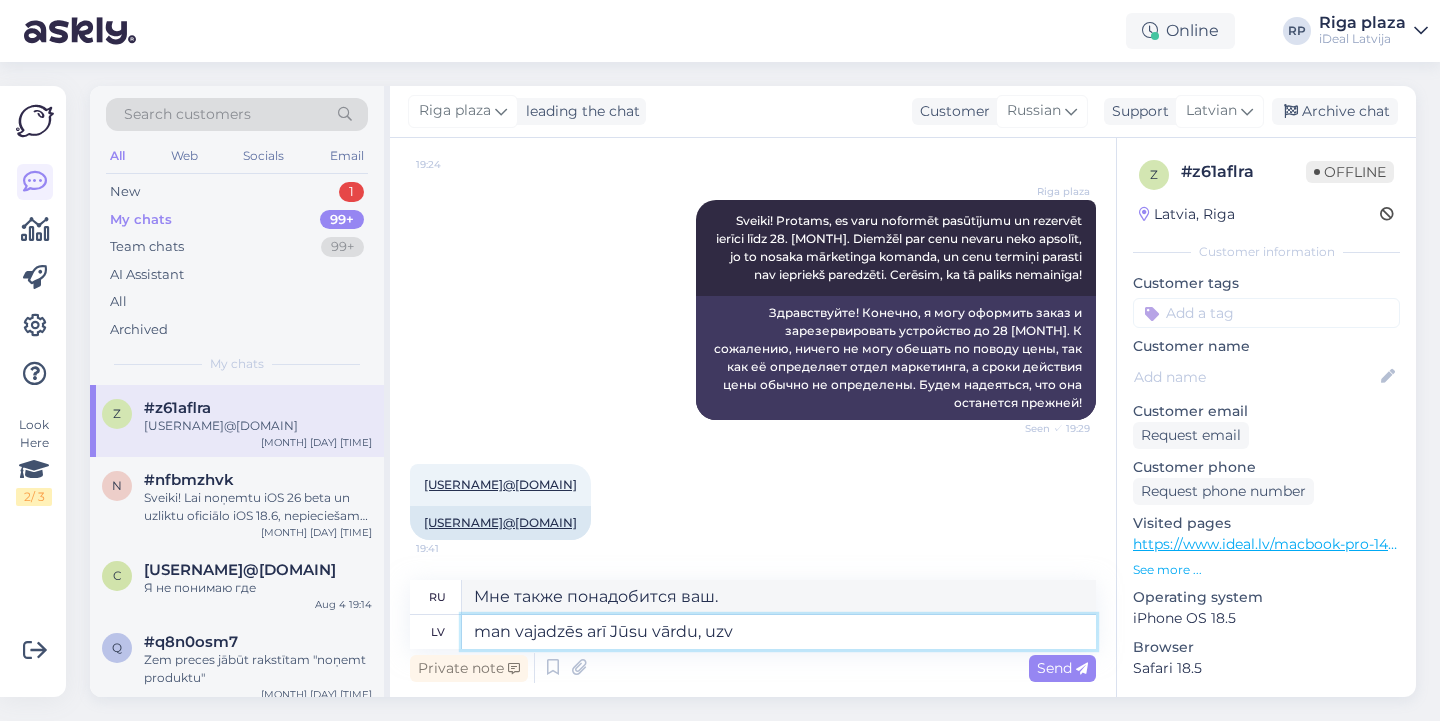 type on "Мне также понадобится ваше имя," 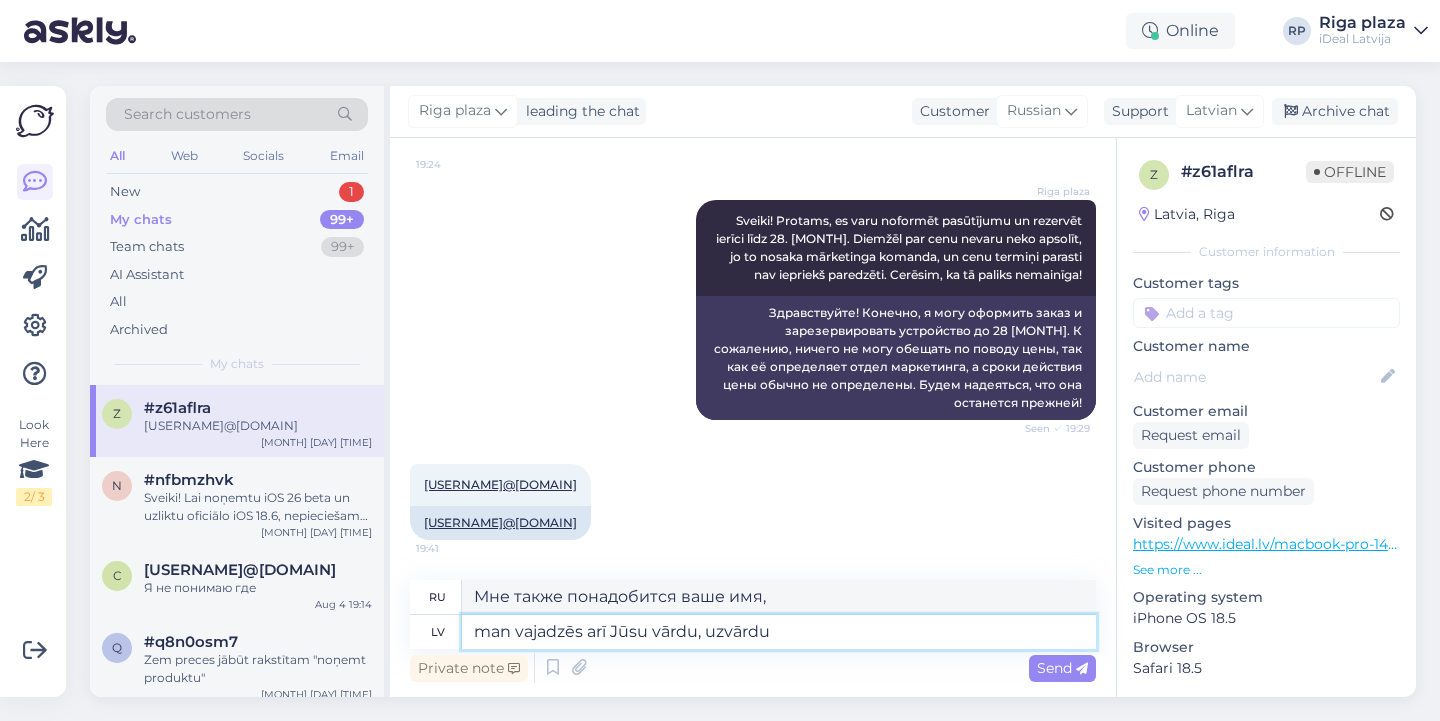 type on "man vajadzēs arī Jūsu vārdu, uzvārdu" 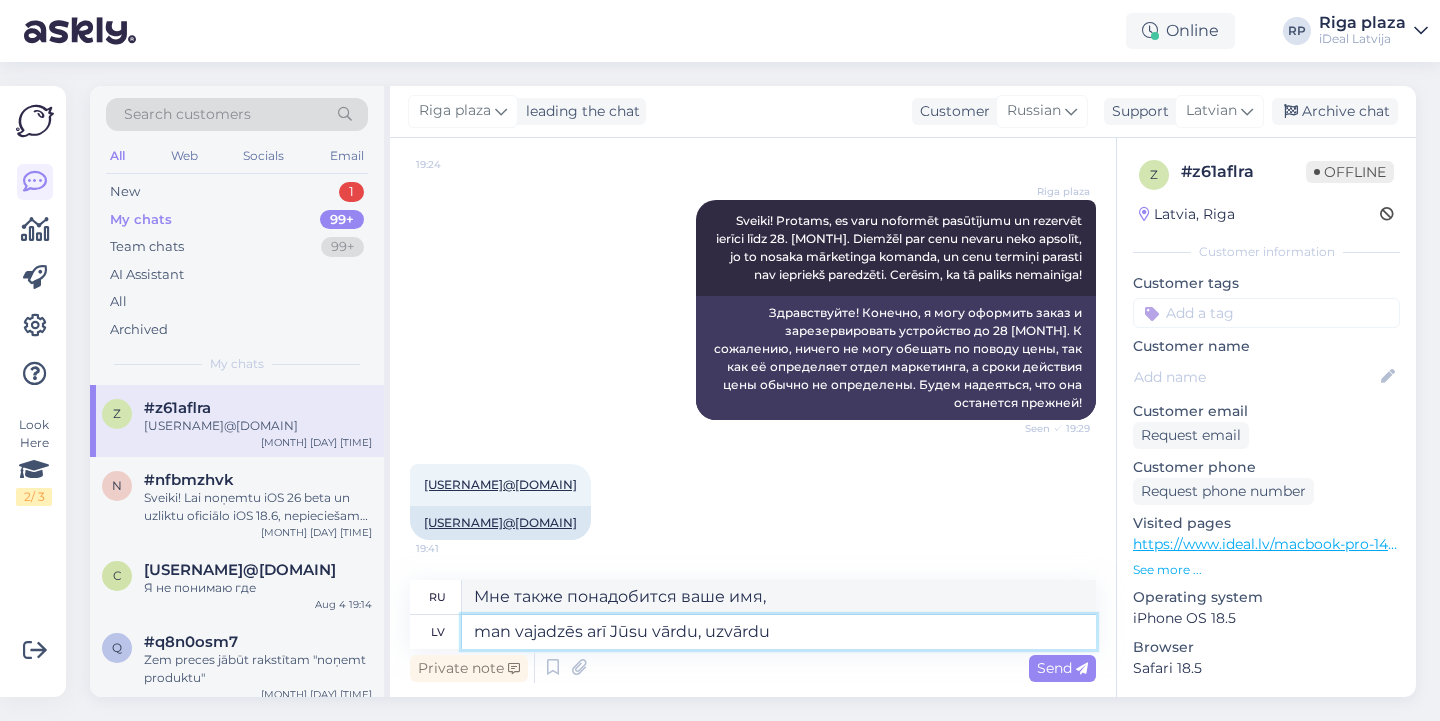 type on "Мне также понадобятся ваши имя и фамилия." 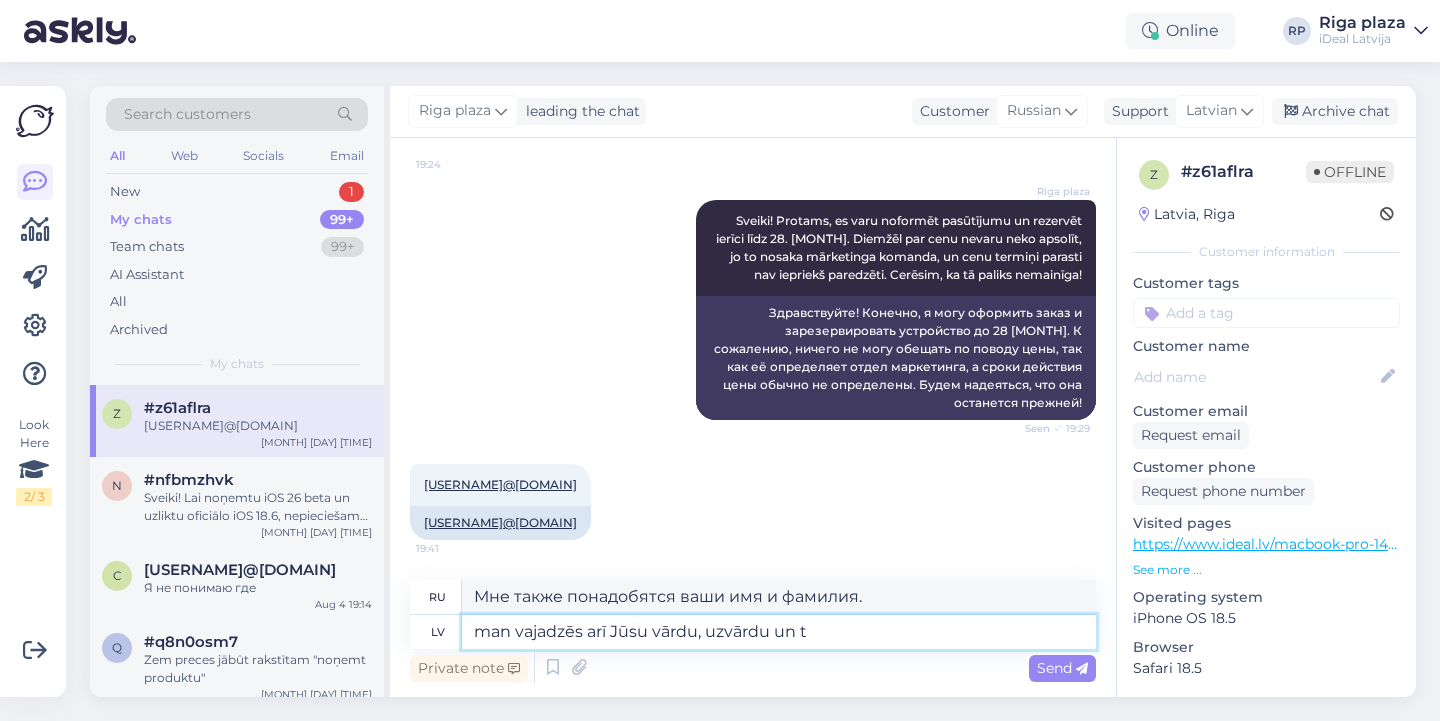 type on "man vajadzēs arī Jūsu vārdu, uzvārdu un te" 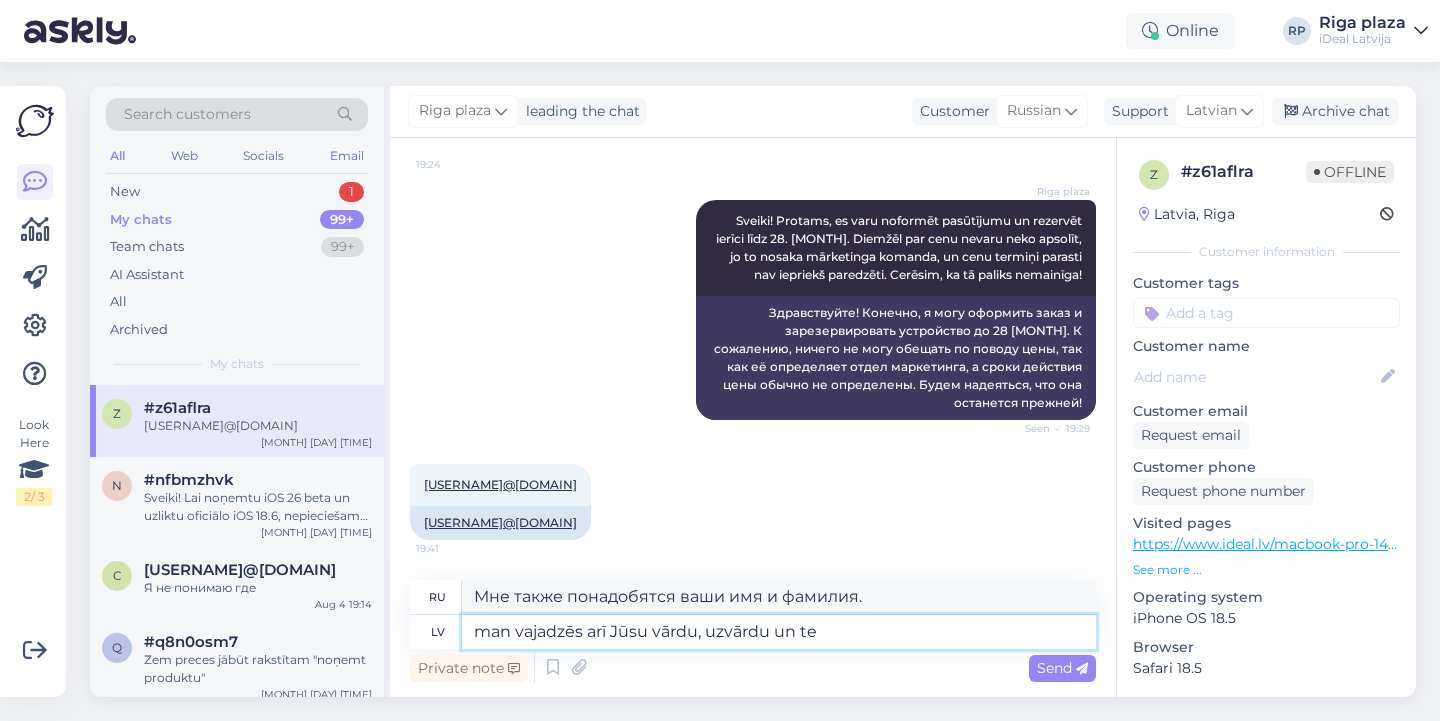 type on "Мне также понадобятся ваши имя и фамилия, а также" 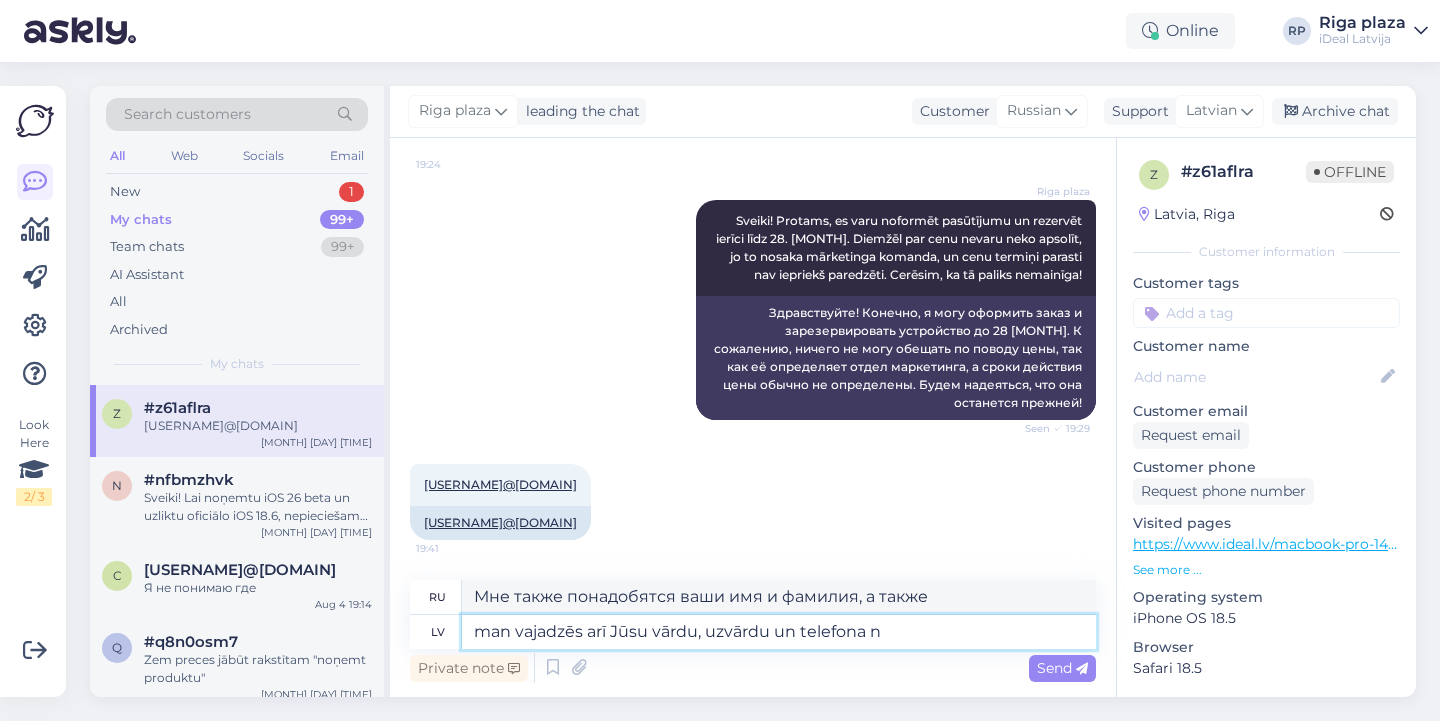 type on "man vajadzēs arī Jūsu vārdu, uzvārdu un telefona nu" 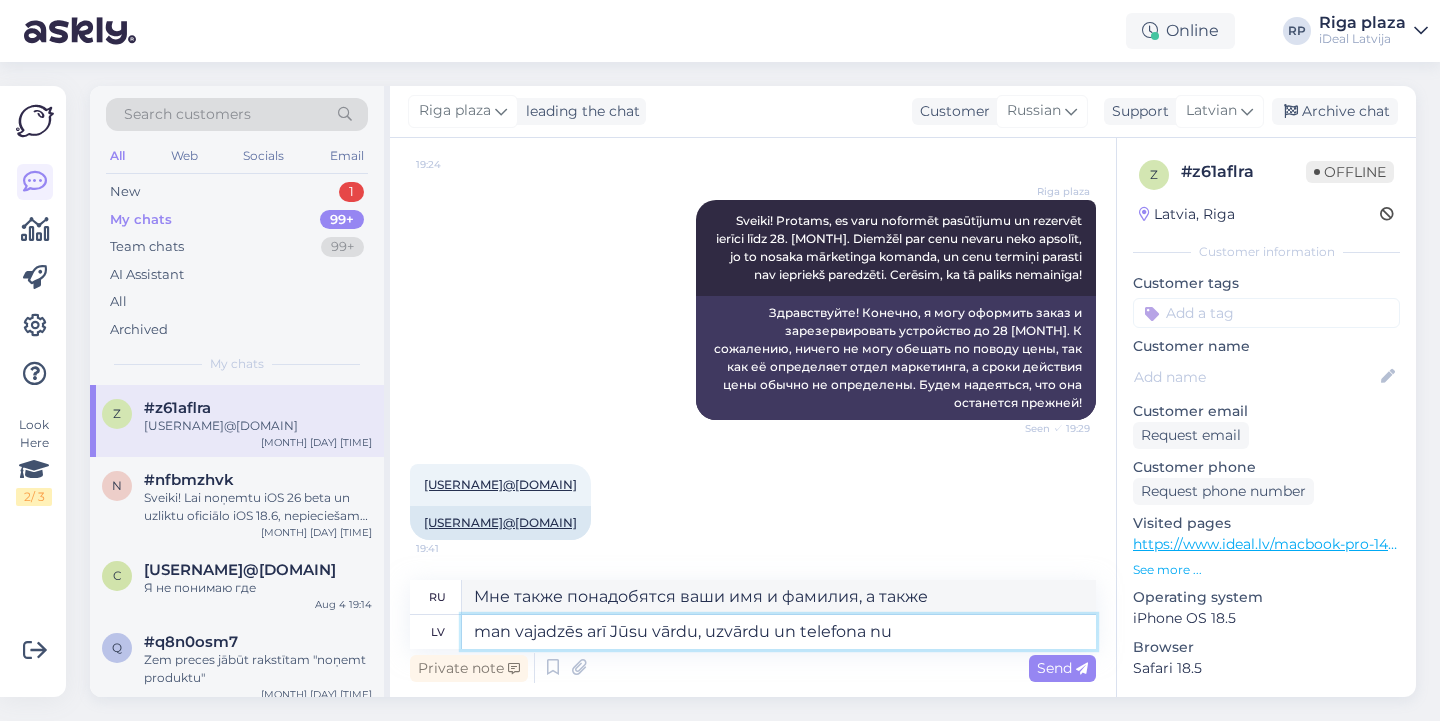type on "Мне также понадобятся ваши имя, фамилия и номер телефона." 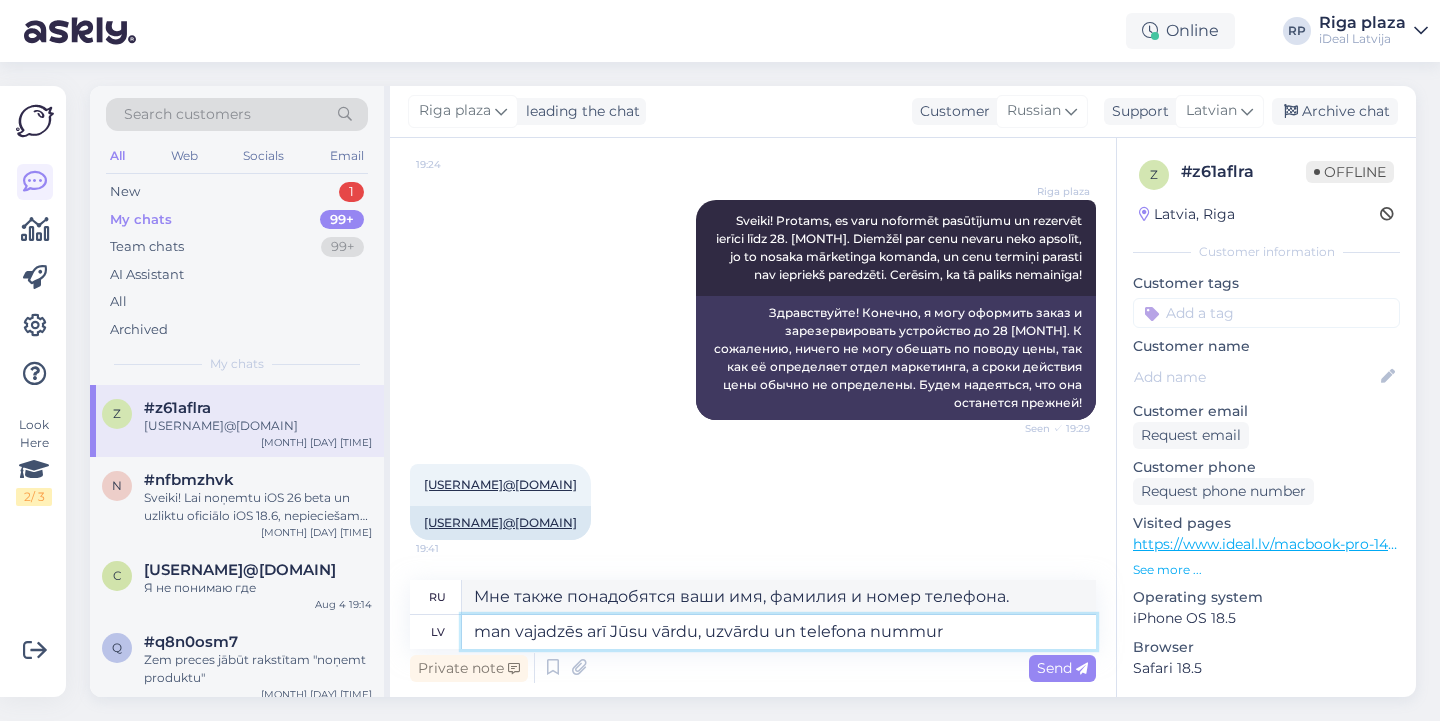 type on "man vajadzēs arī Jūsu vārdu, uzvārdu un telefona nummuru" 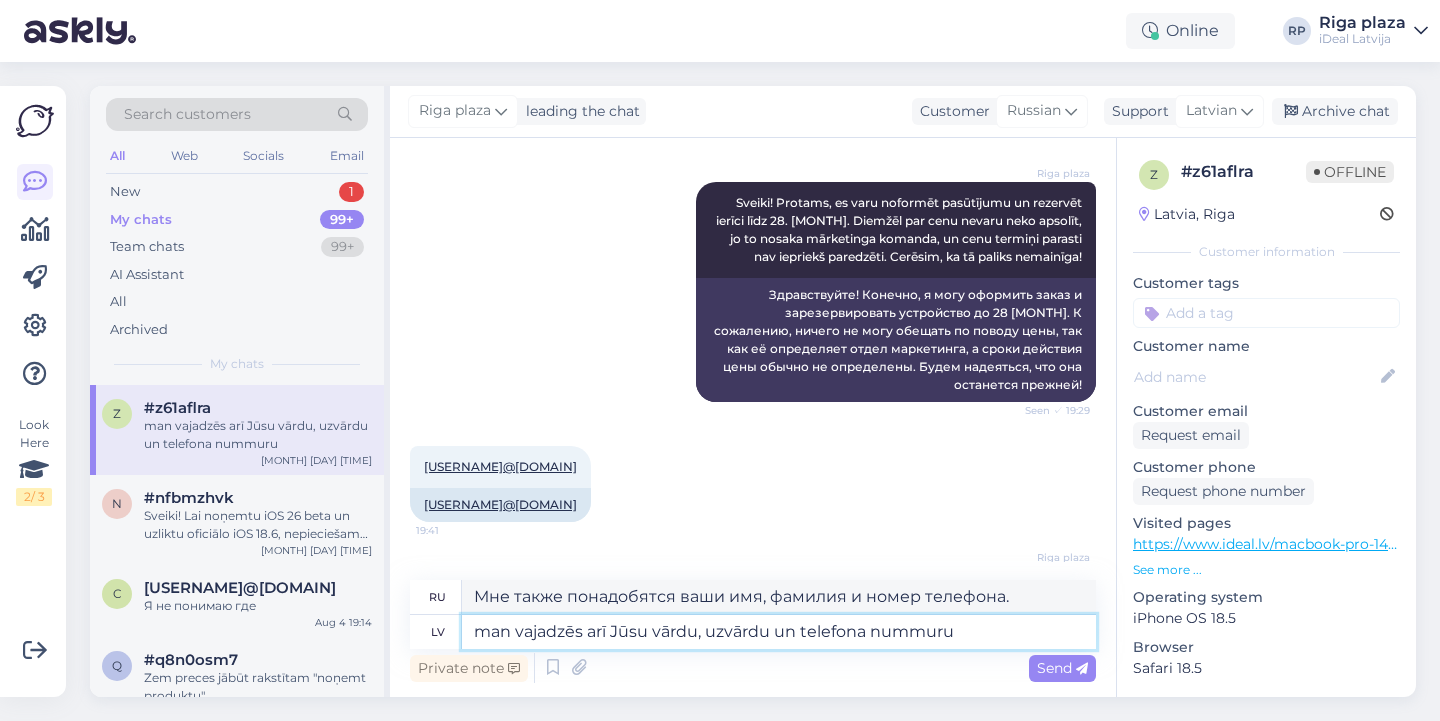 type 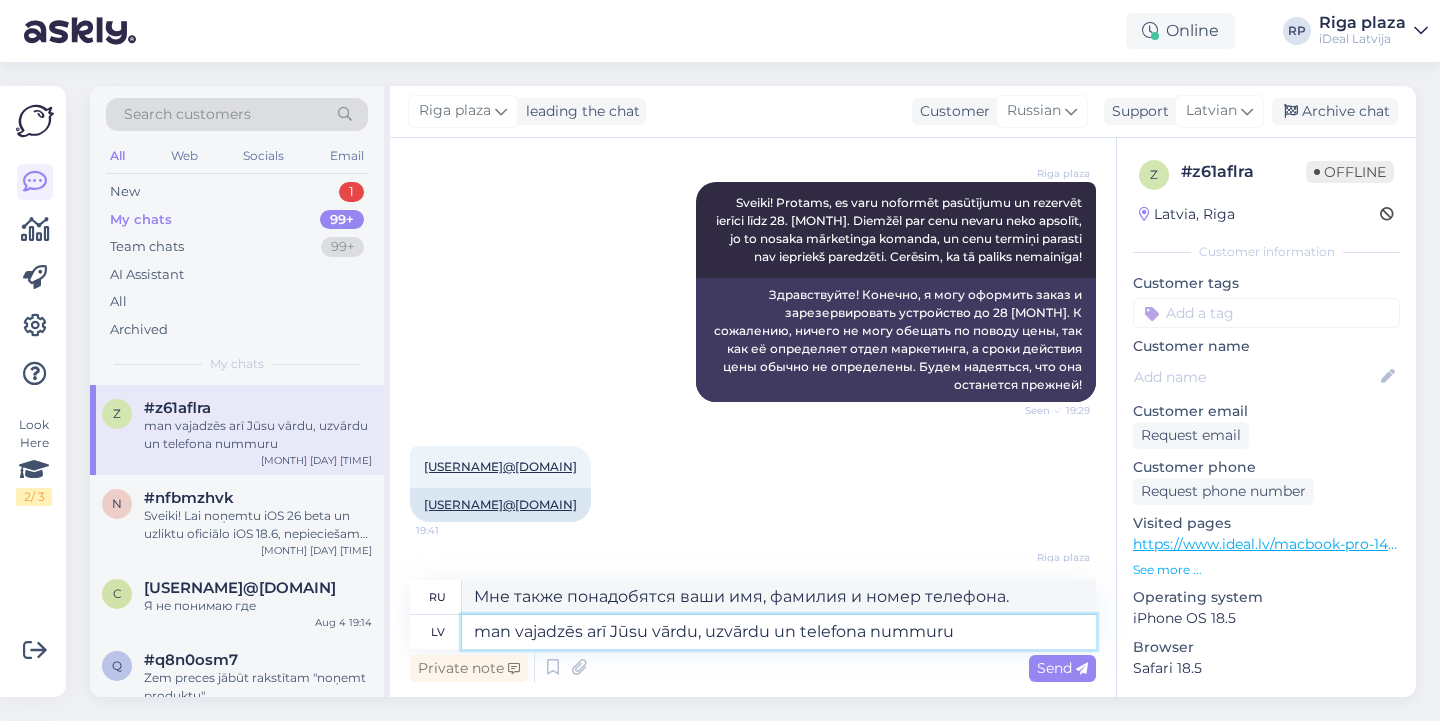 type 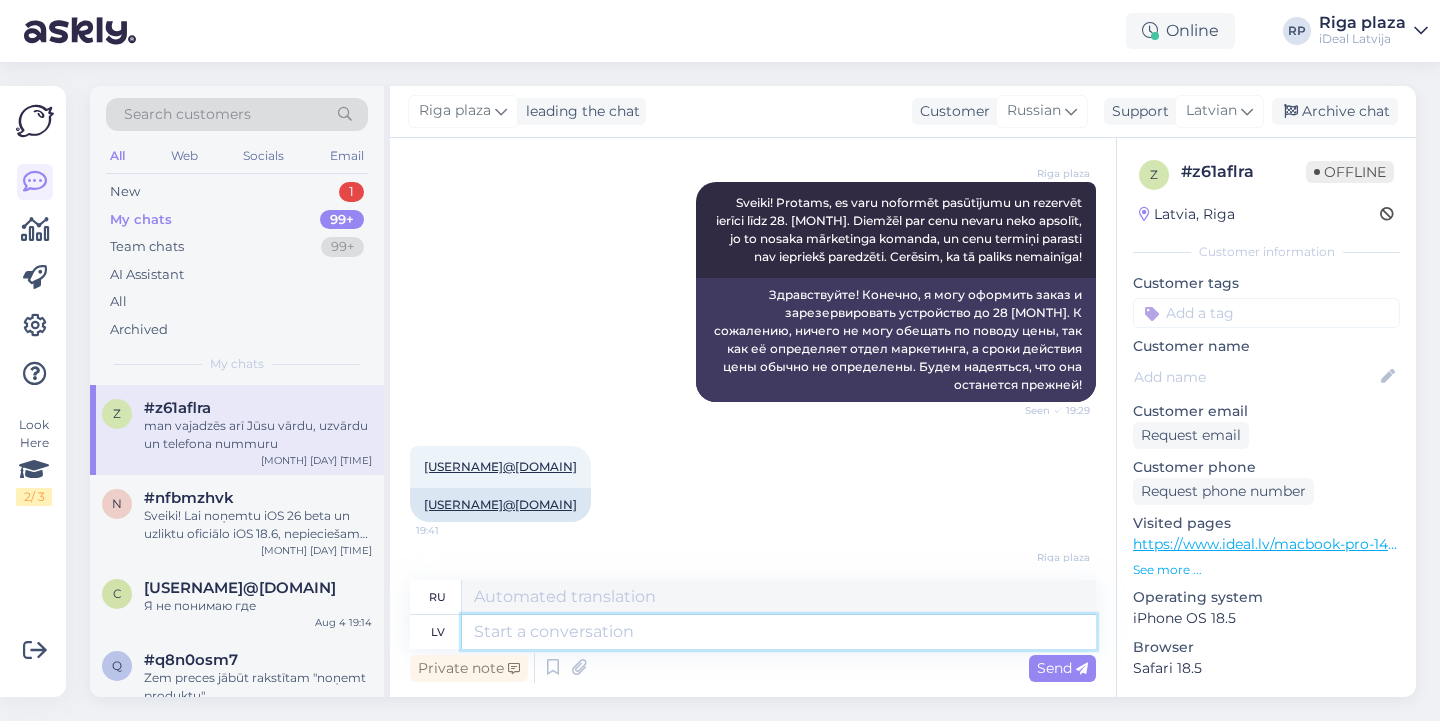 scroll, scrollTop: 448, scrollLeft: 0, axis: vertical 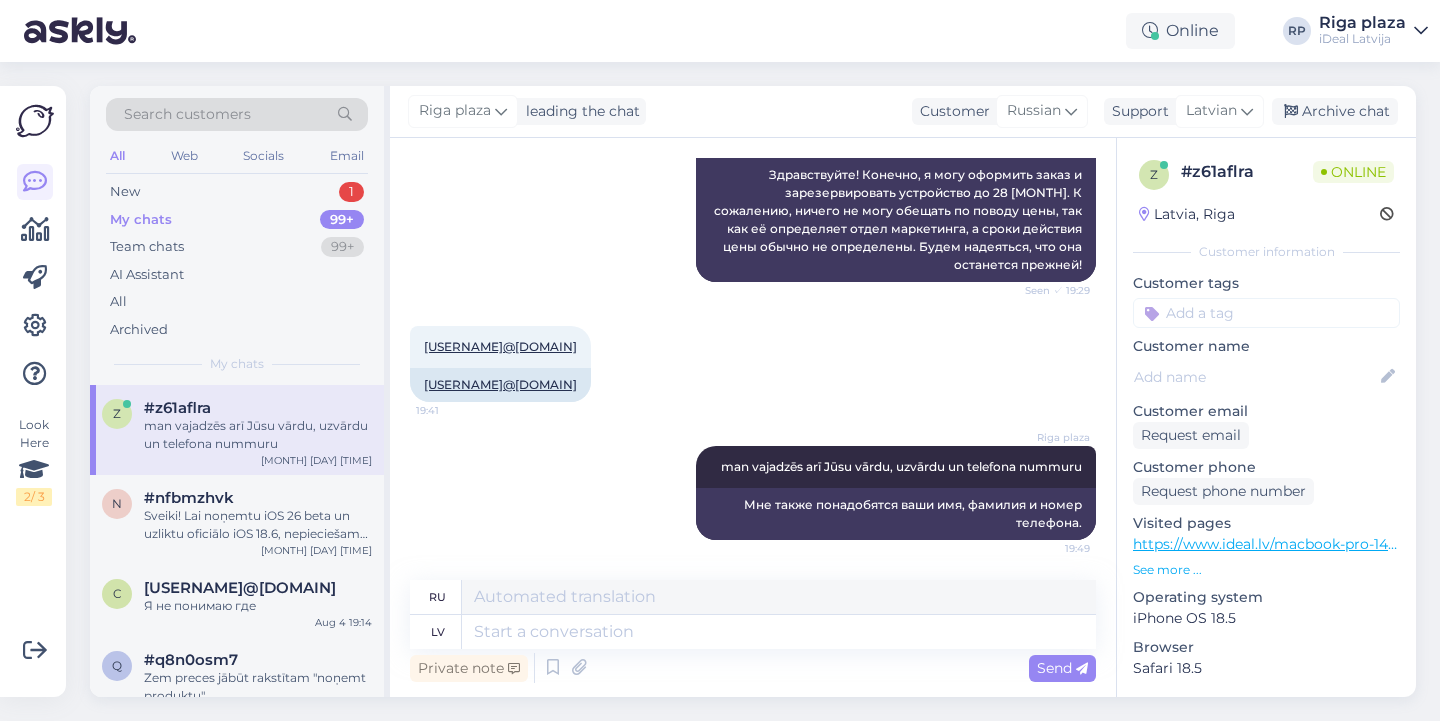 click on "Riga plaza Sveiki! Protams, es varu noformēt pasūtījumu un rezervēt ierīci līdz 28. [MONTH]. Diemžēl par cenu nevaru neko apsolīt, jo to nosaka mārketinga komanda, un cenu termiņi parasti nav iepriekš paredzēti. Cerēsim, ka tā paliks nemainīga! Seen ✓ [TIME] Здравствуйте! Конечно, я могу оформить заказ и зарезервировать устройство до 28 [MONTH]. К сожалению, ничего не могу обещать по поводу цены, так как её определяет отдел маркетинга, а сроки действия цены обычно не определены. Будем надеяться, что она останется прежней!" at bounding box center [753, 172] 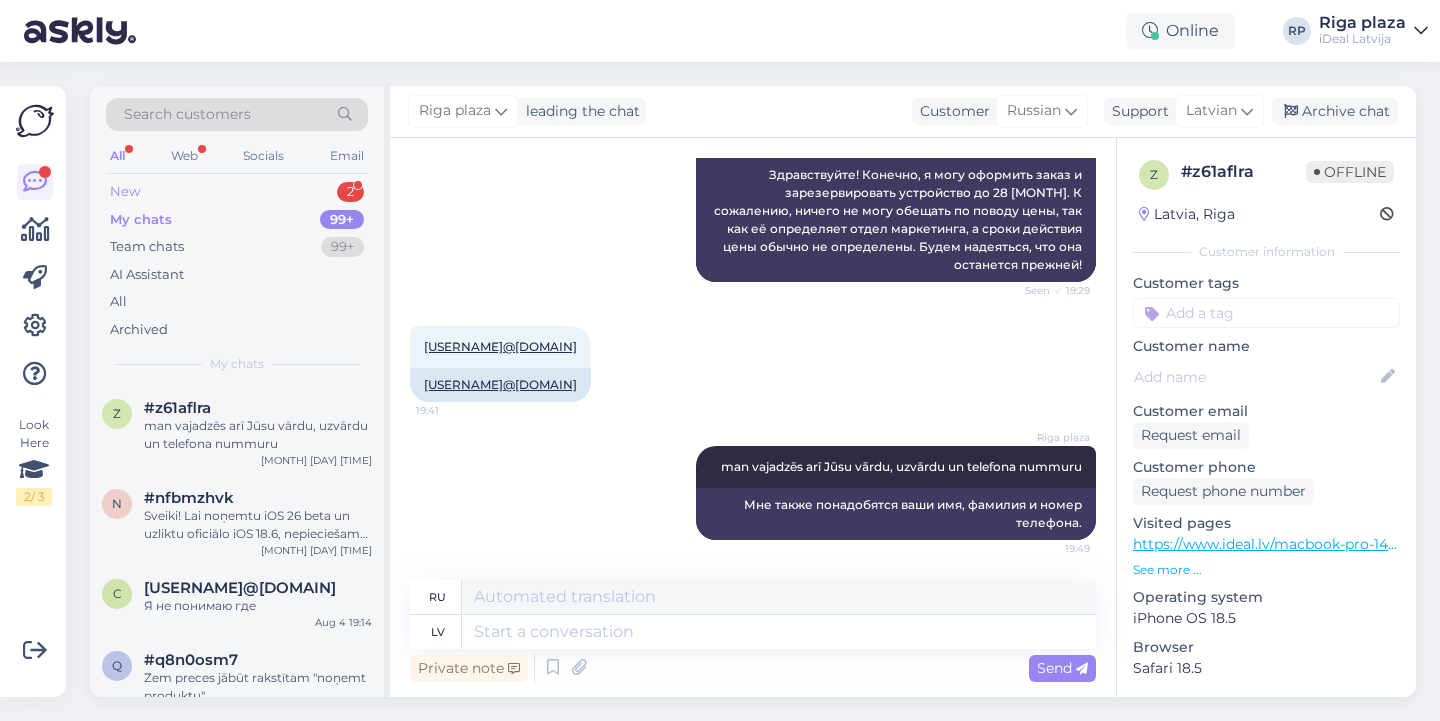 click on "New 2" at bounding box center [237, 192] 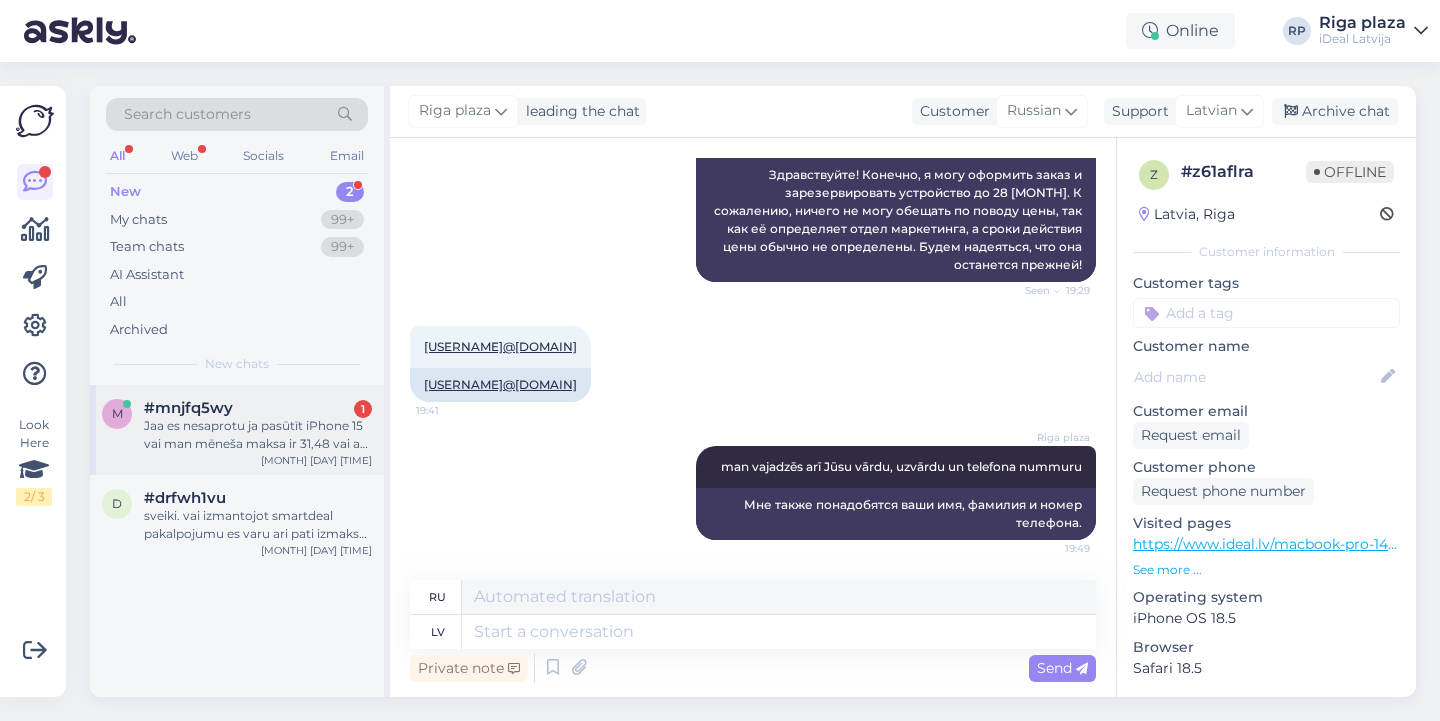 click on "[HASH] [NUMBER]" at bounding box center [258, 408] 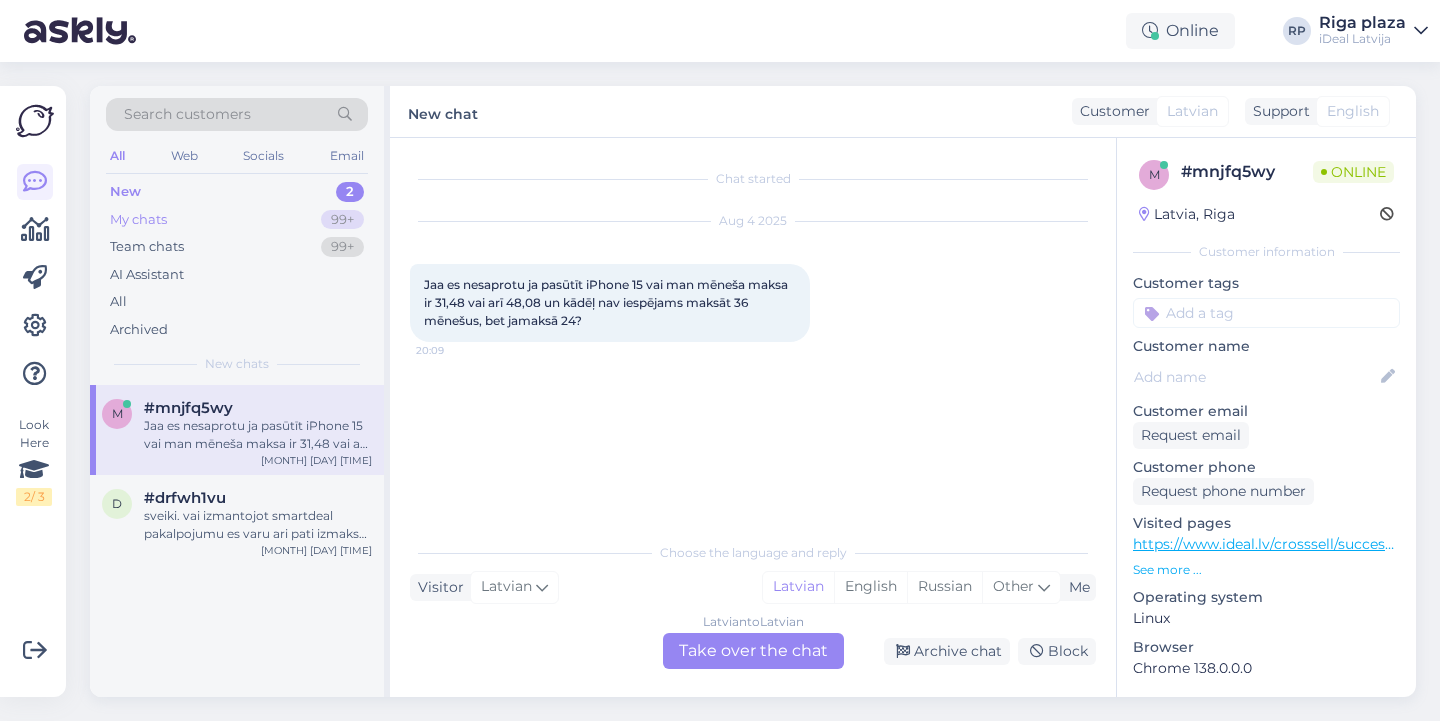 click on "My chats 99+" at bounding box center (237, 220) 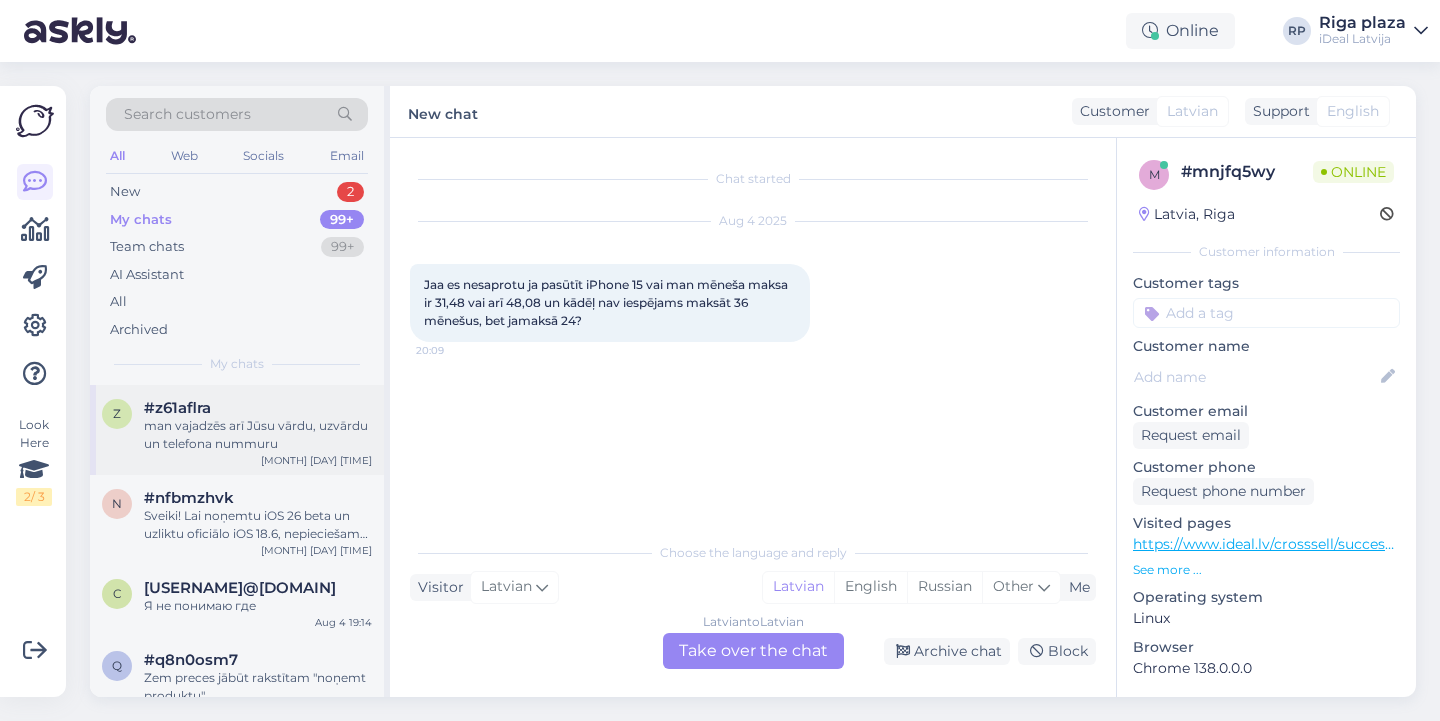 click on "man vajadzēs arī Jūsu vārdu, uzvārdu un telefona nummuru" at bounding box center (258, 435) 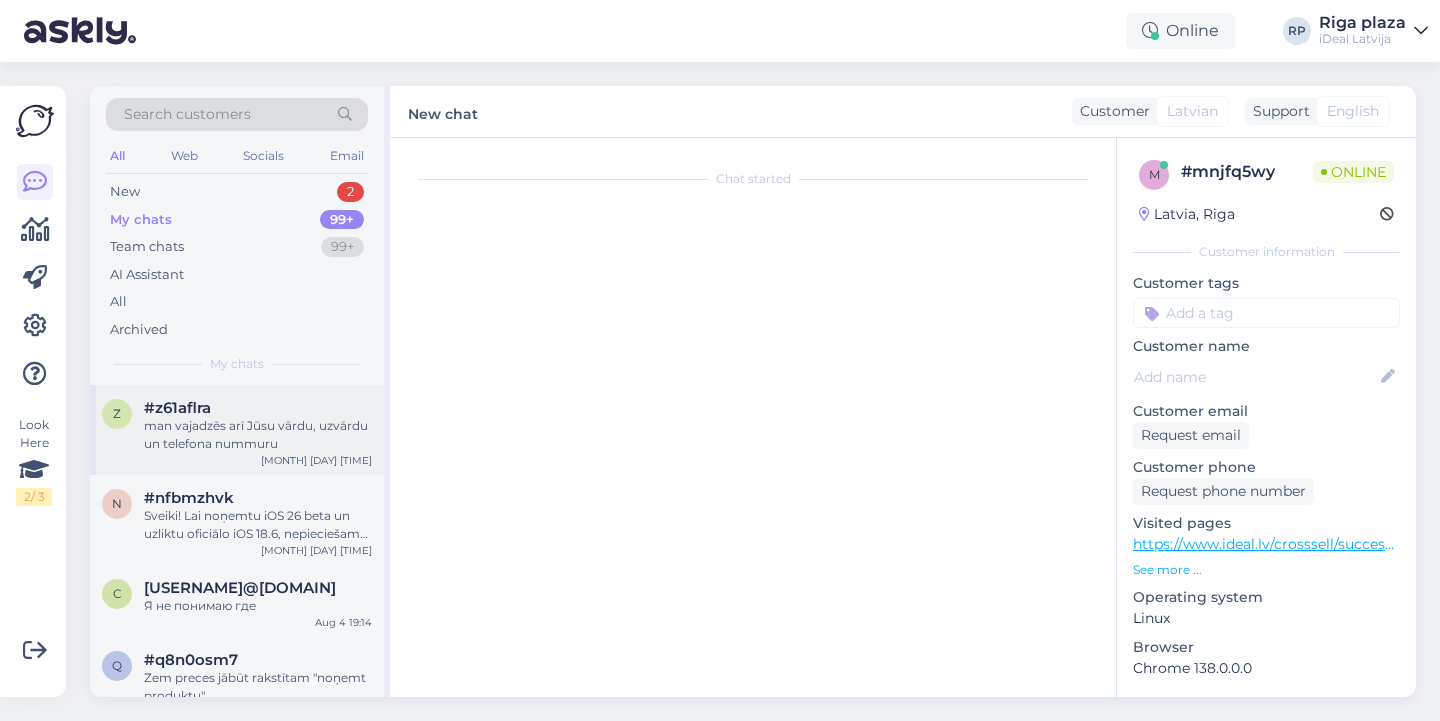 scroll, scrollTop: 448, scrollLeft: 0, axis: vertical 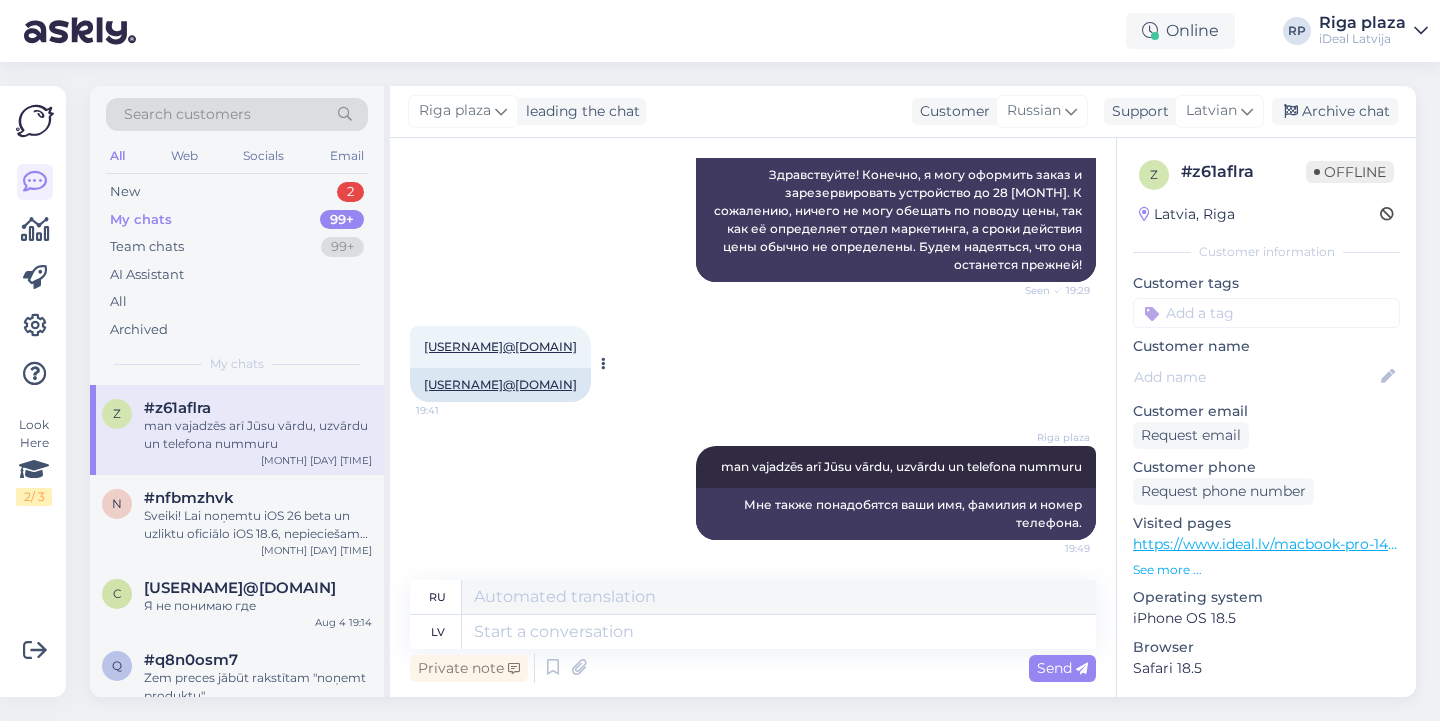 drag, startPoint x: 414, startPoint y: 395, endPoint x: 423, endPoint y: 386, distance: 12.727922 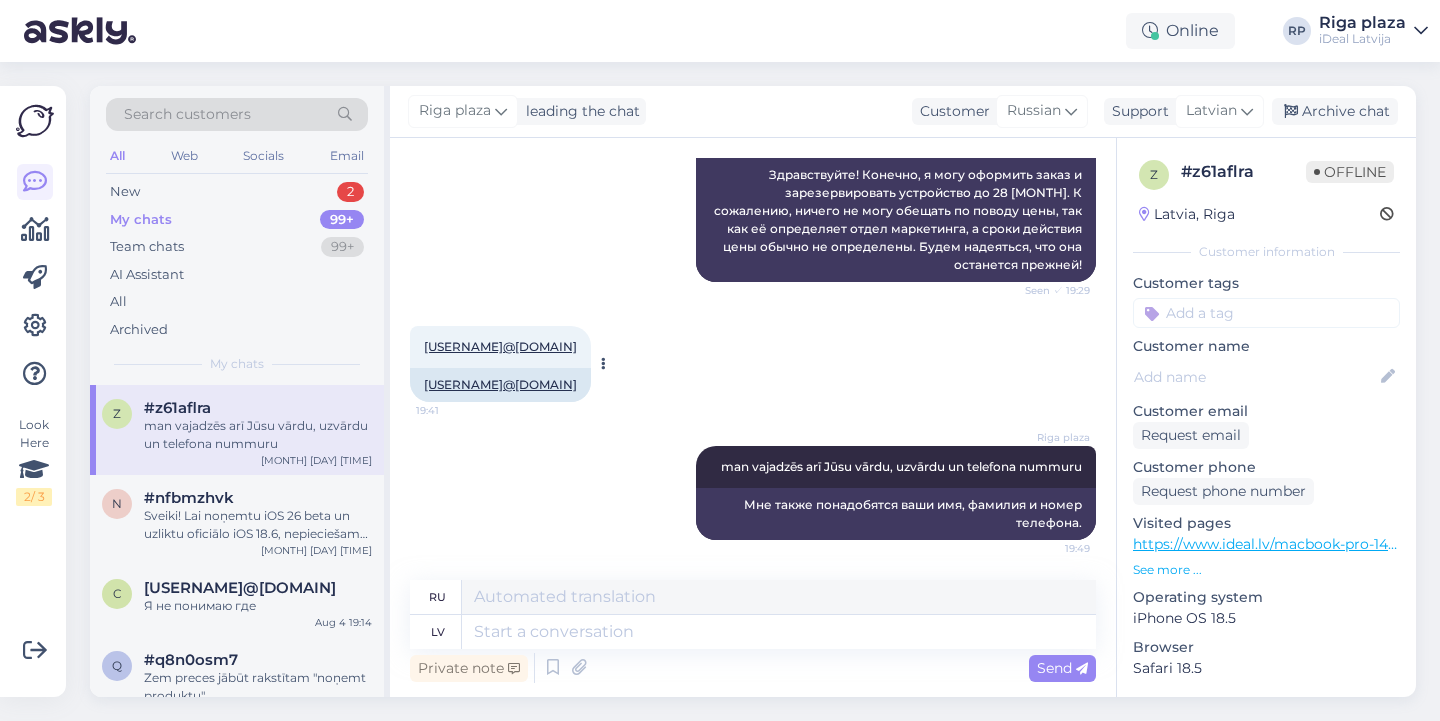 click on "[USERNAME]@[DOMAIN]" at bounding box center [500, 385] 